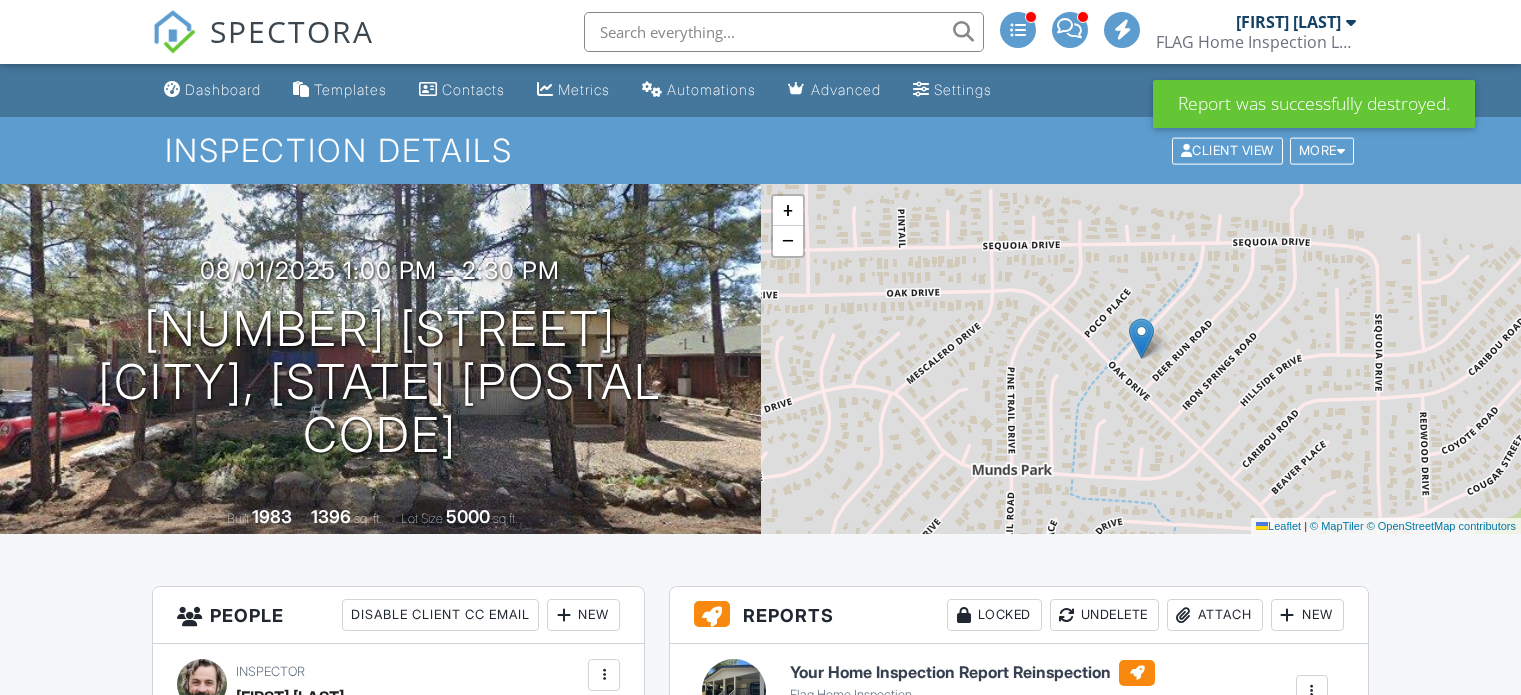 scroll, scrollTop: 400, scrollLeft: 0, axis: vertical 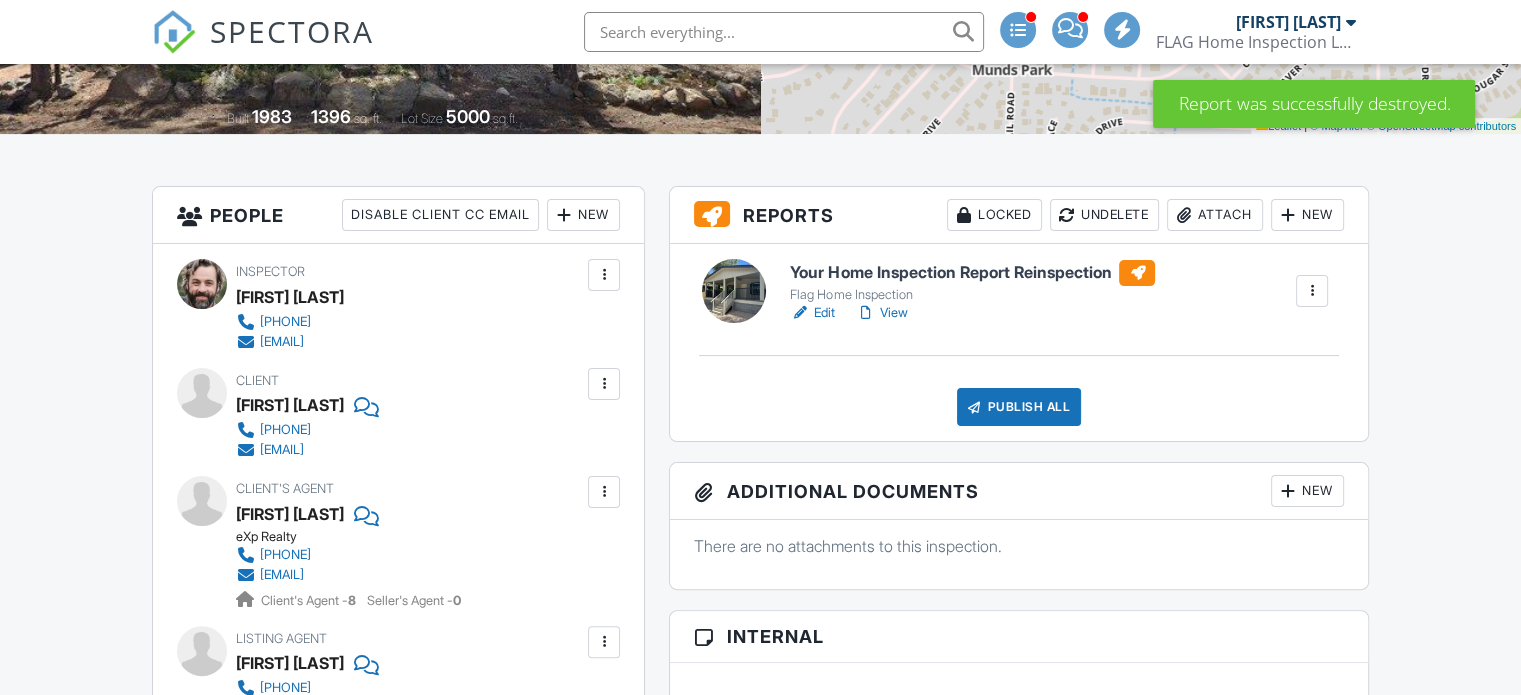 click on "Edit" at bounding box center [812, 313] 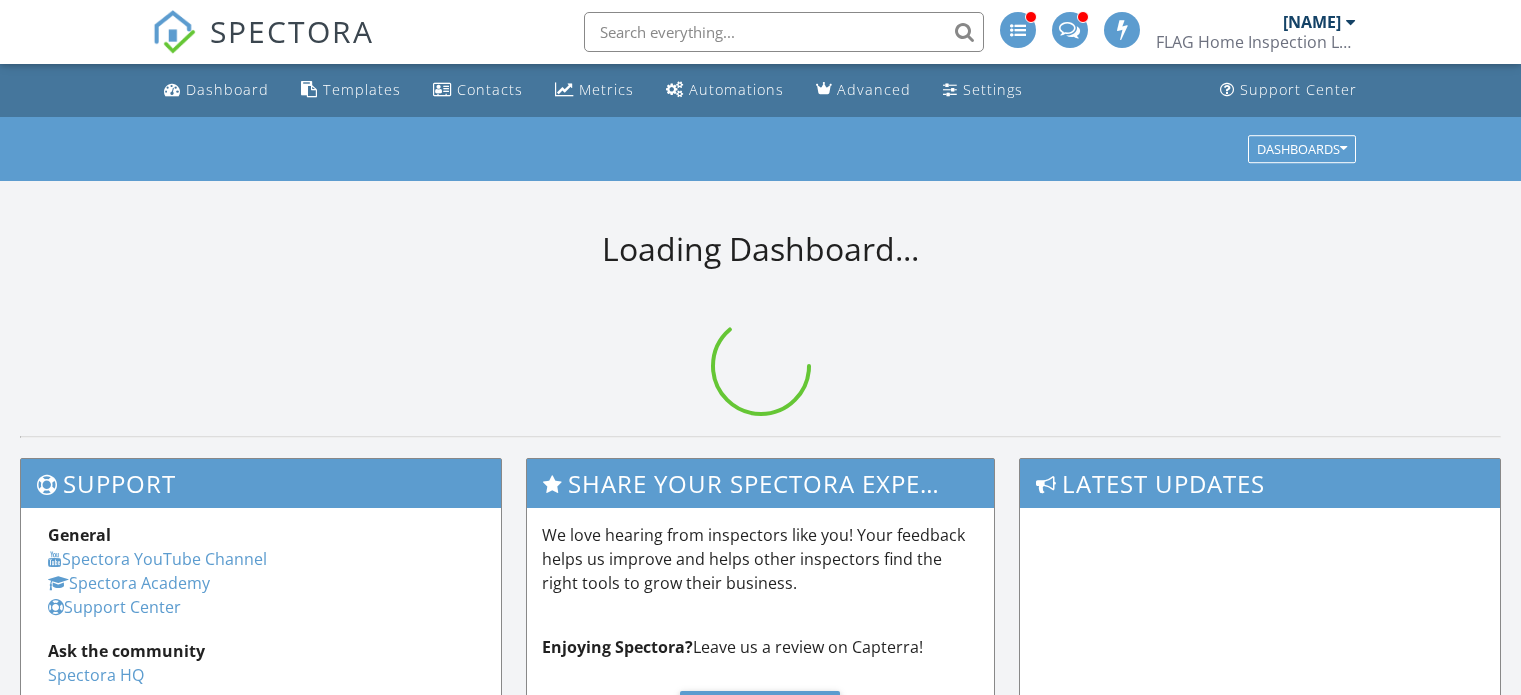 scroll, scrollTop: 0, scrollLeft: 0, axis: both 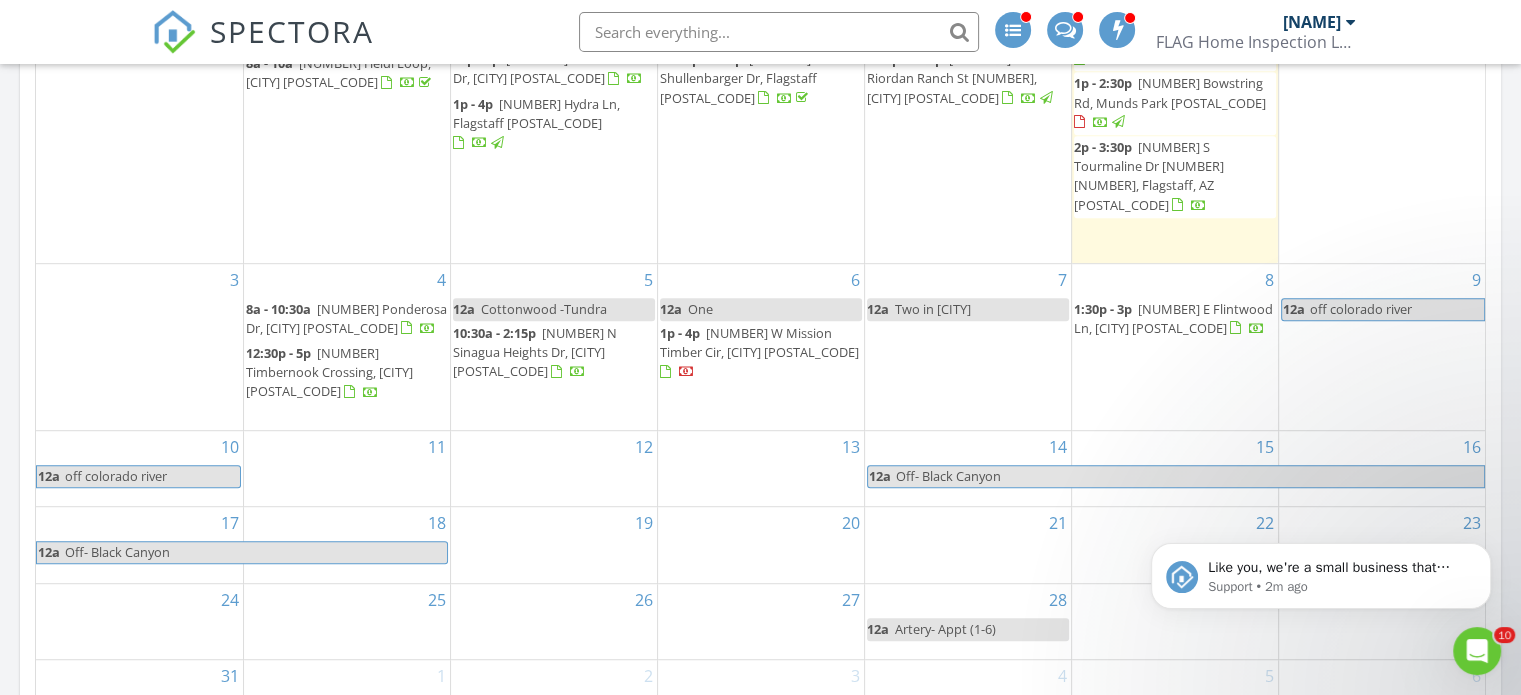 click on "7
12a
Two in Munds park" at bounding box center [968, 347] 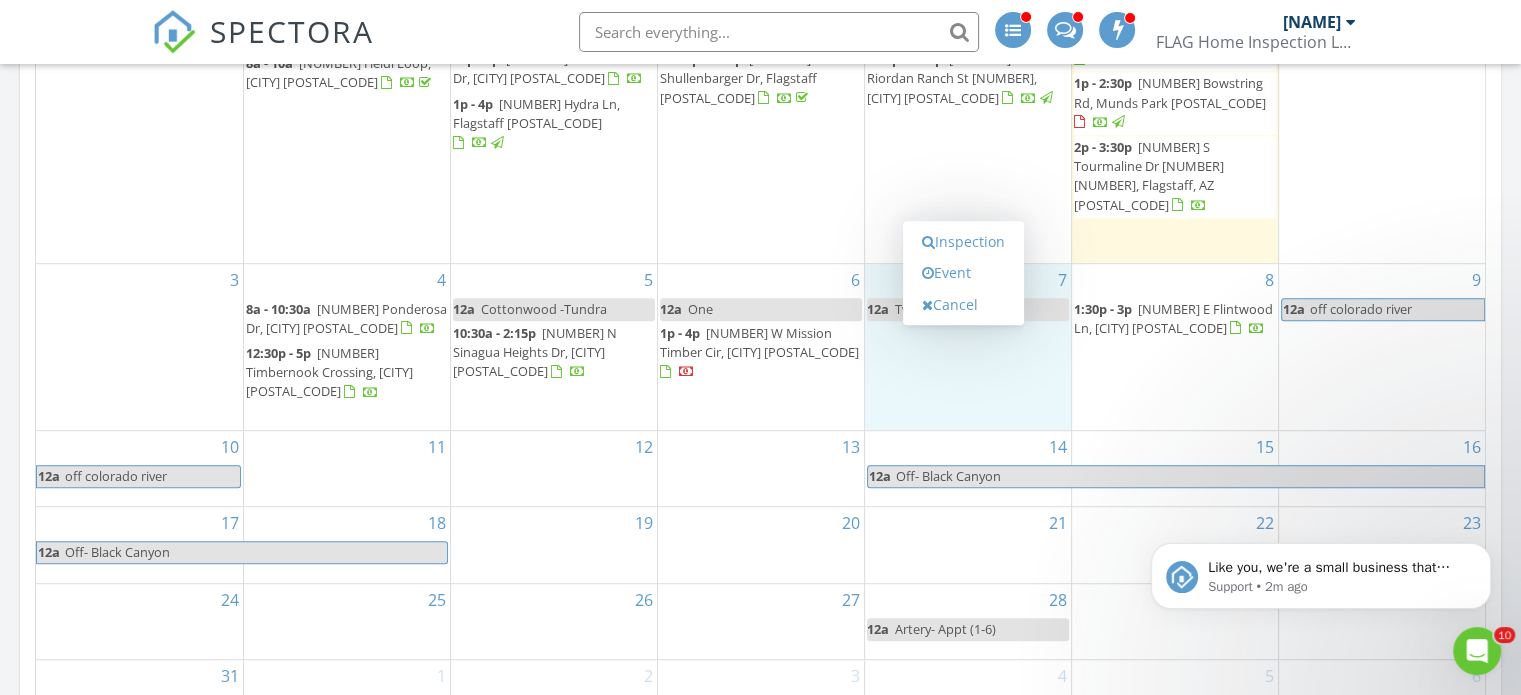 click at bounding box center (779, 32) 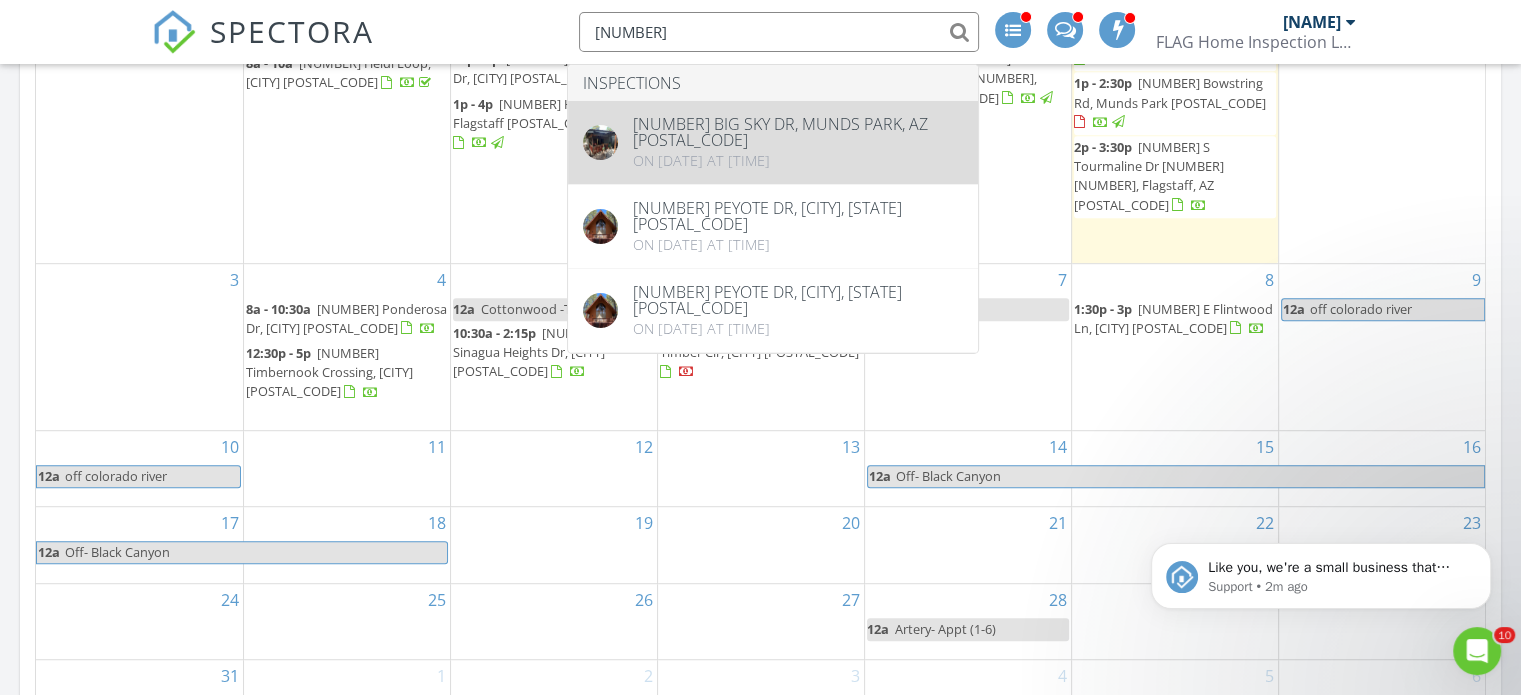 type on "17460" 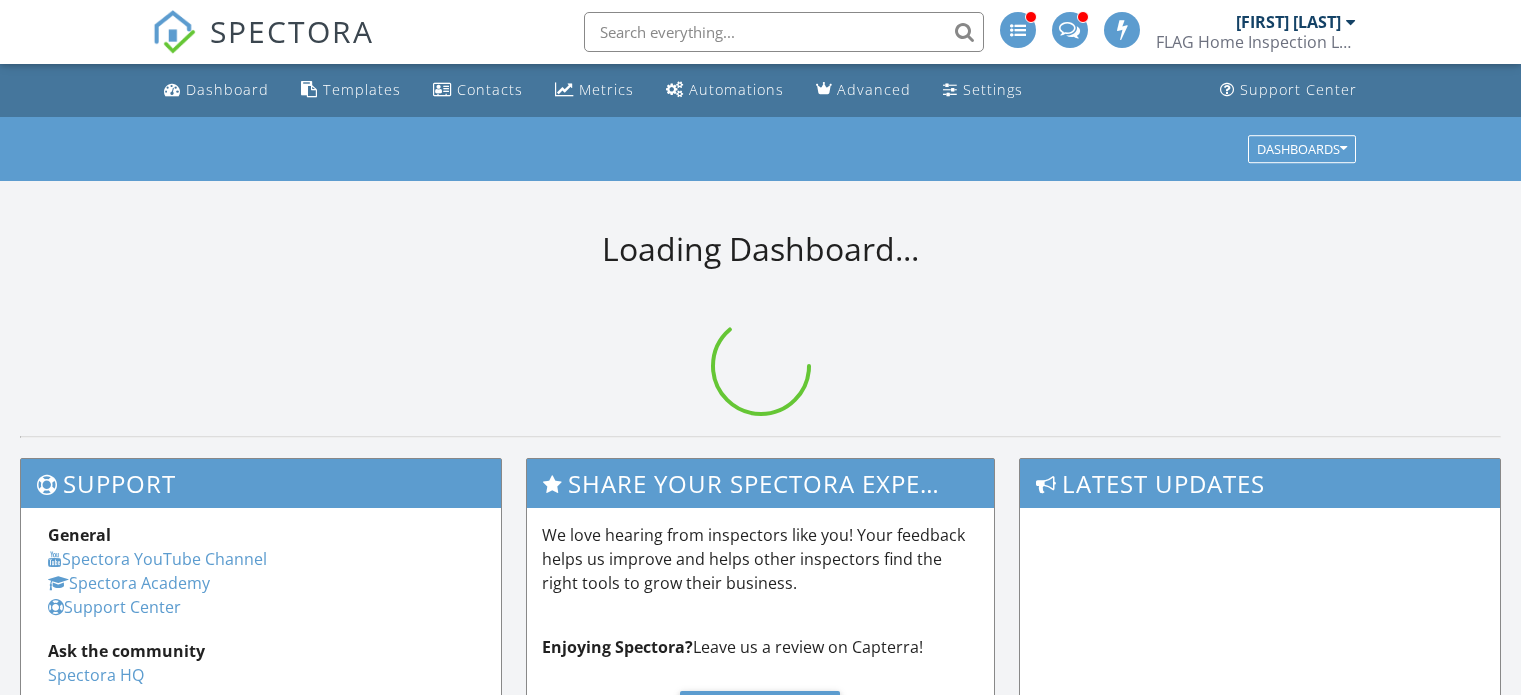 scroll, scrollTop: 0, scrollLeft: 0, axis: both 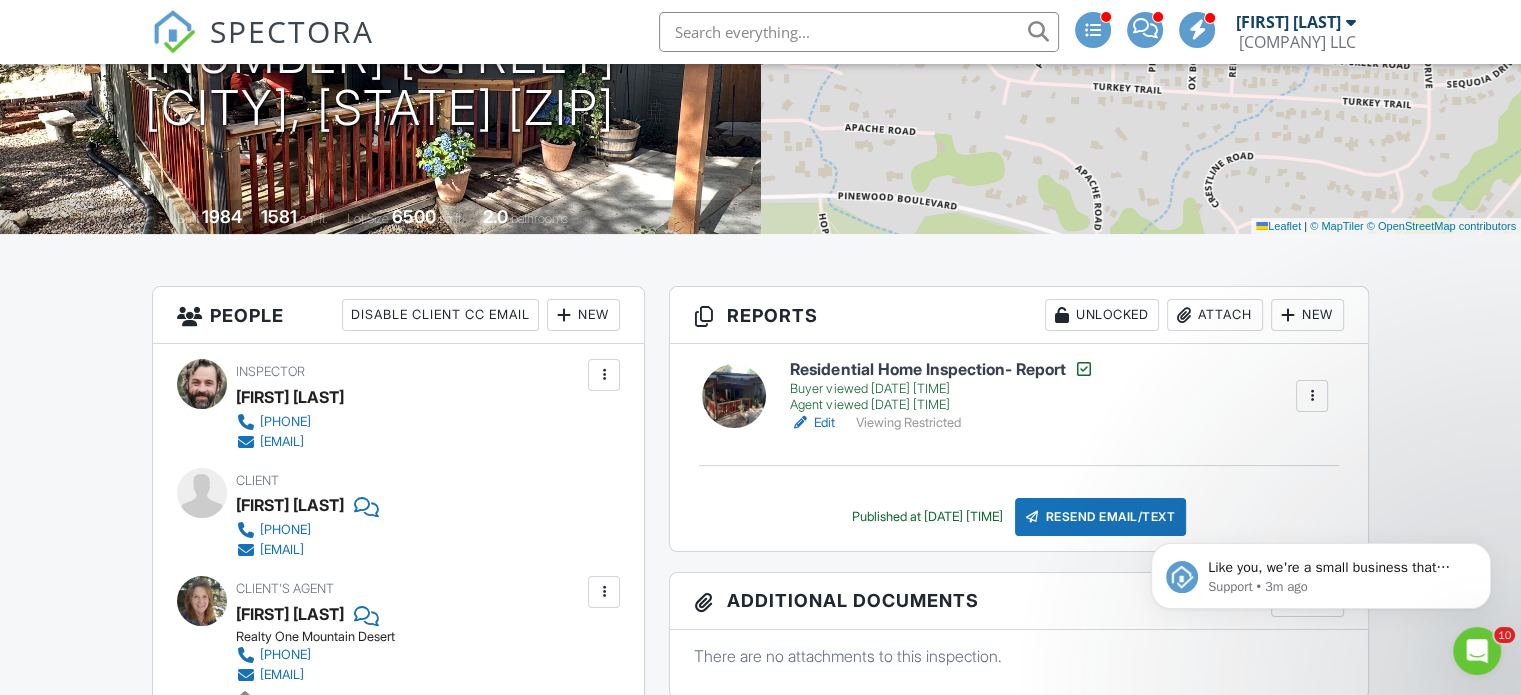 click on "Residential Home Inspection- Report
Buyer viewed 07/18/2023  5:10 pm
Agent viewed 09/18/2023 10:18 am
Edit
Viewing Restricted
Reinspection Report
View Log
Delete" at bounding box center [1058, 396] 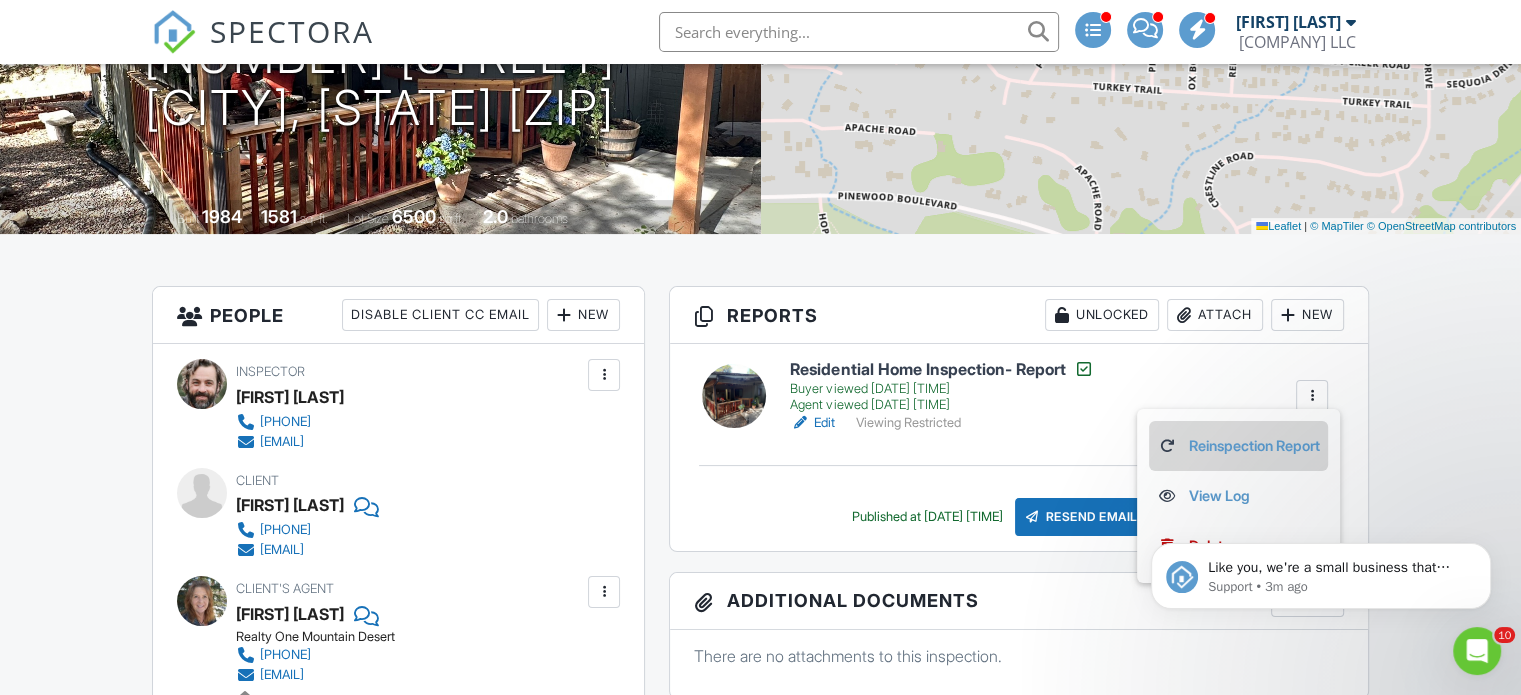 click on "Reinspection Report" at bounding box center (1238, 446) 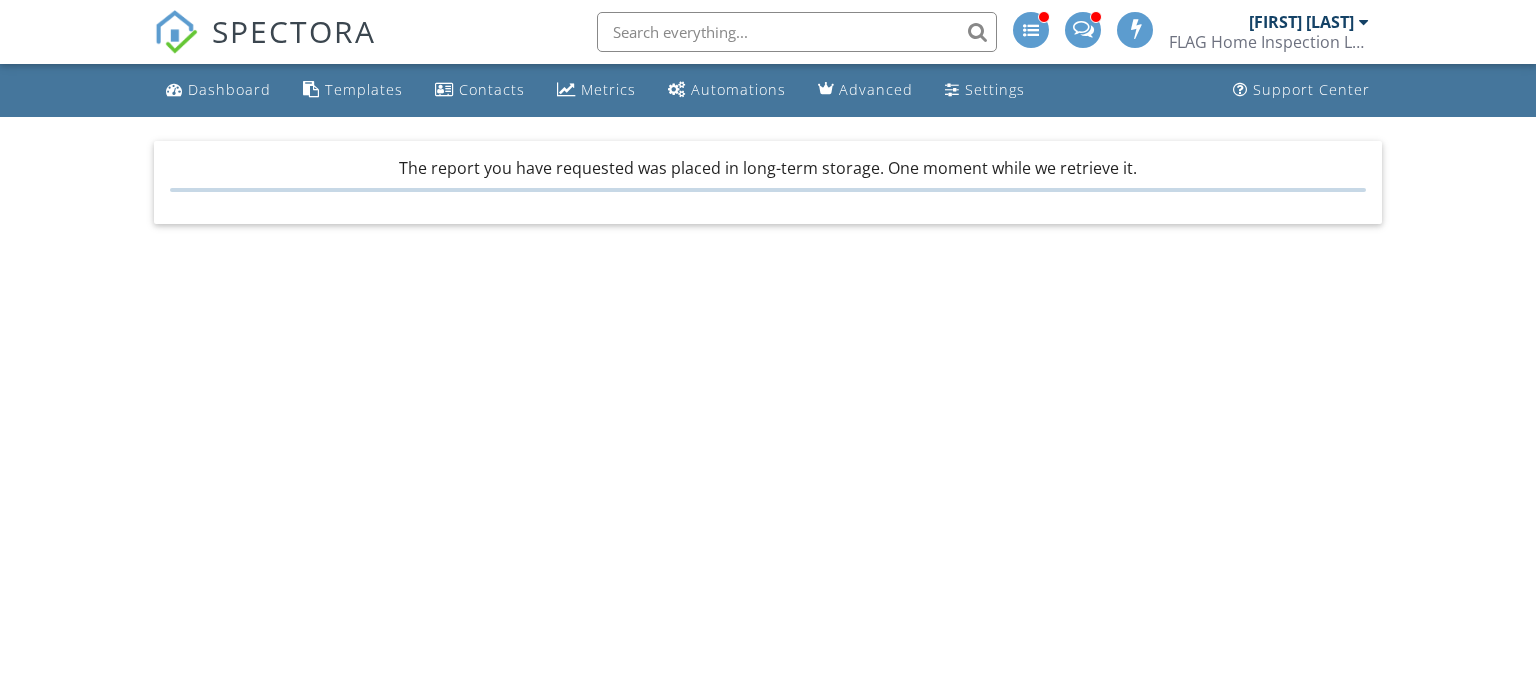 scroll, scrollTop: 0, scrollLeft: 0, axis: both 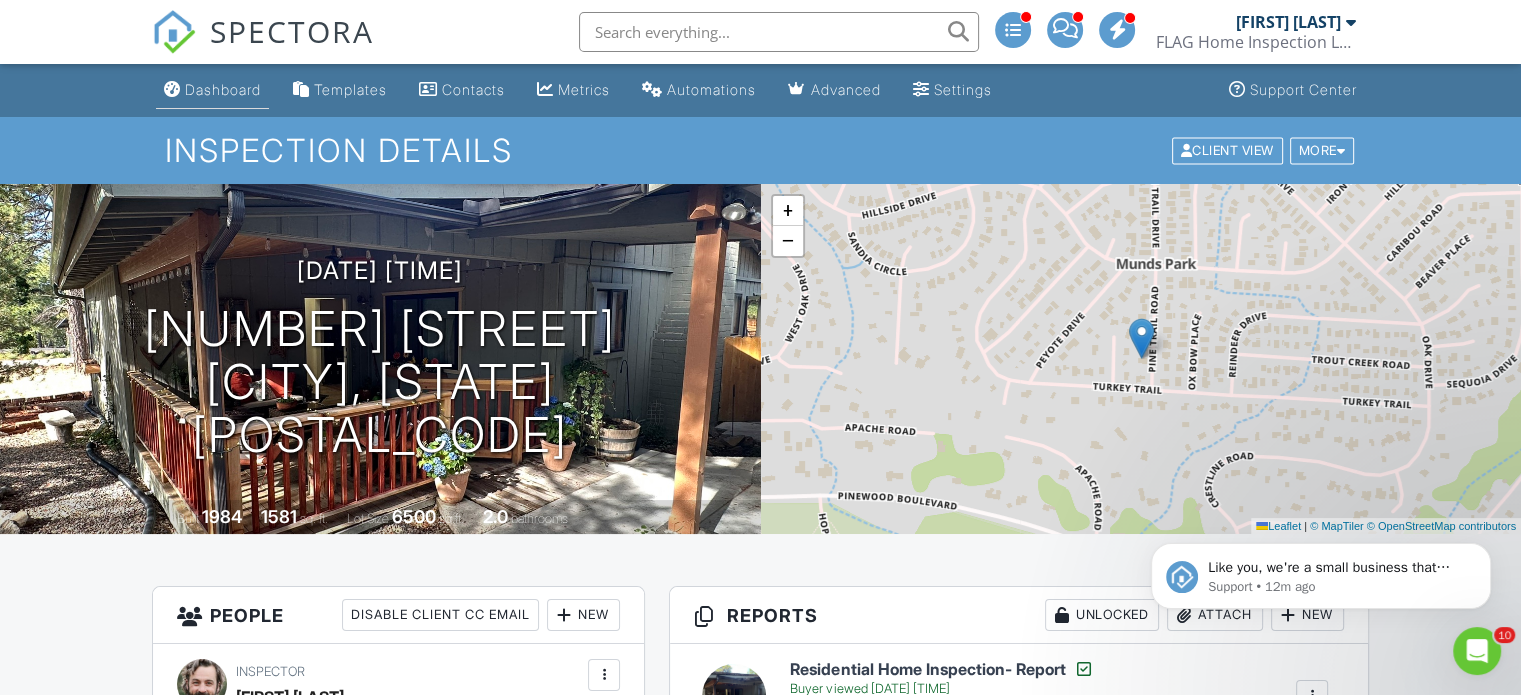click on "Dashboard" at bounding box center (212, 90) 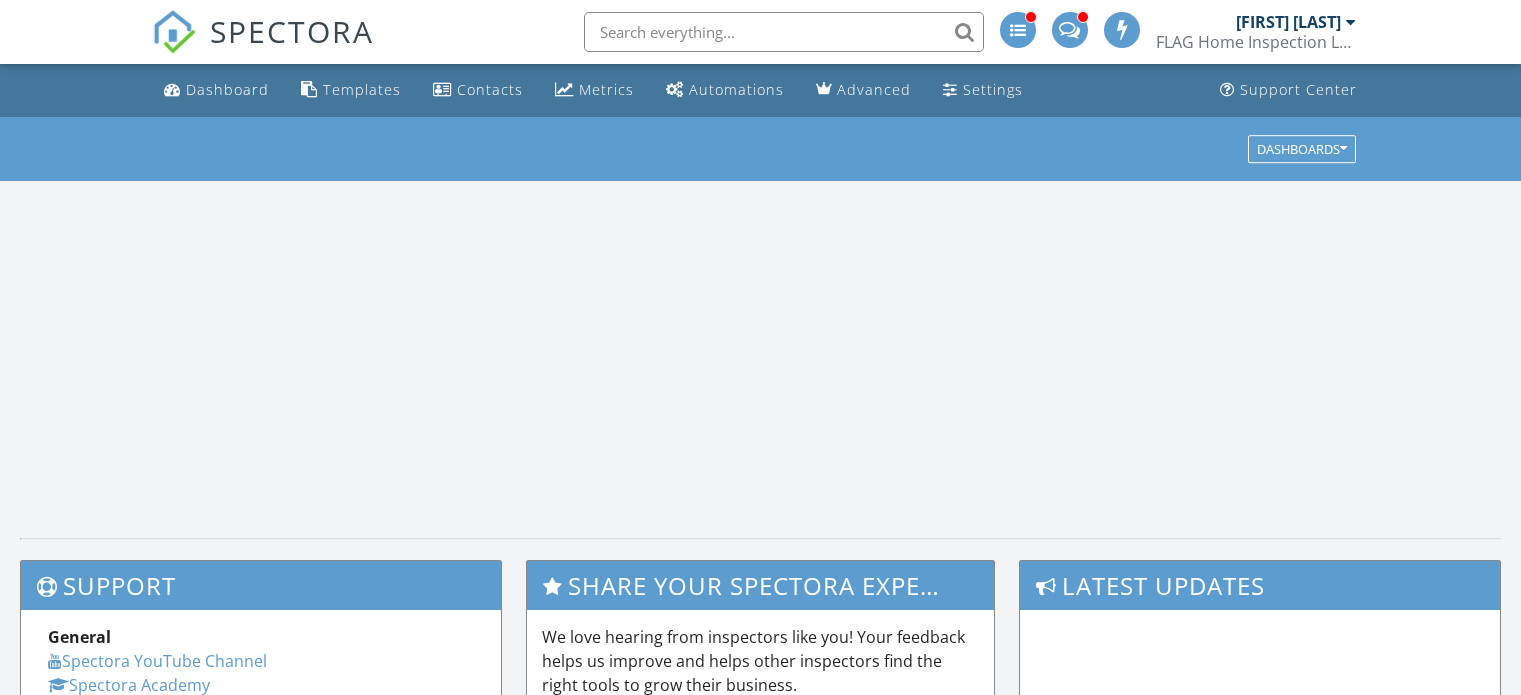 scroll, scrollTop: 0, scrollLeft: 0, axis: both 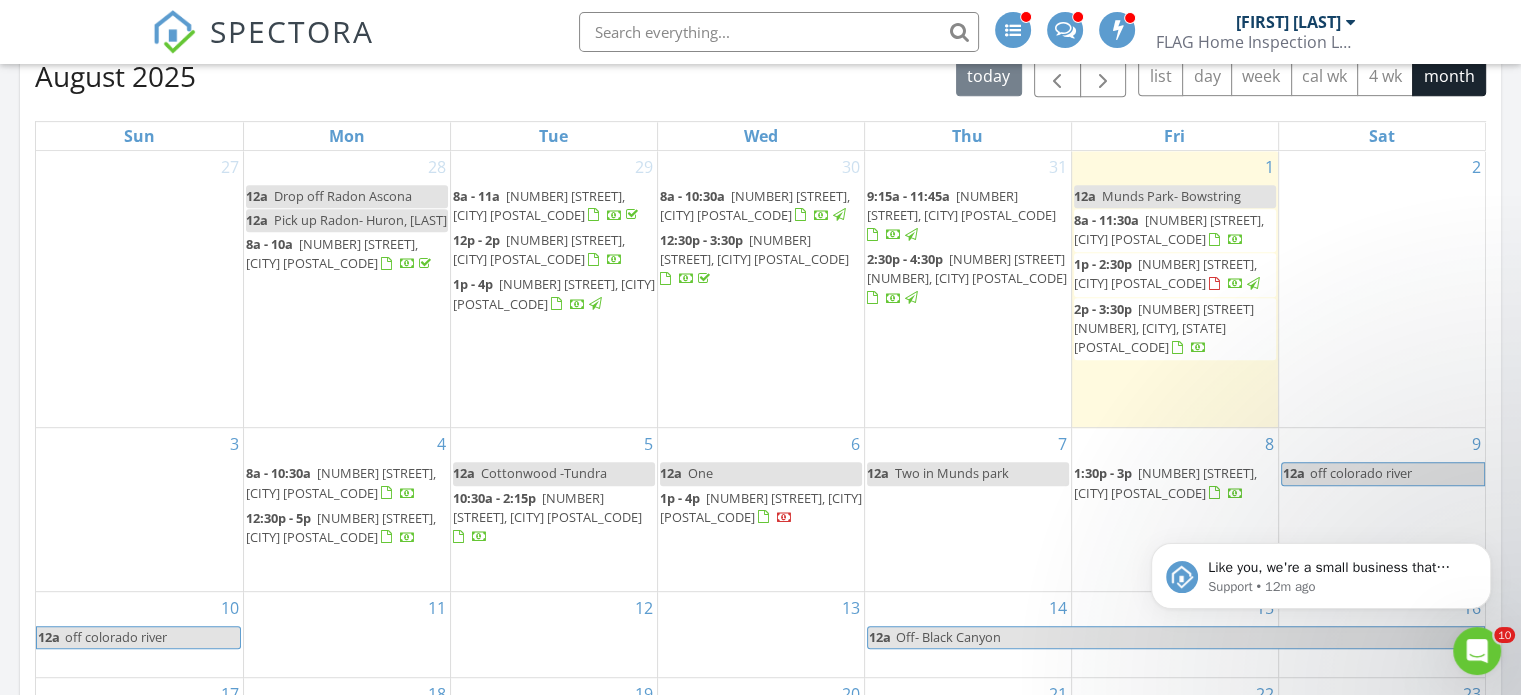 click on "7
12a
Two in [CITY]" at bounding box center [968, 509] 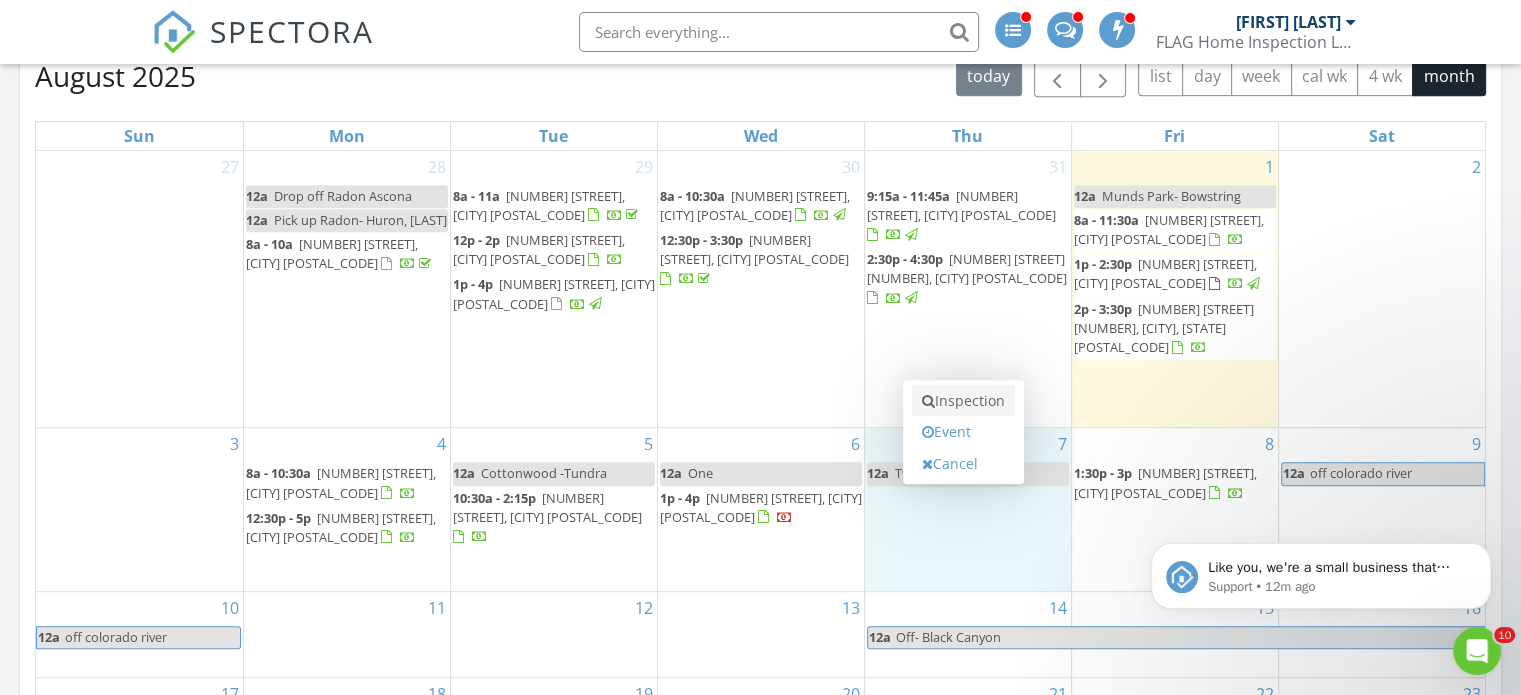 click on "Inspection" at bounding box center (963, 401) 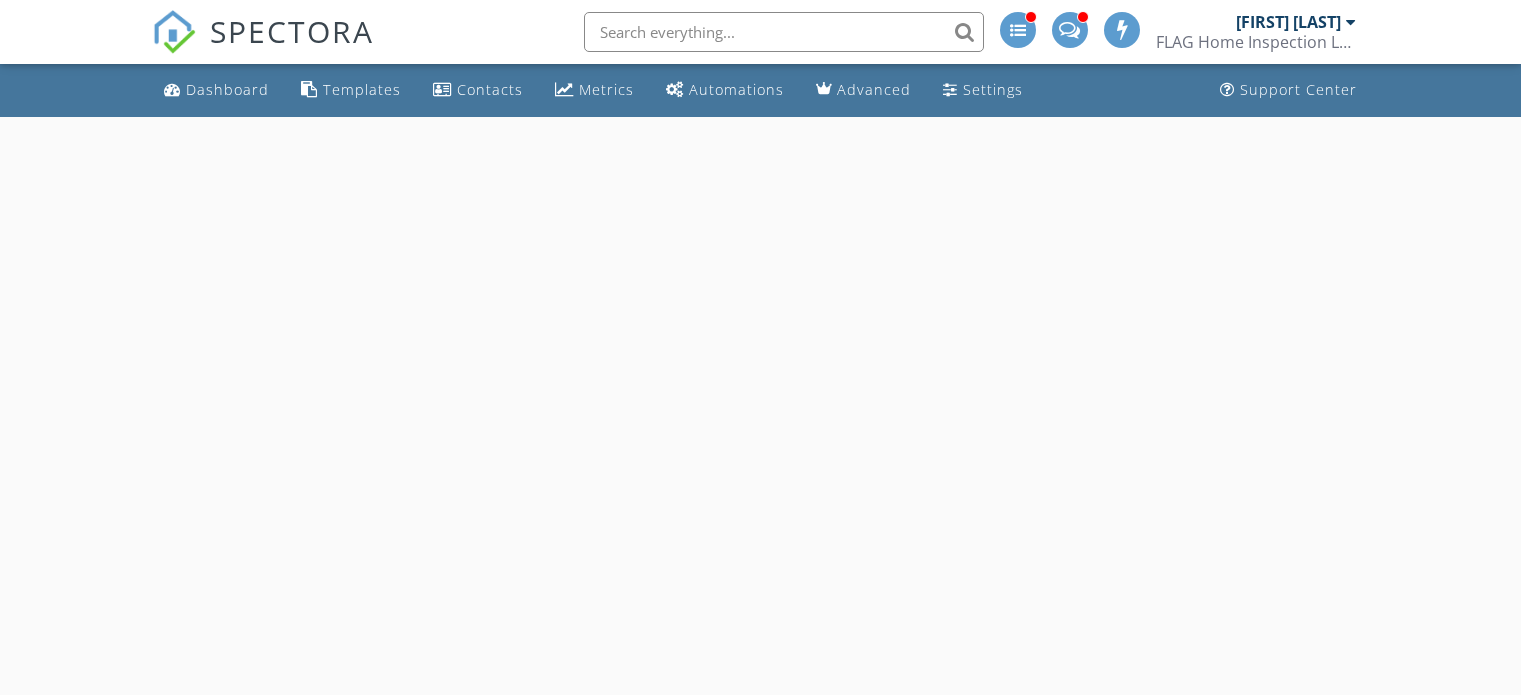 scroll, scrollTop: 0, scrollLeft: 0, axis: both 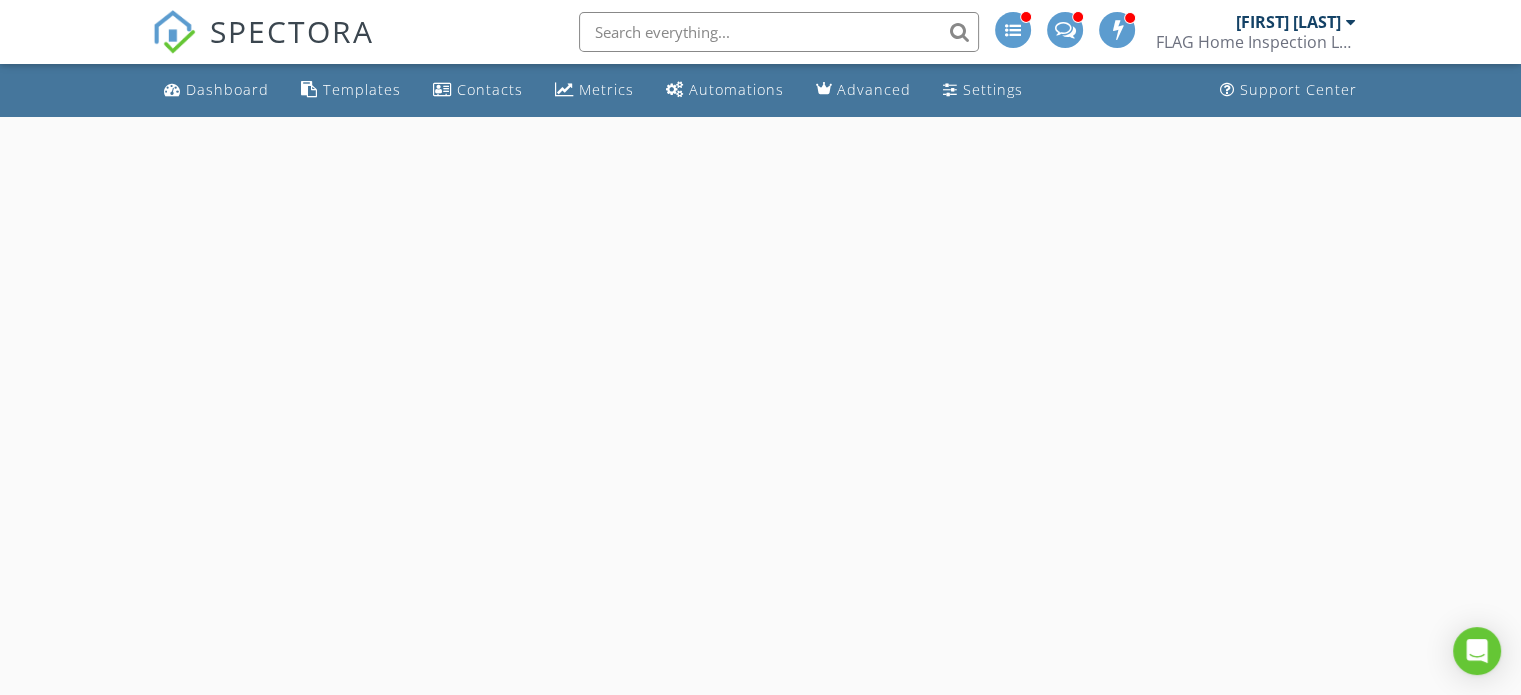 select on "7" 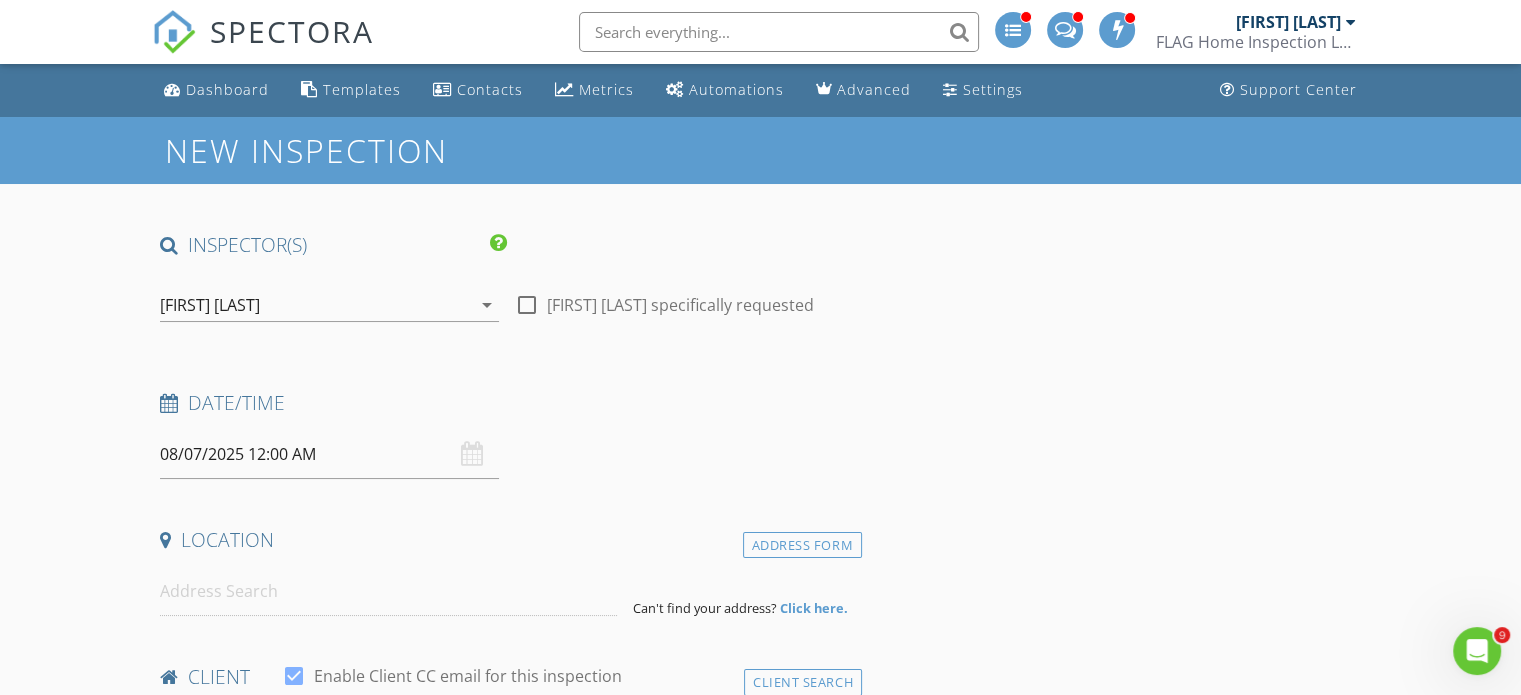 scroll, scrollTop: 0, scrollLeft: 0, axis: both 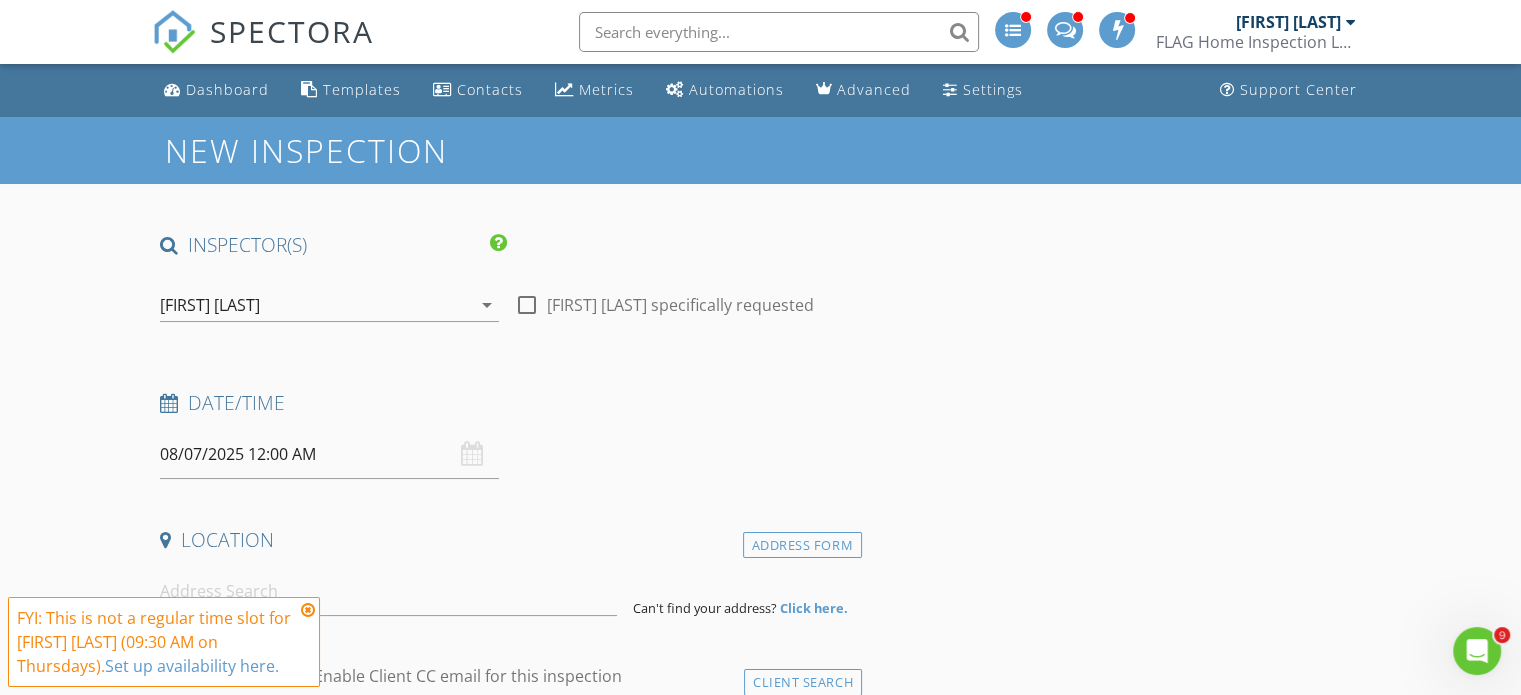 click on "08/07/2025 12:00 AM" at bounding box center (329, 454) 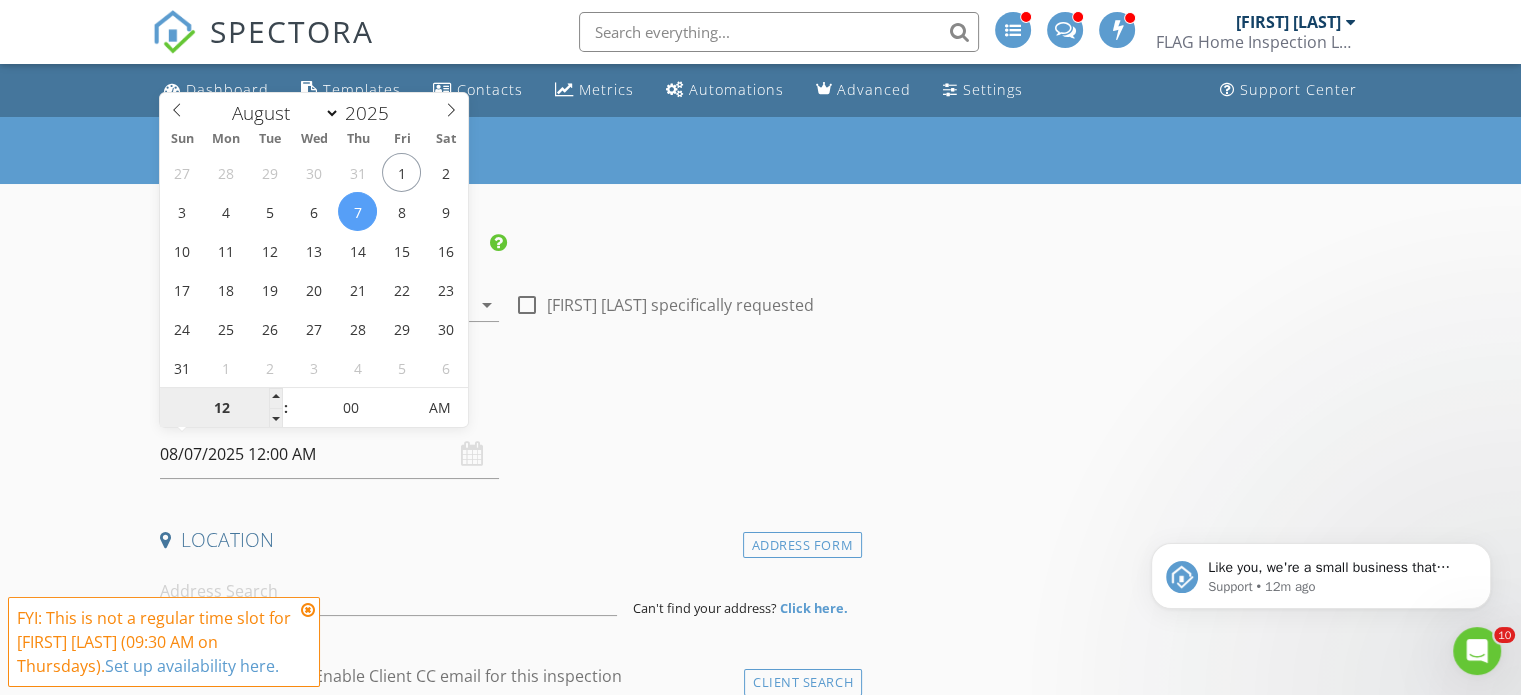 scroll, scrollTop: 0, scrollLeft: 0, axis: both 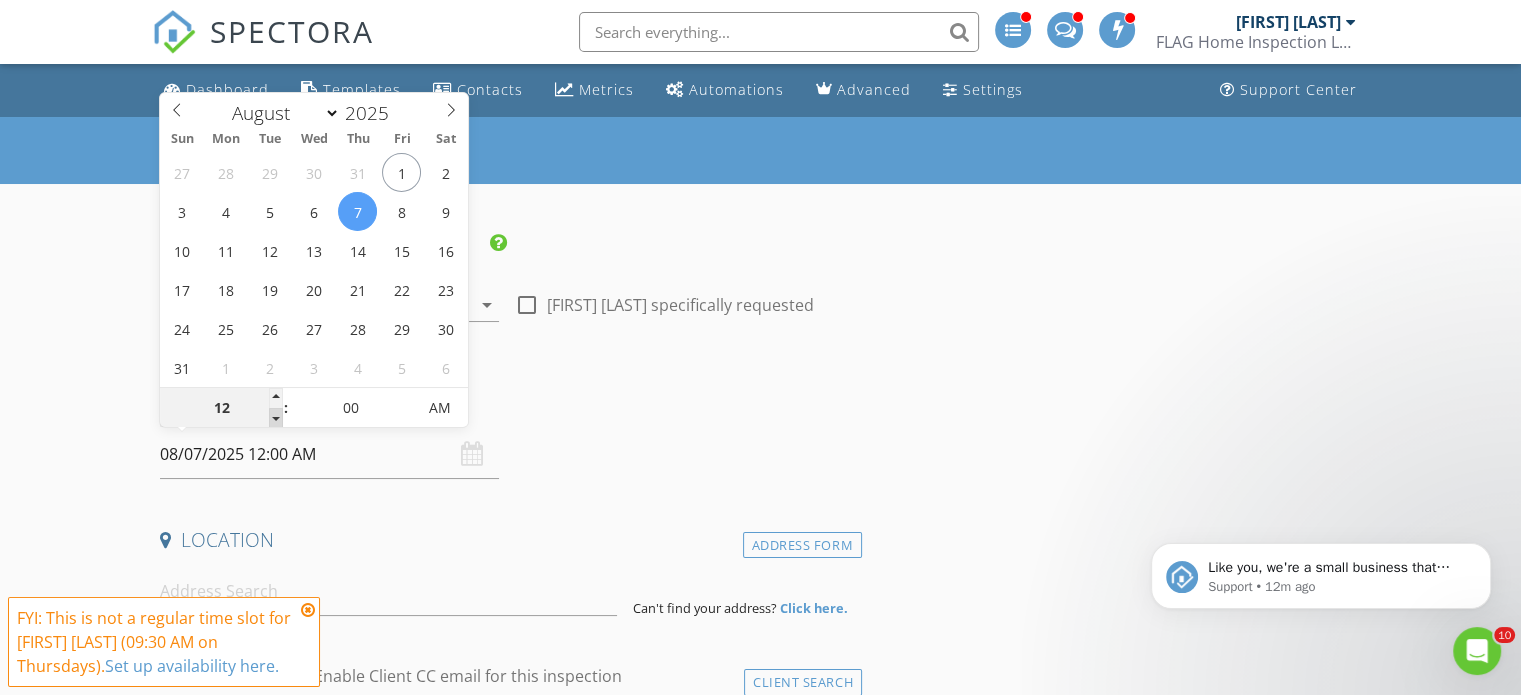 type on "11" 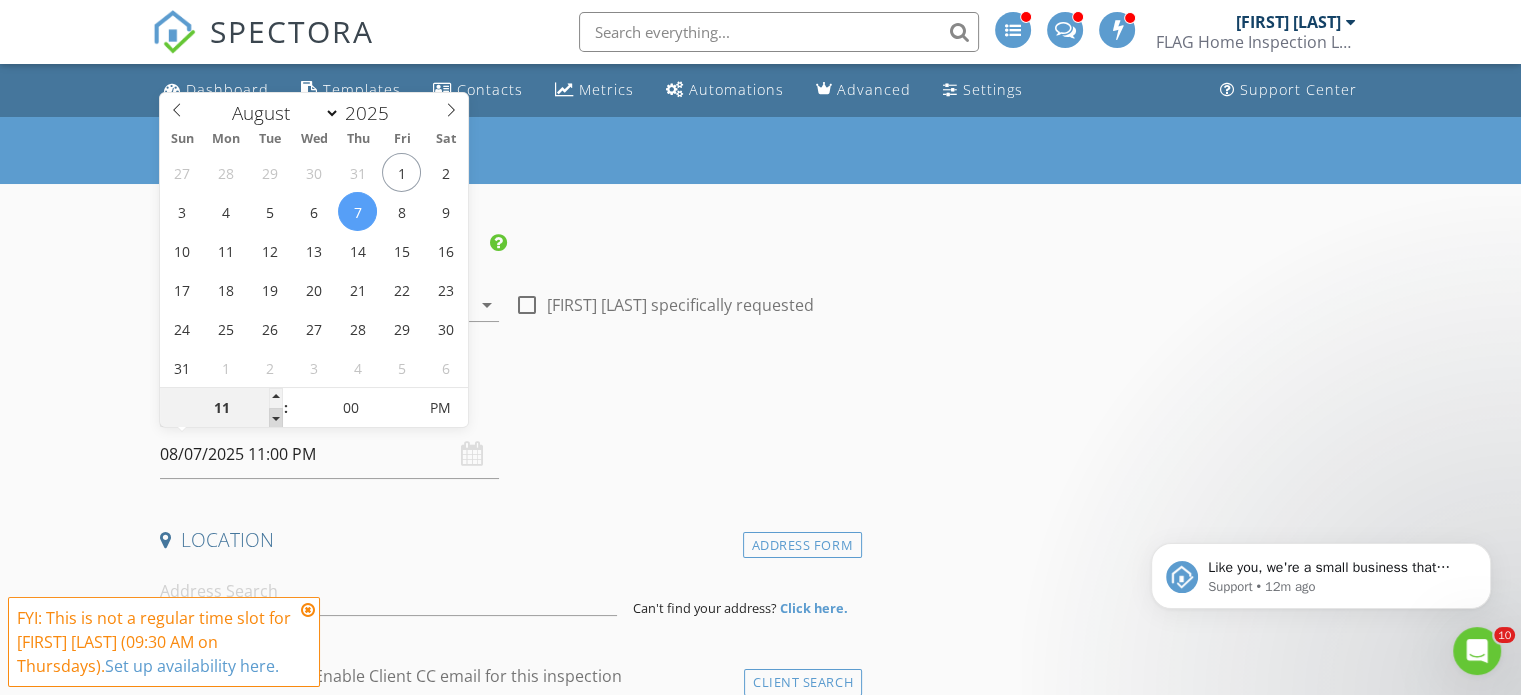 click at bounding box center (276, 418) 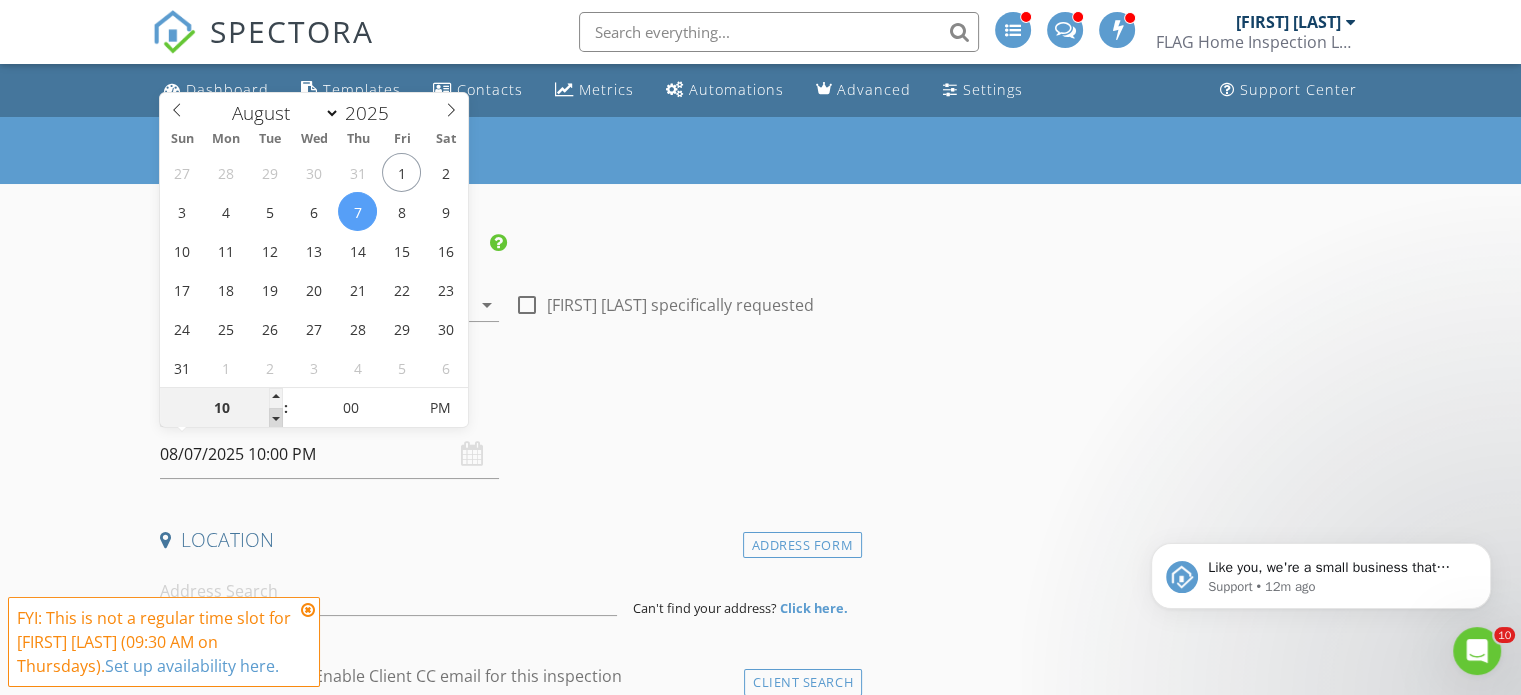 click at bounding box center [276, 418] 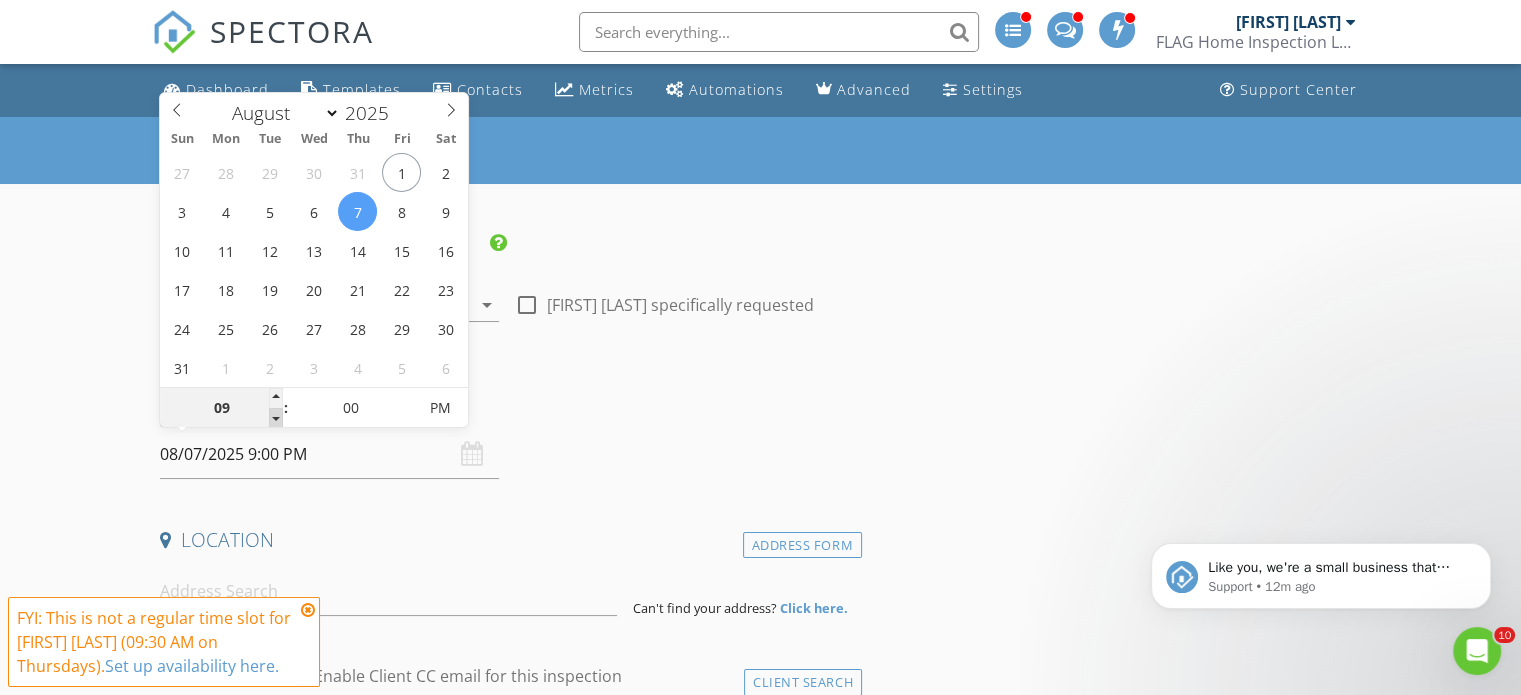 click at bounding box center [276, 418] 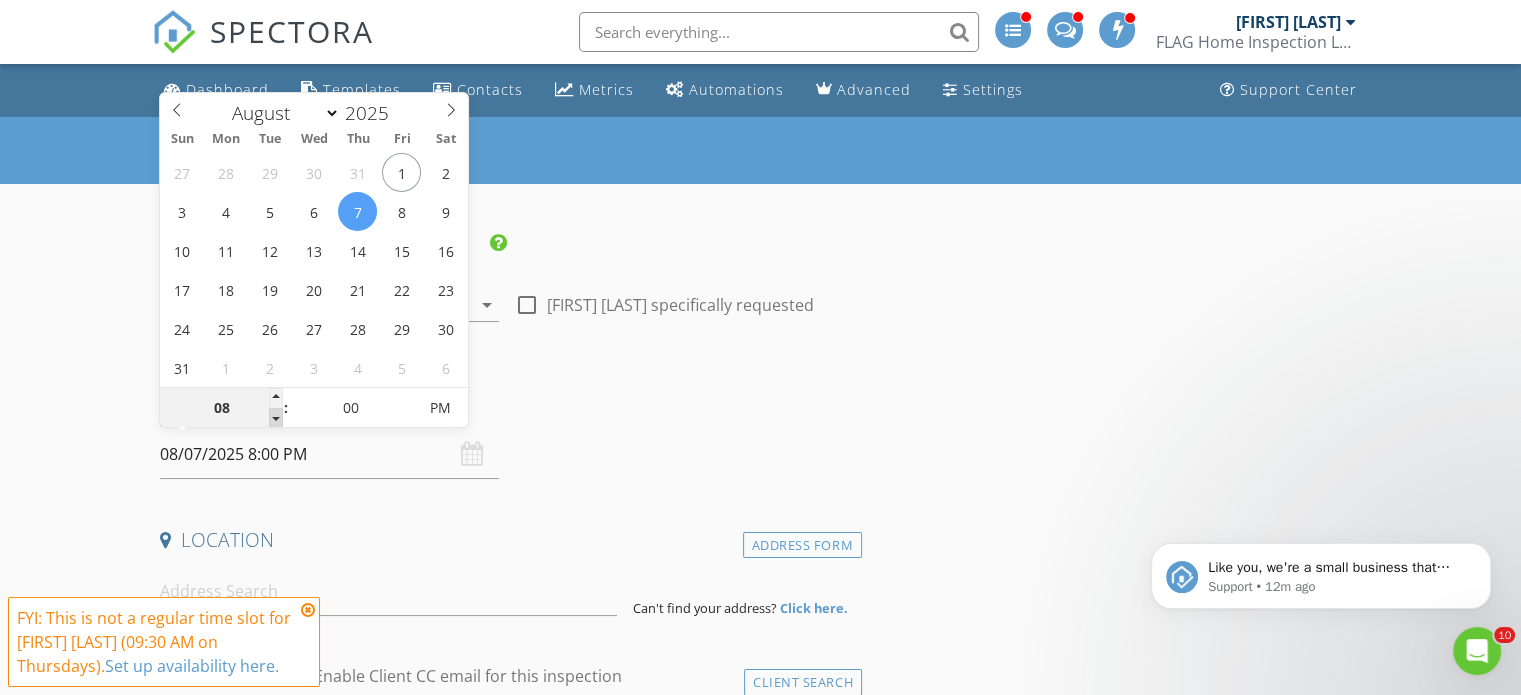 click at bounding box center (276, 418) 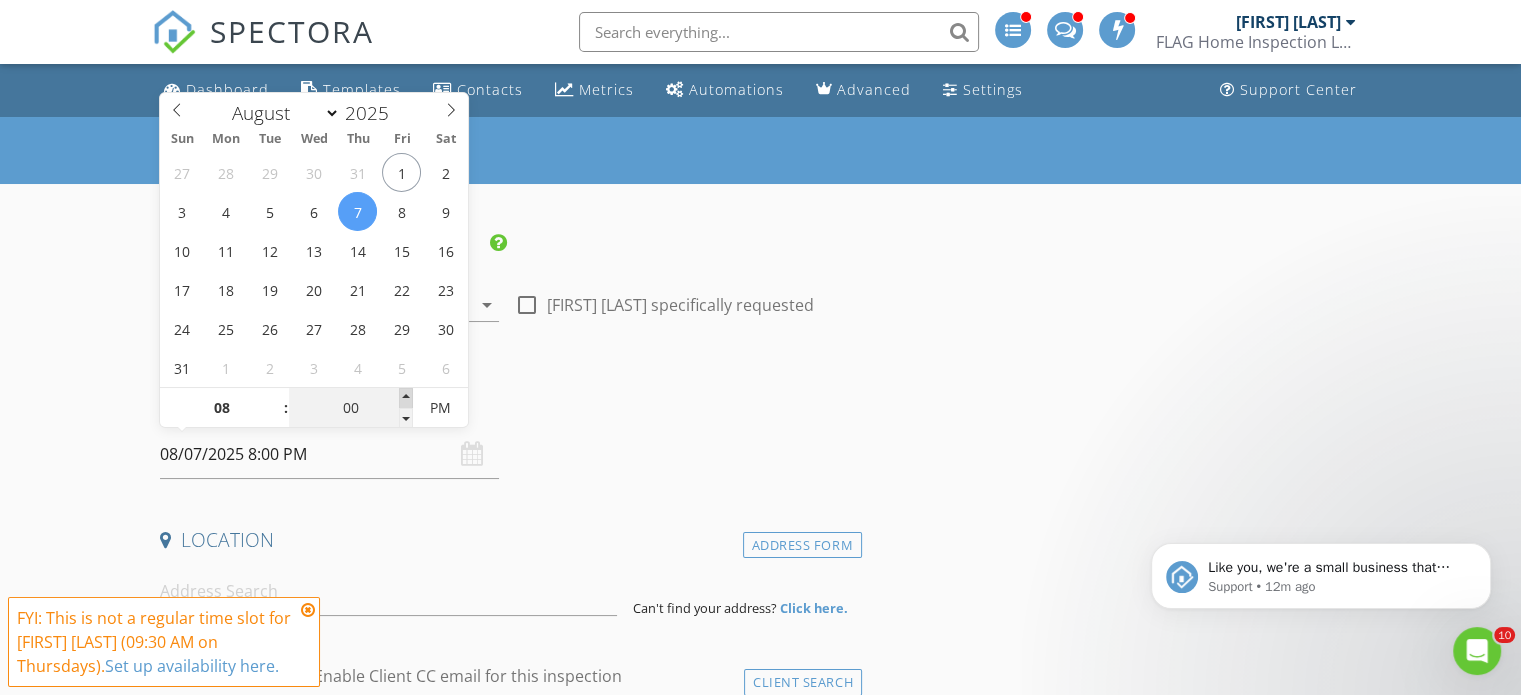 type on "05" 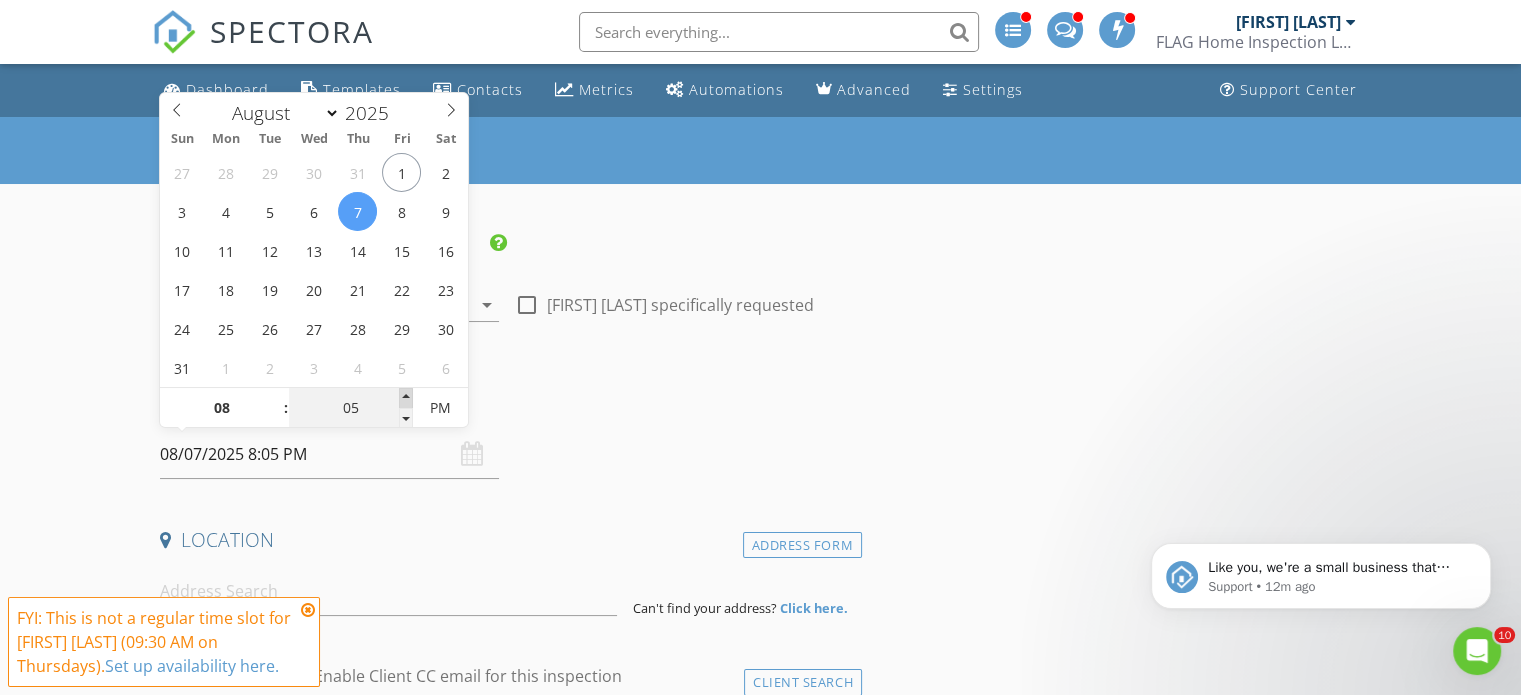 click at bounding box center (406, 398) 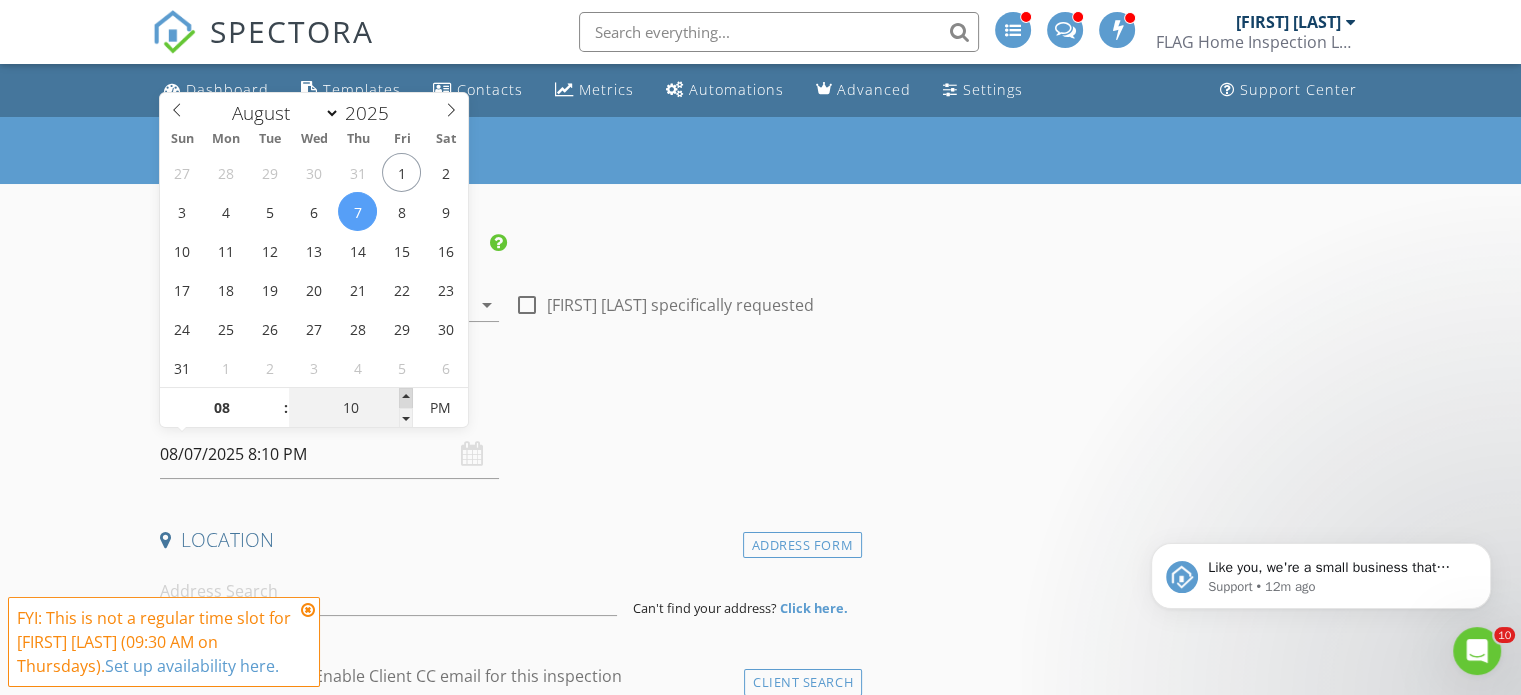 click at bounding box center [406, 398] 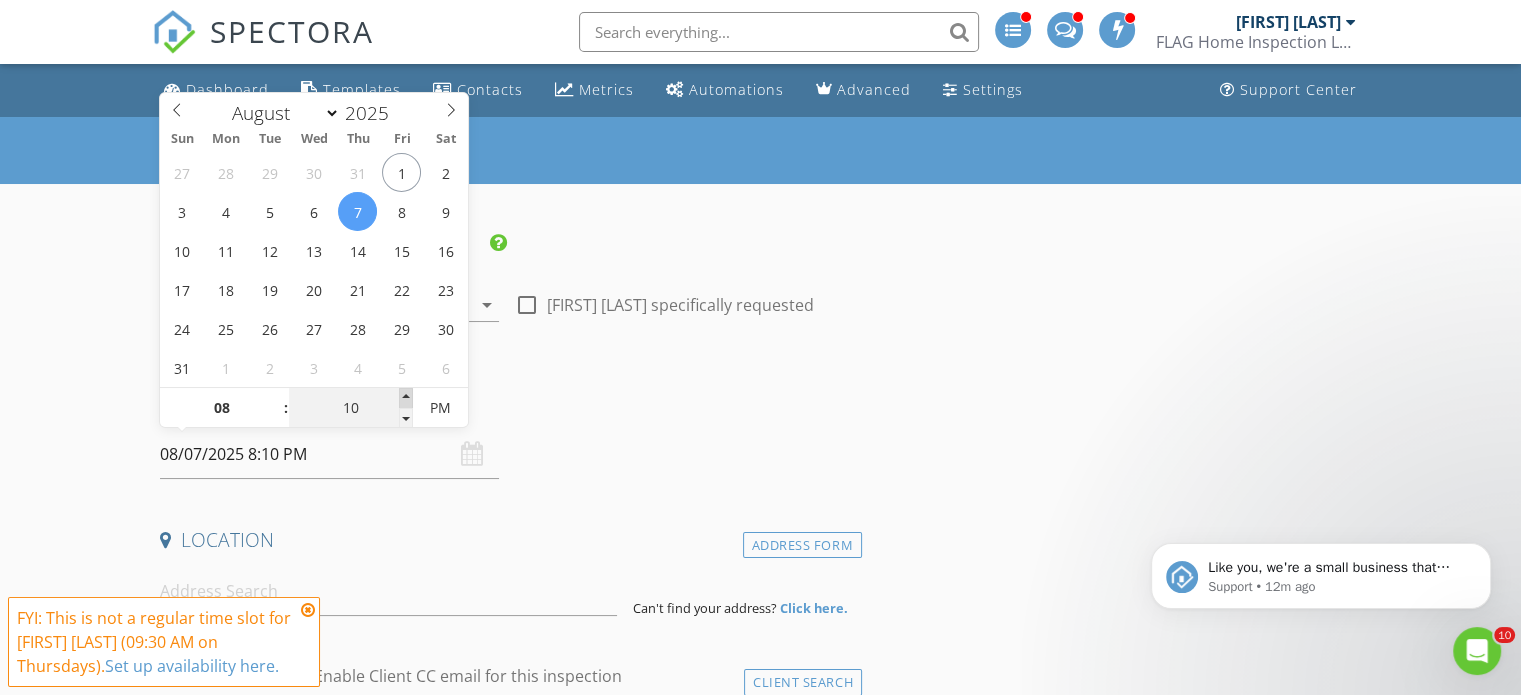 type on "15" 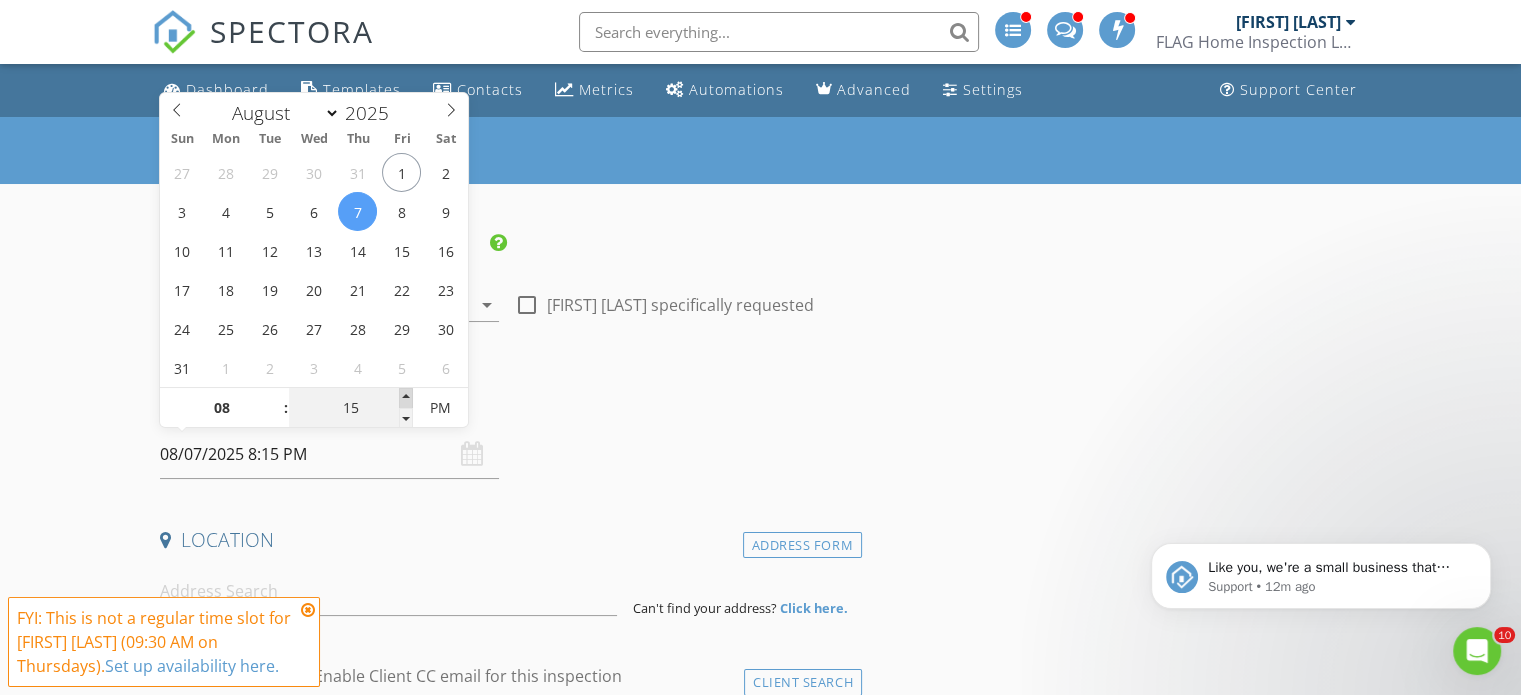 click at bounding box center (406, 398) 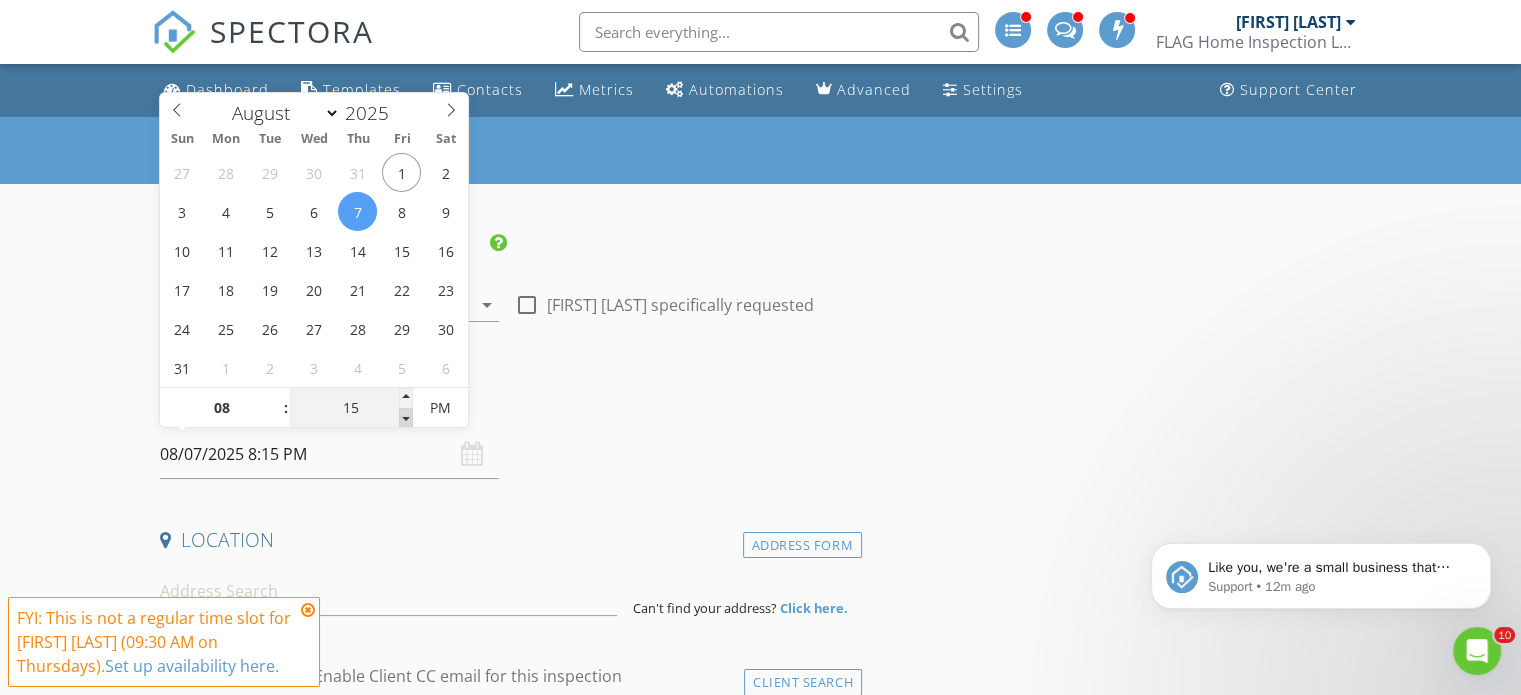 type on "10" 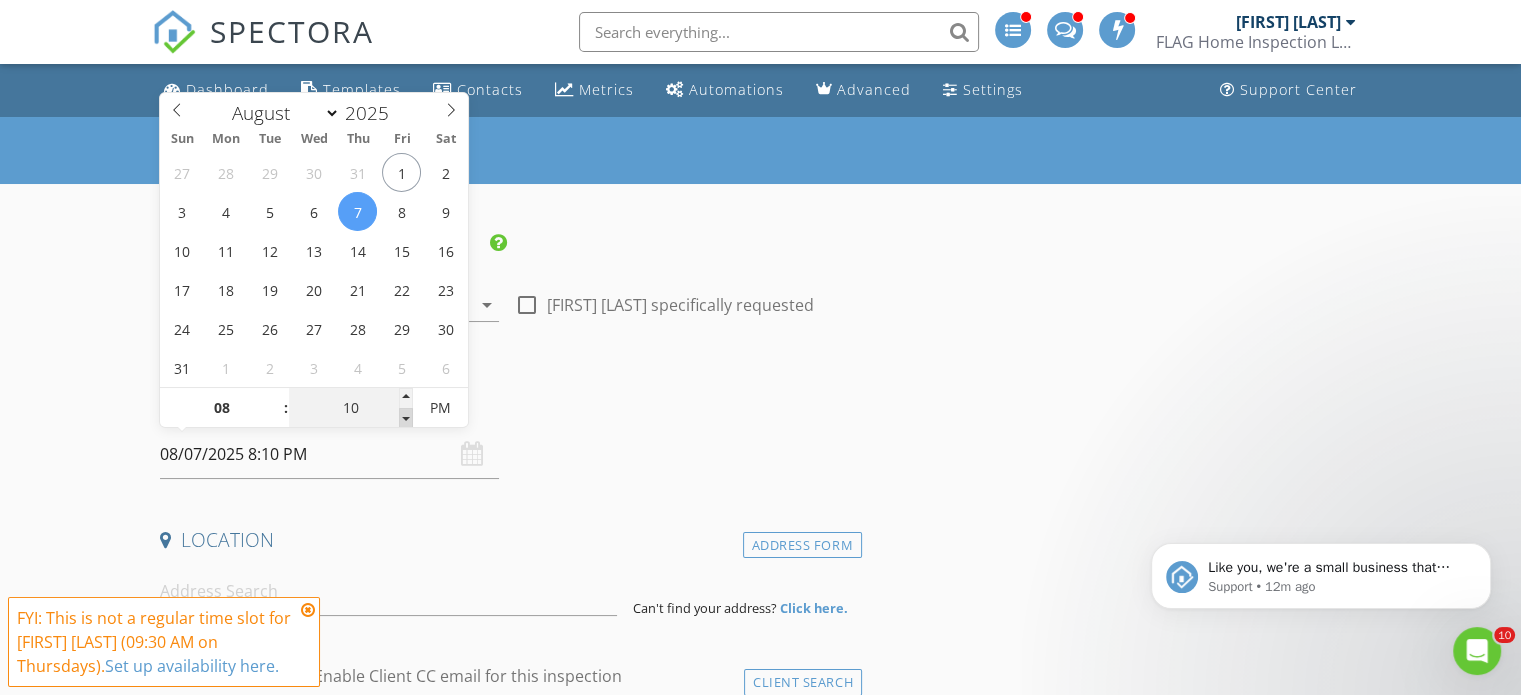 click at bounding box center [406, 418] 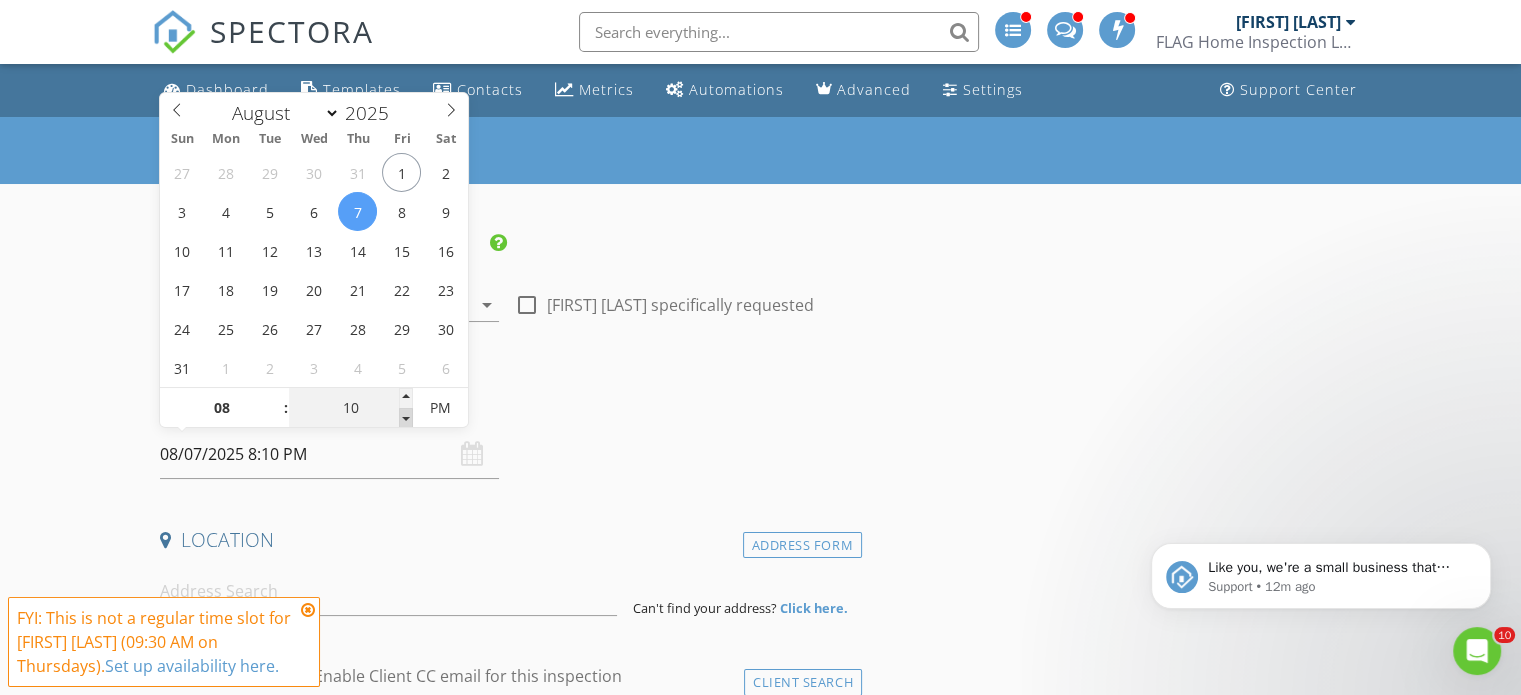 type on "05" 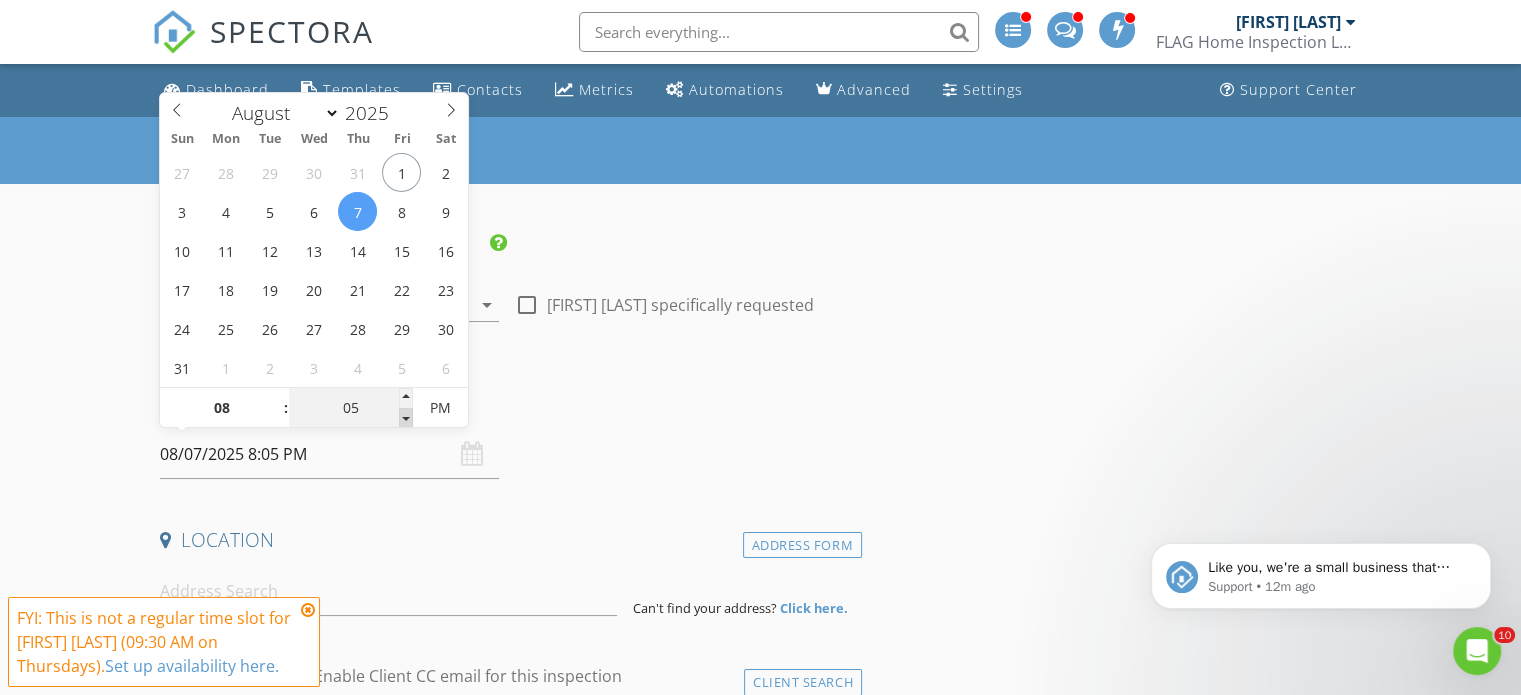 click at bounding box center (406, 418) 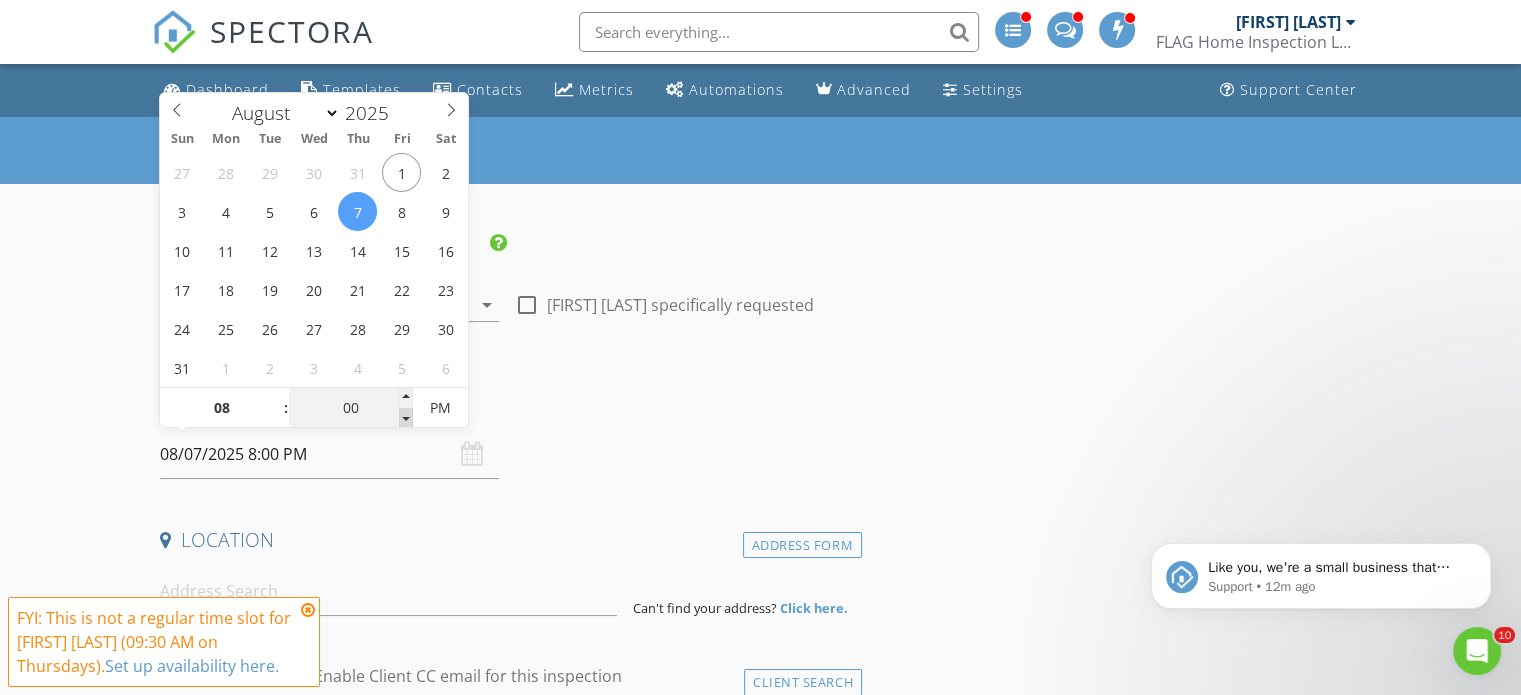 click at bounding box center [406, 418] 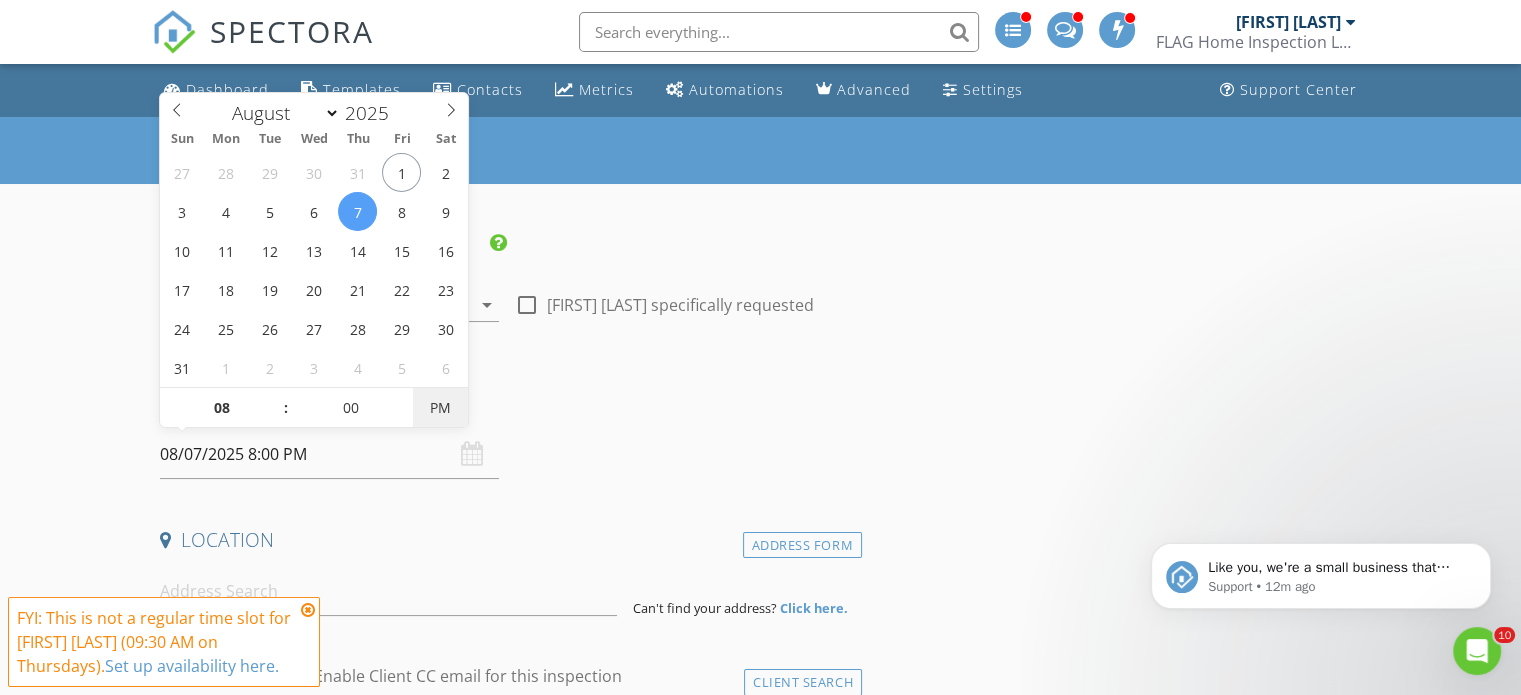 type on "08/07/2025 8:00 AM" 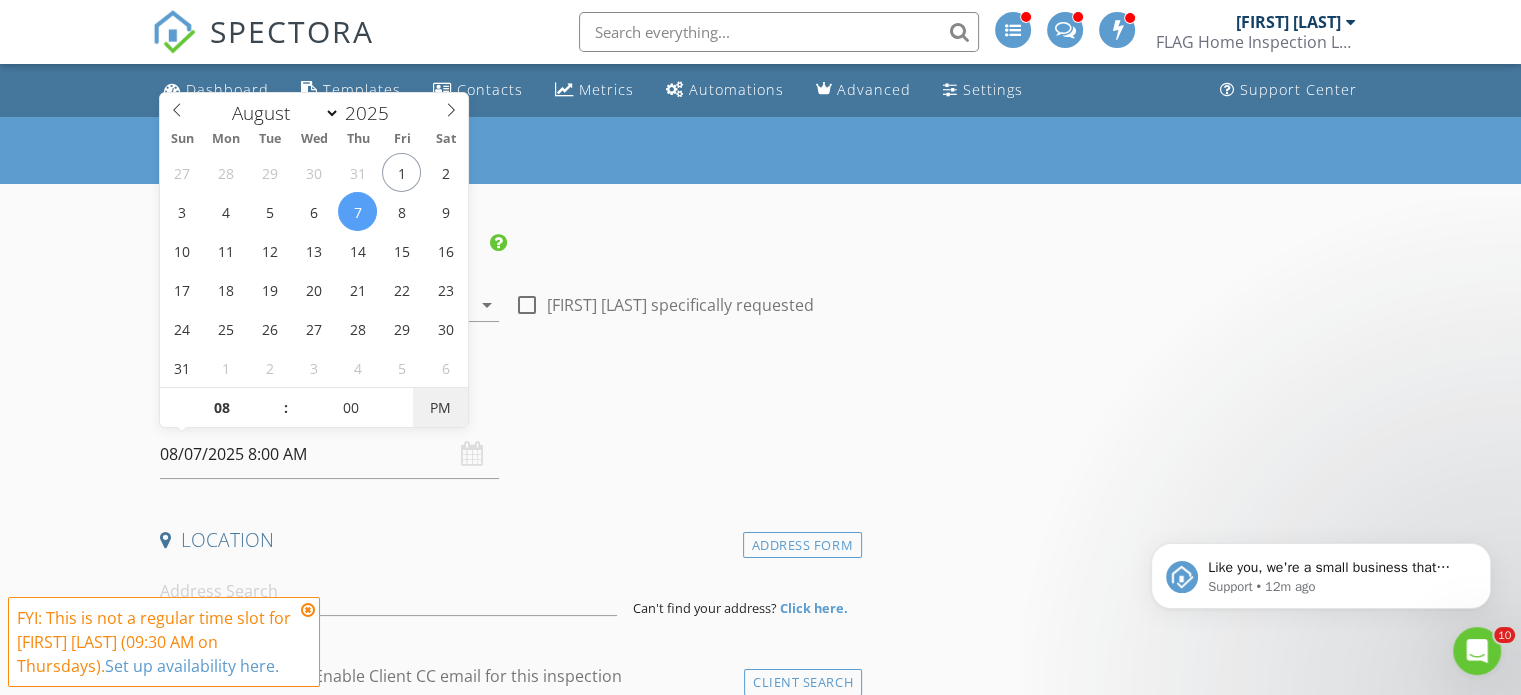 click on "PM" at bounding box center (440, 408) 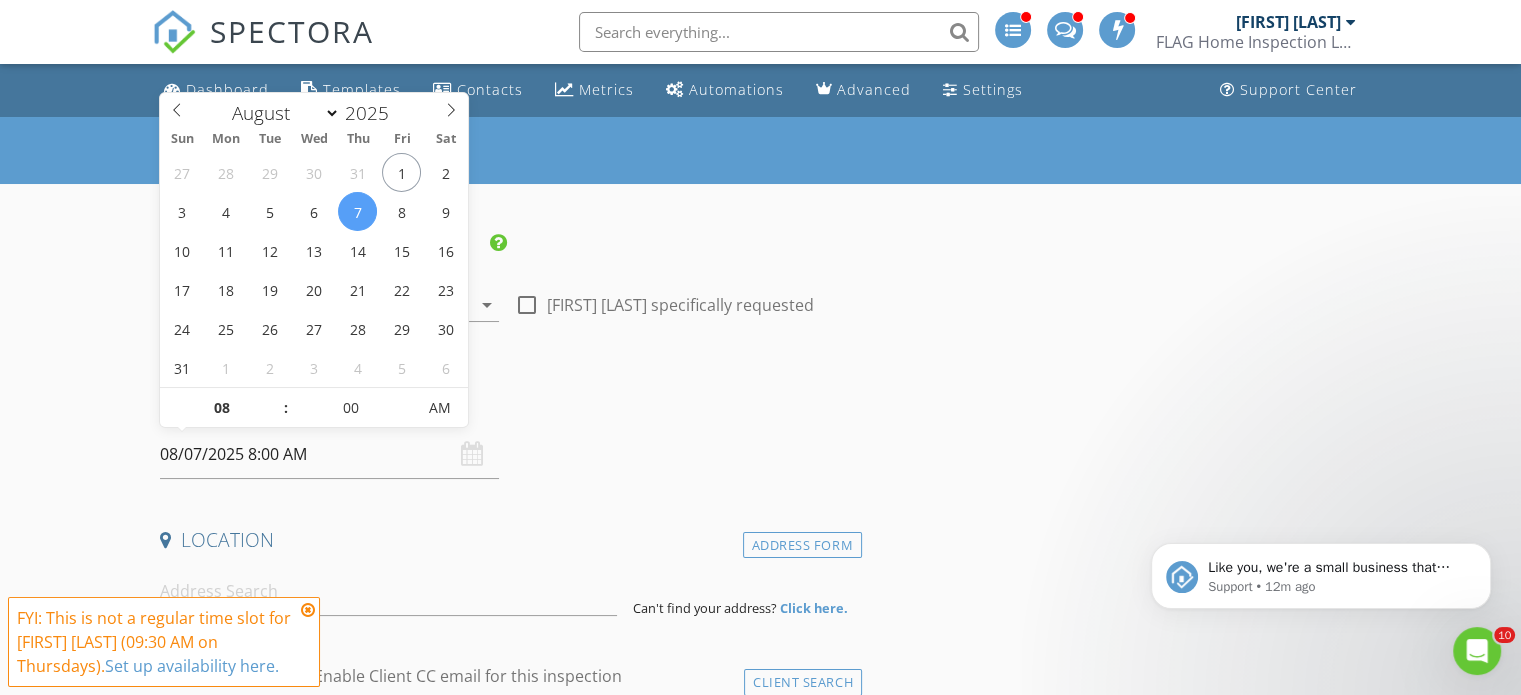 click on "Date/Time
08/07/2025 8:00 AM" at bounding box center [507, 434] 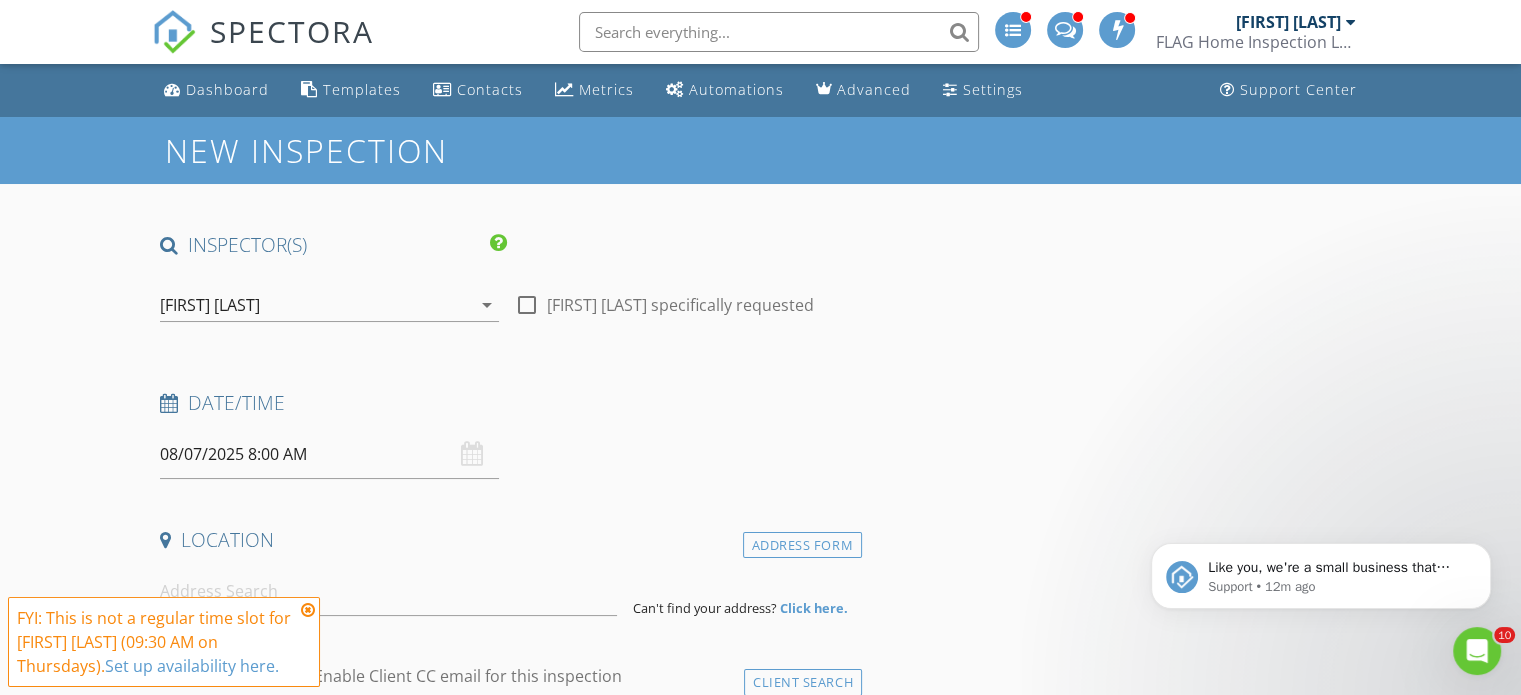 click at bounding box center [308, 610] 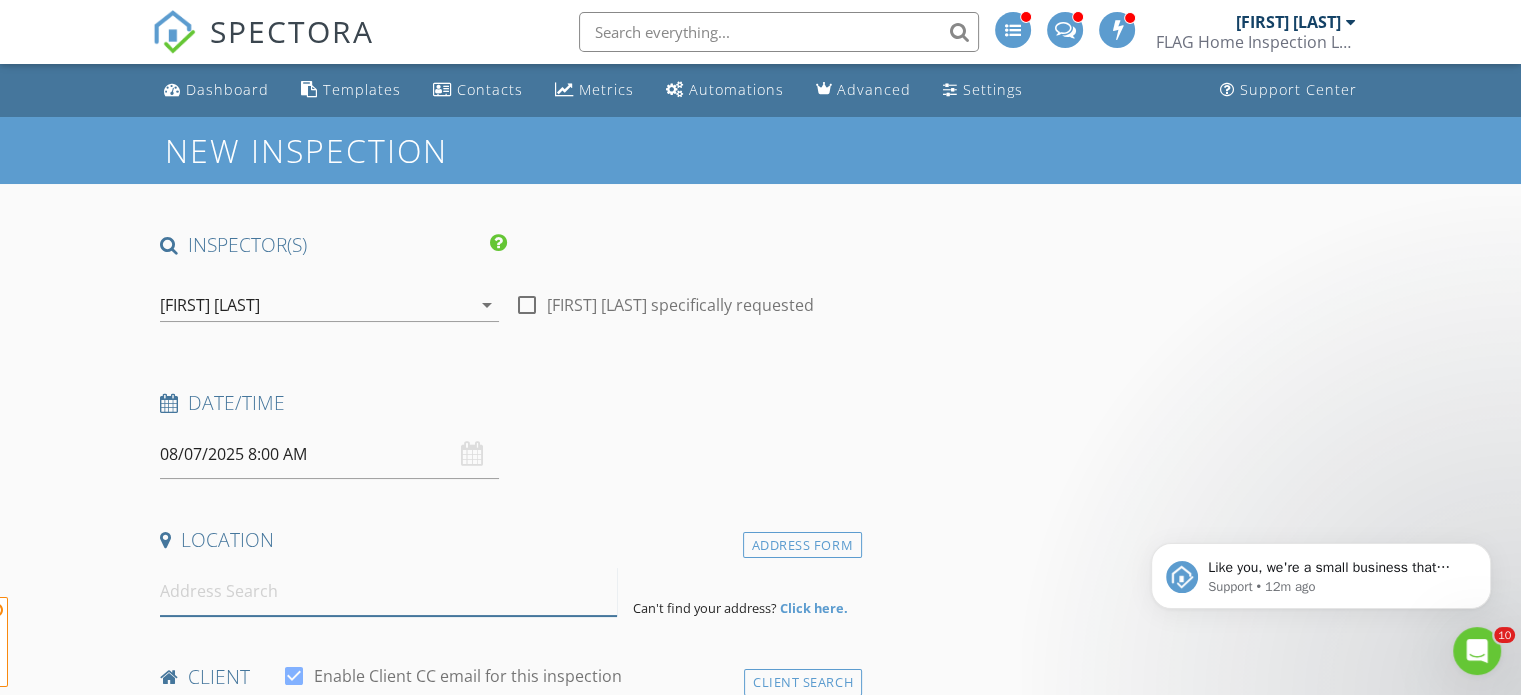 click at bounding box center [388, 591] 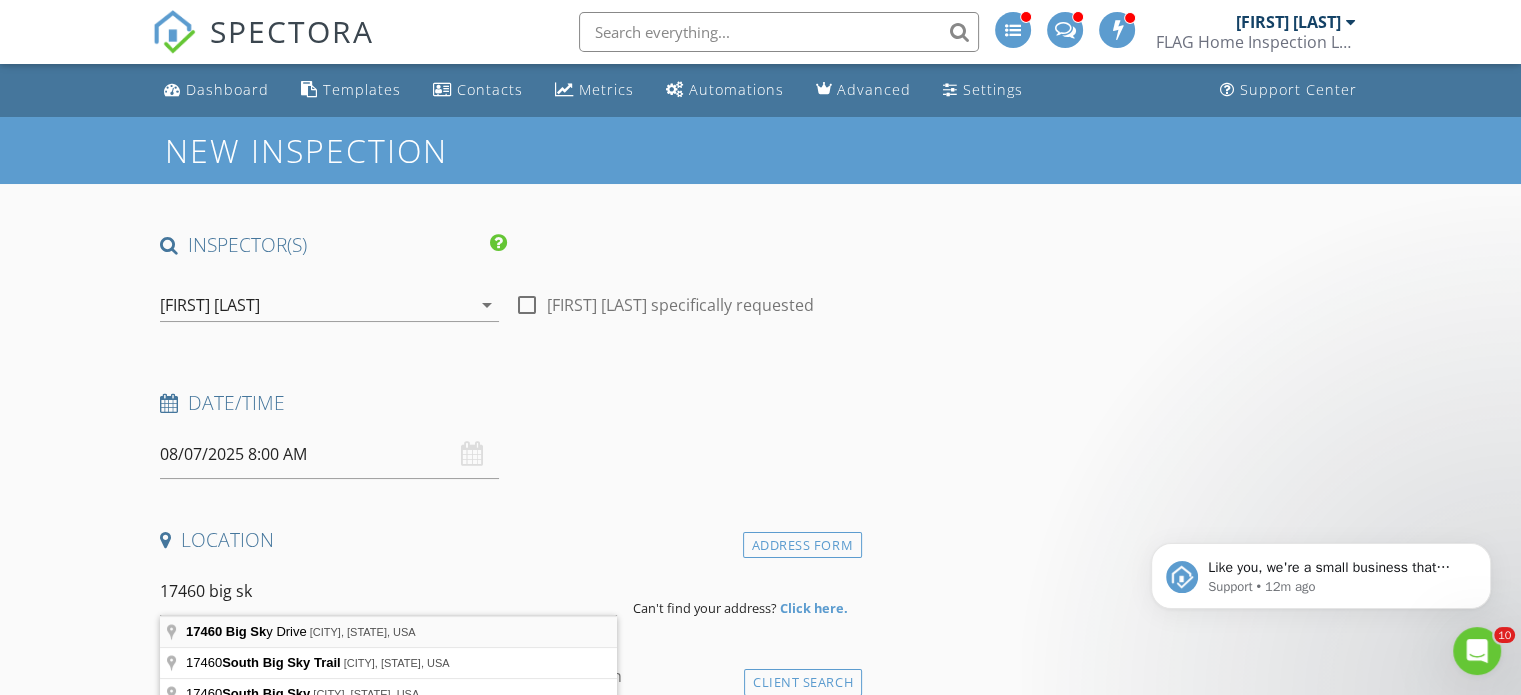 type on "17460 Big Sky Drive, Munds Park, AZ, USA" 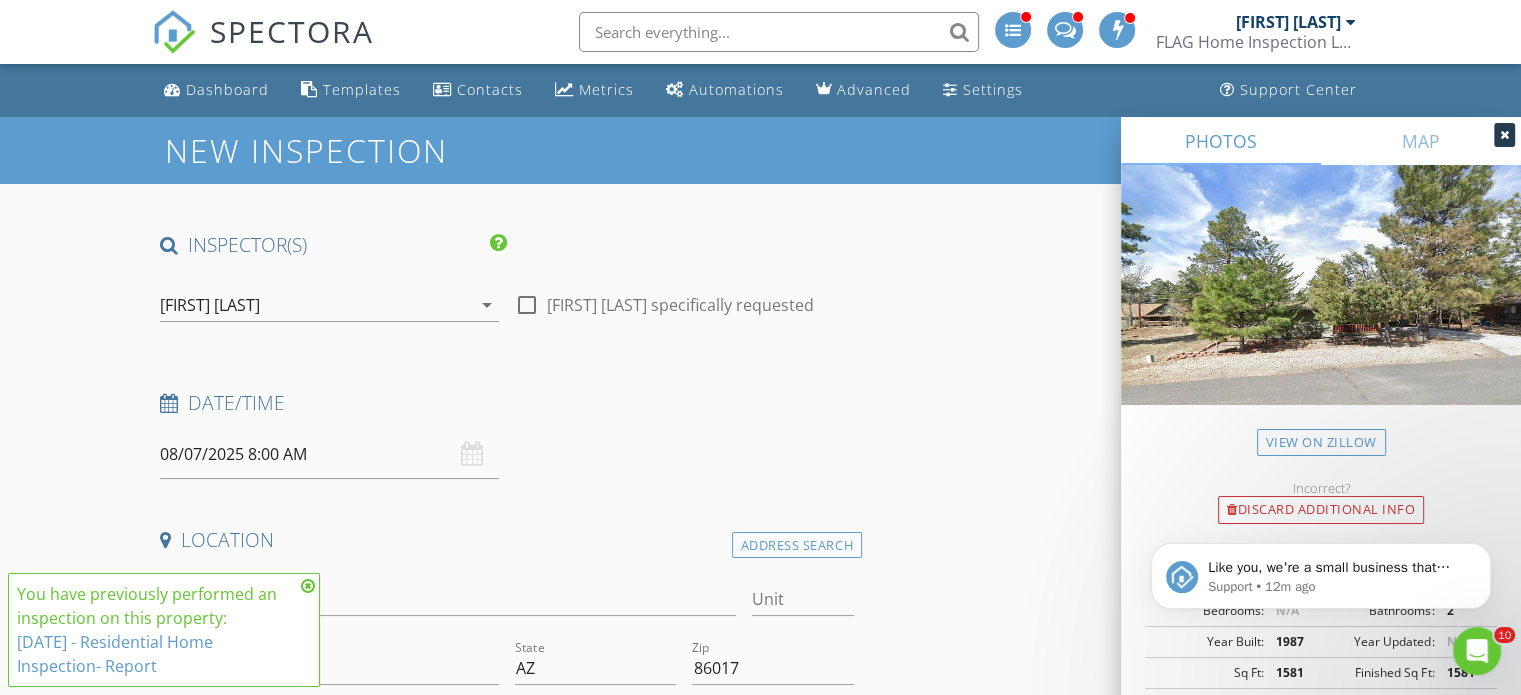 click at bounding box center [308, 586] 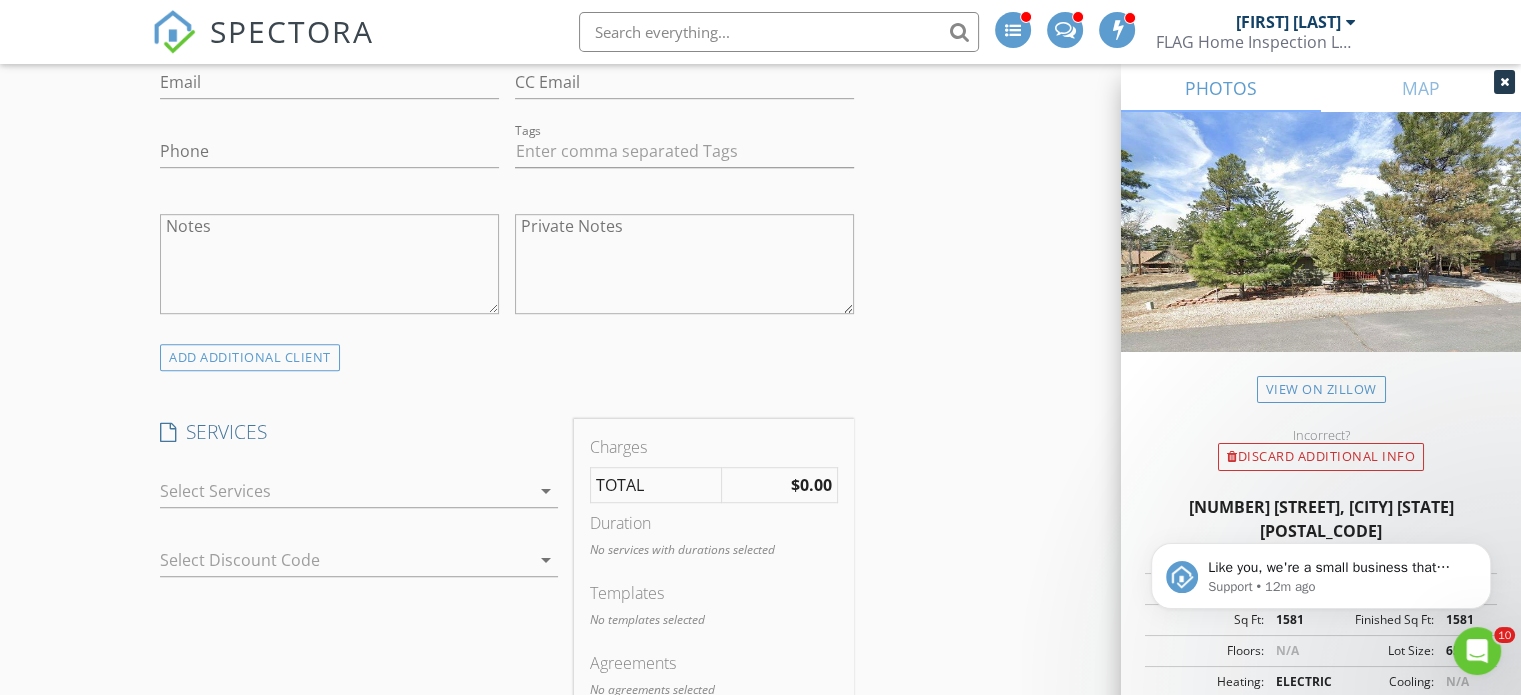 scroll, scrollTop: 1300, scrollLeft: 0, axis: vertical 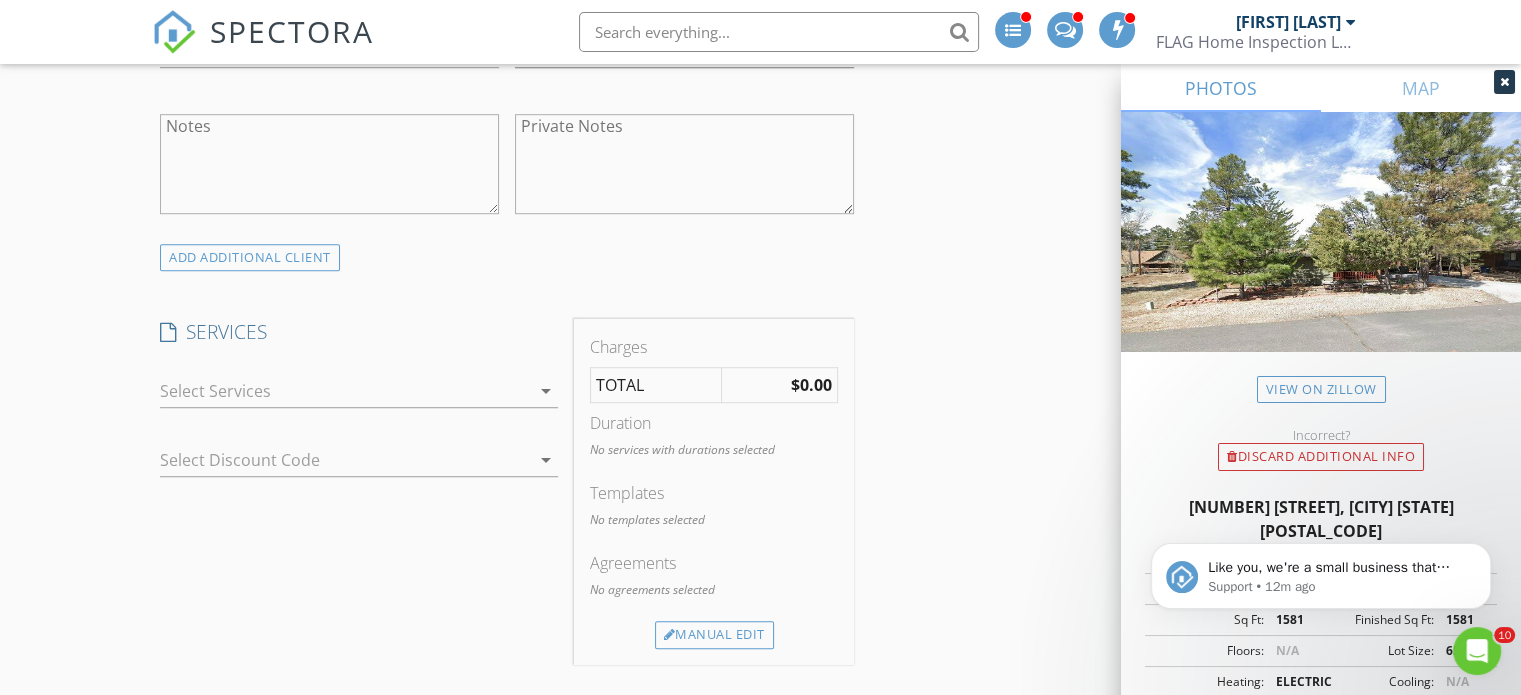 click at bounding box center [345, 391] 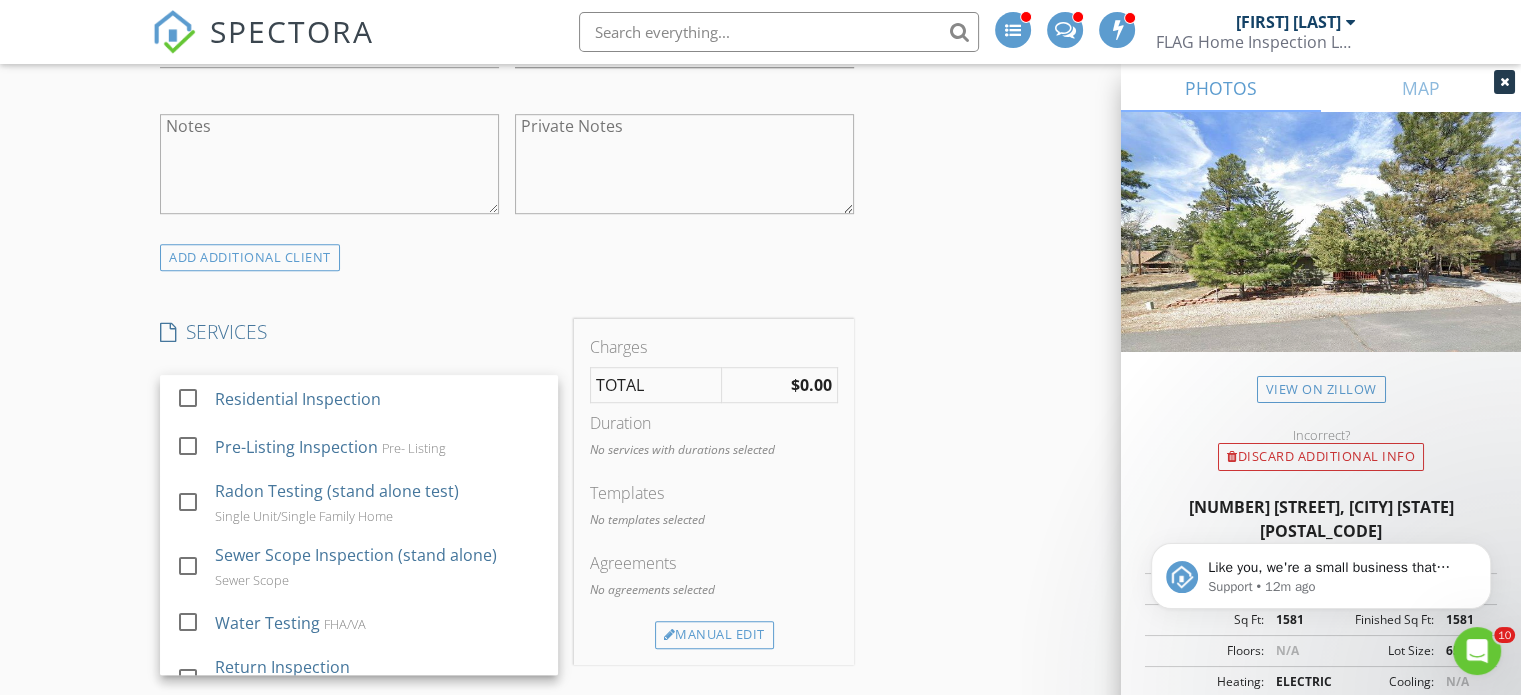 click on "Residential Inspection" at bounding box center [298, 399] 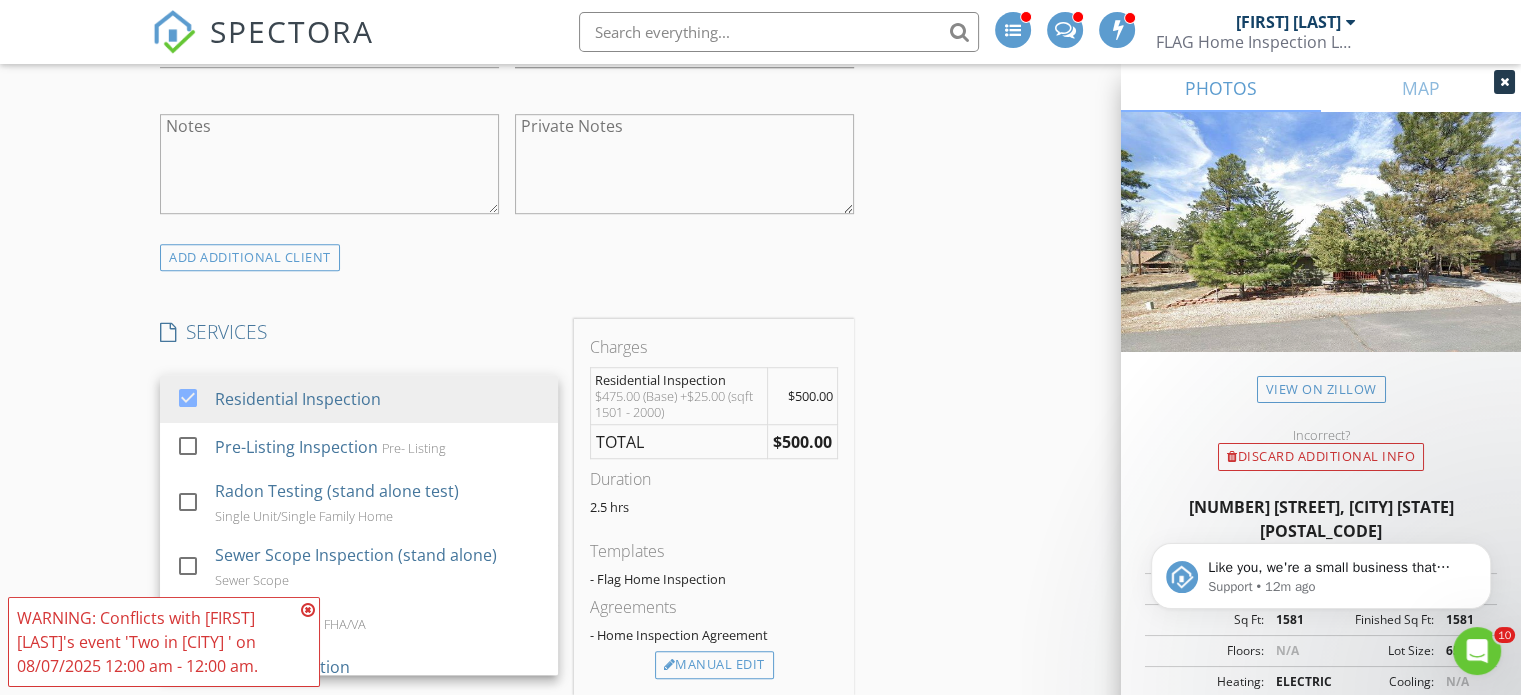 click at bounding box center [308, 610] 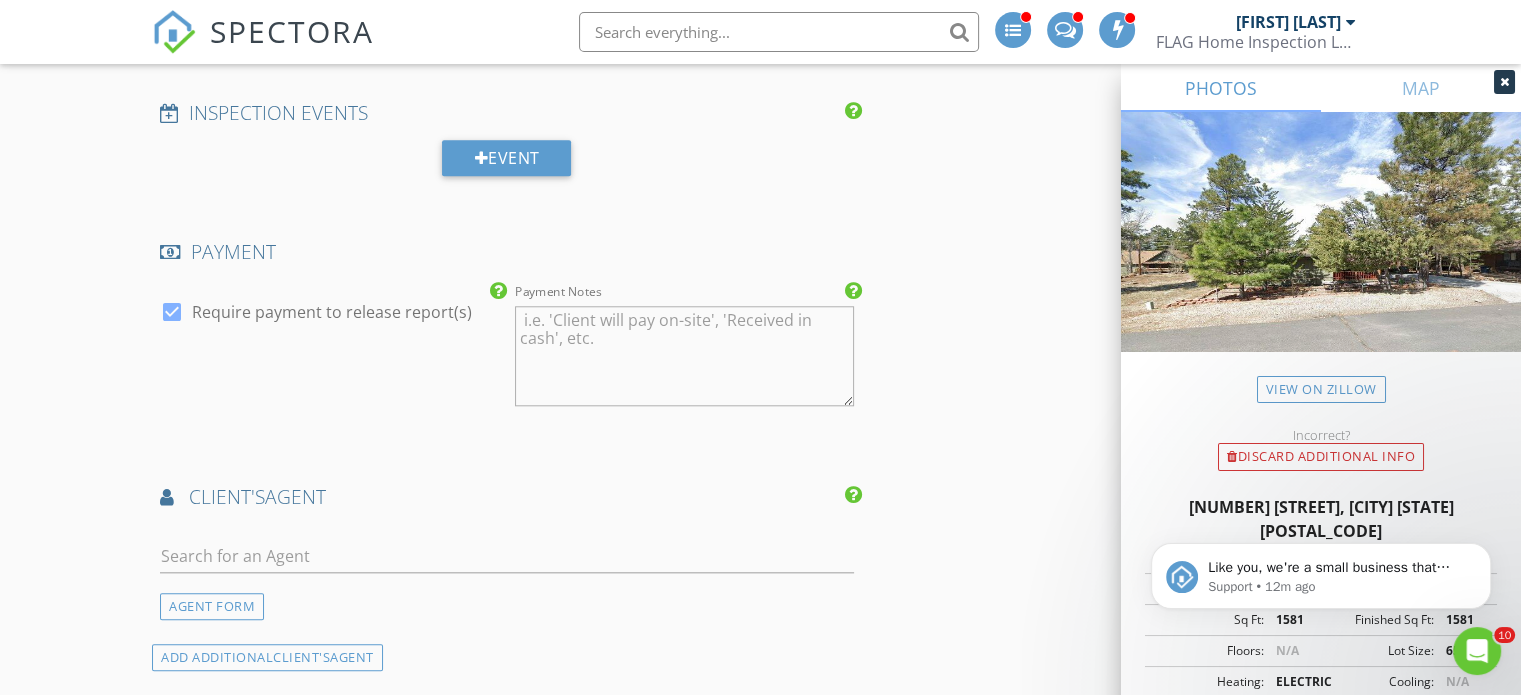 scroll, scrollTop: 2200, scrollLeft: 0, axis: vertical 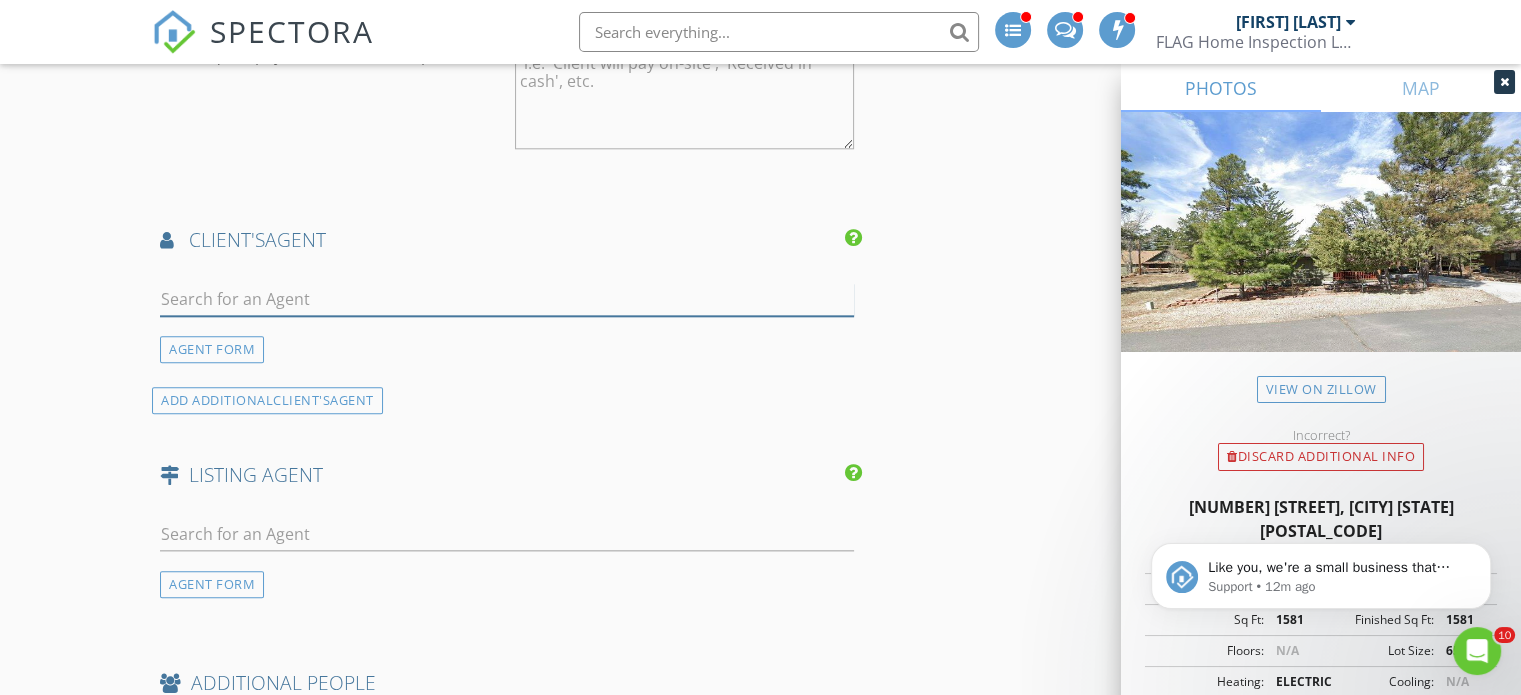 click at bounding box center [507, 299] 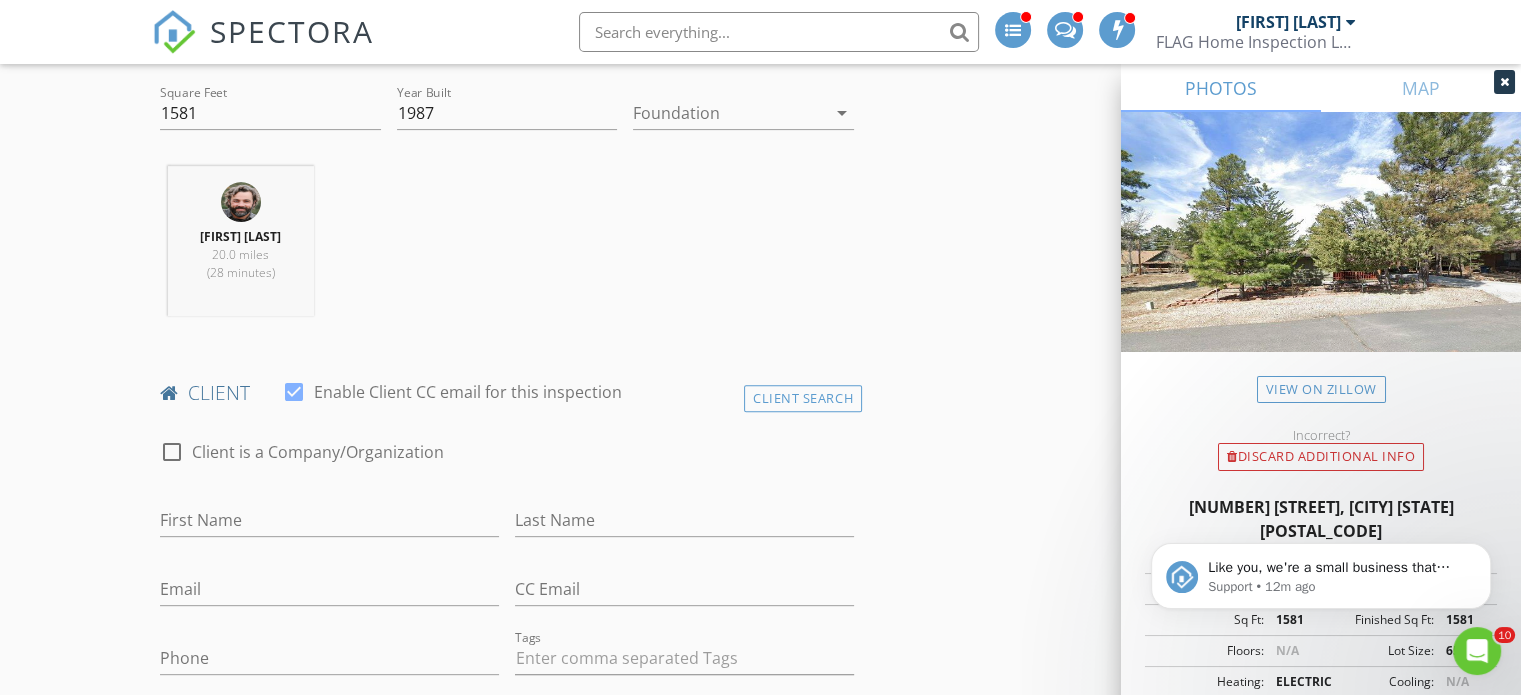 scroll, scrollTop: 800, scrollLeft: 0, axis: vertical 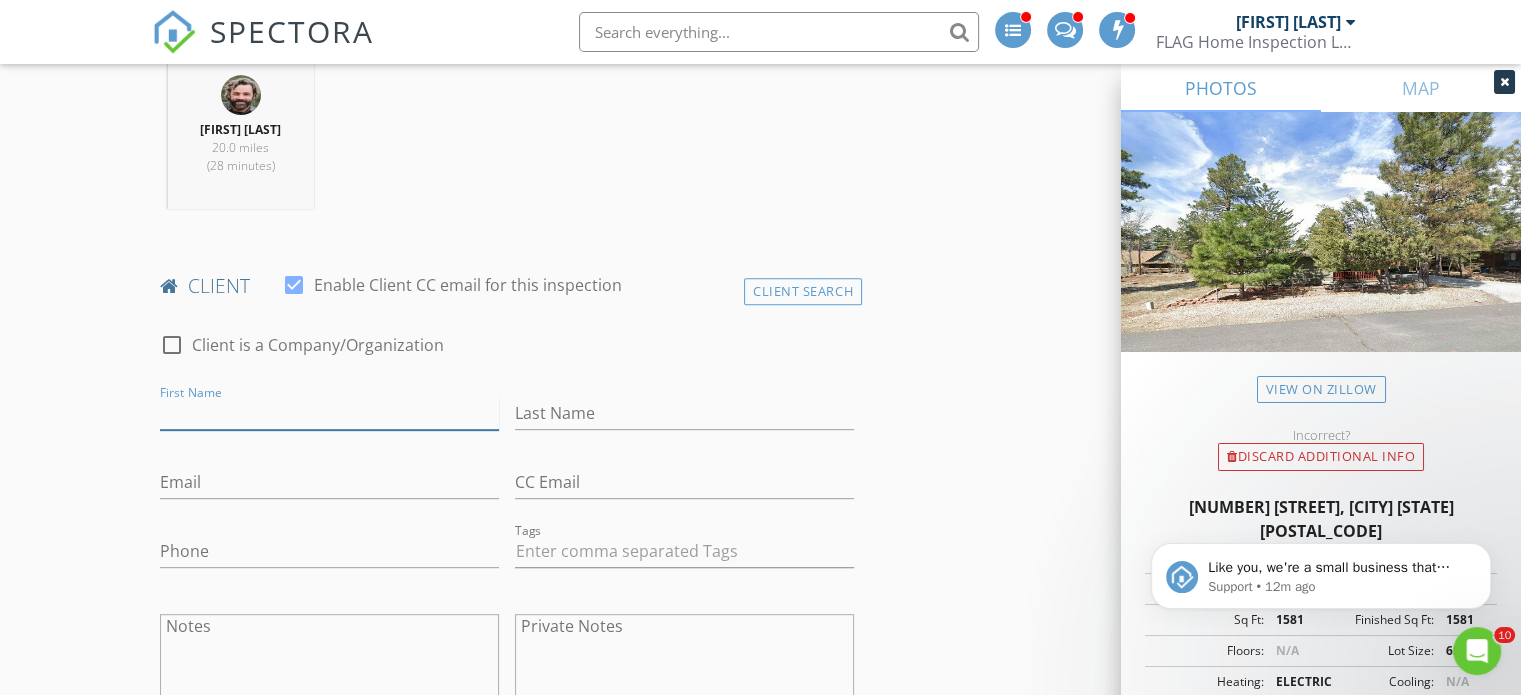 click on "First Name" at bounding box center (329, 413) 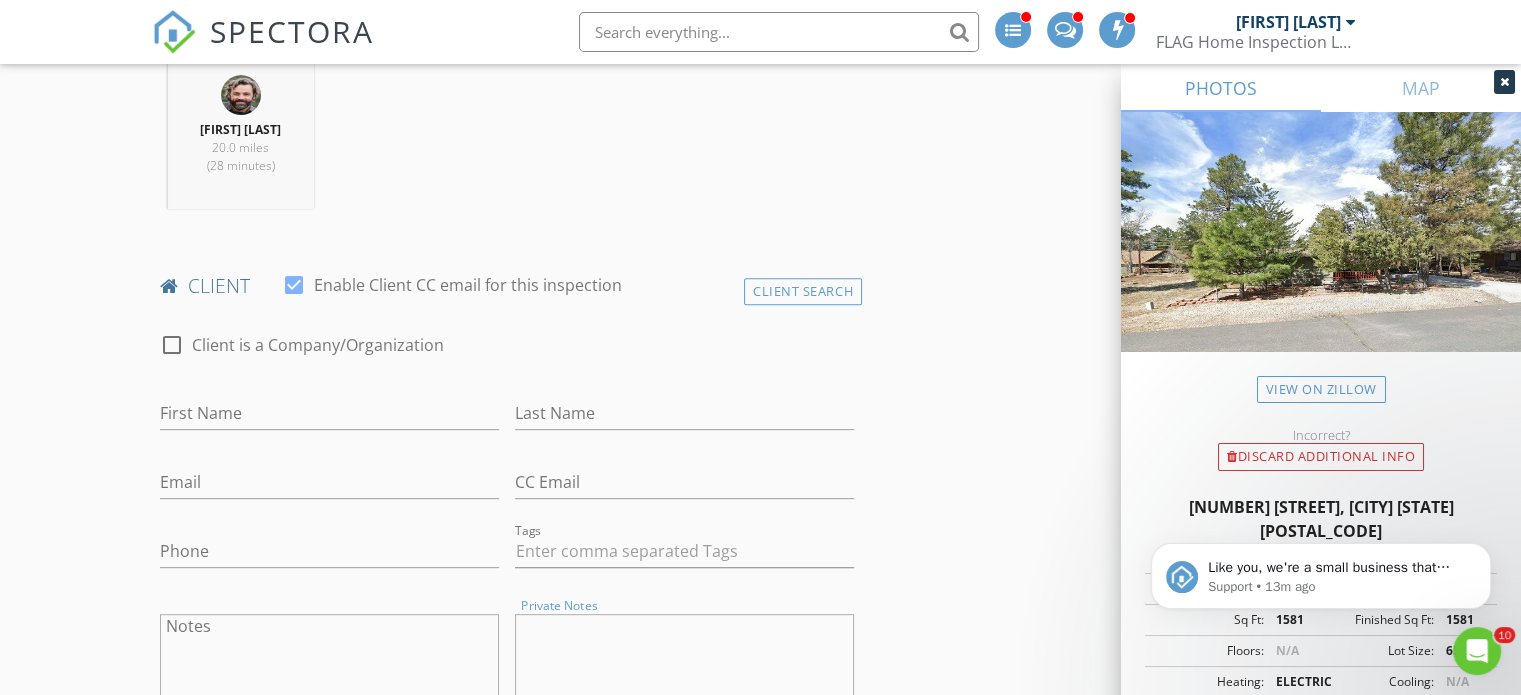 click on "Private Notes" at bounding box center (684, 664) 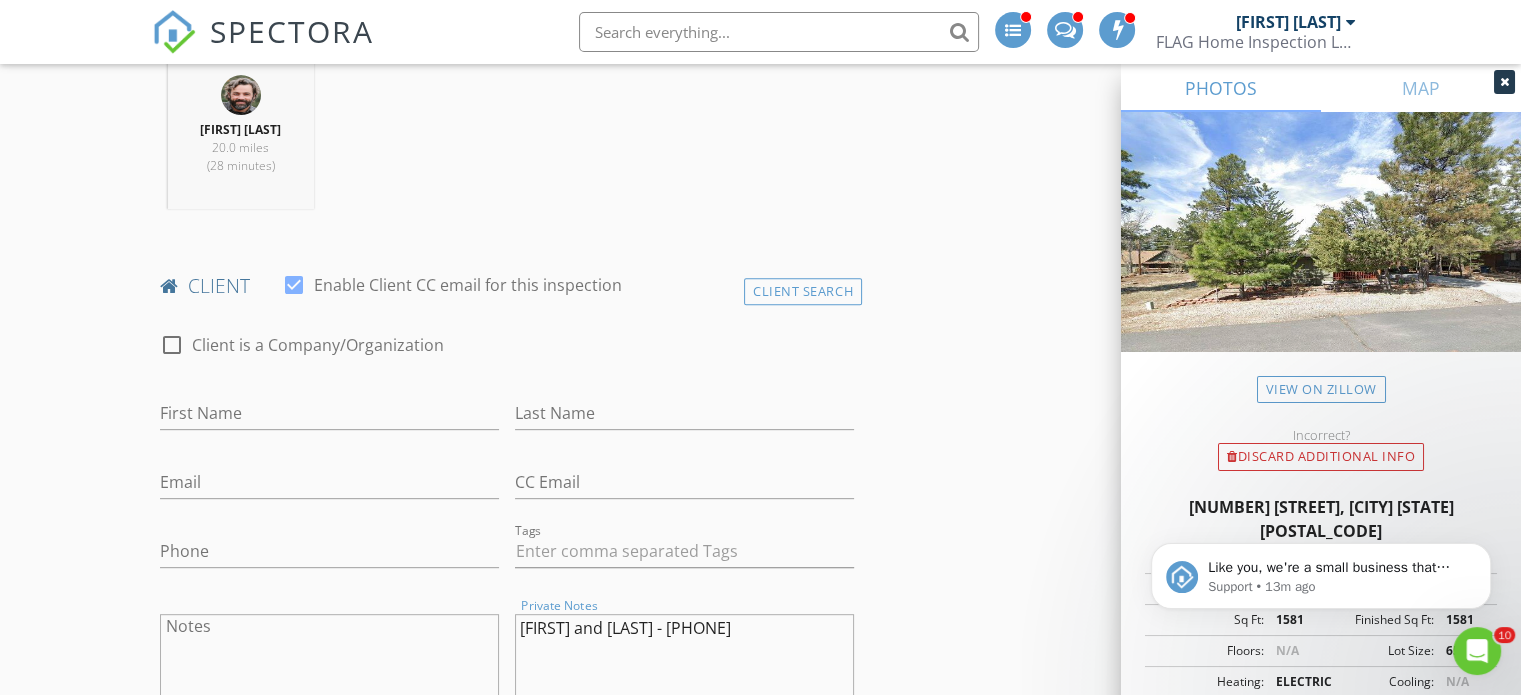 click on "Bruce and Joy Kennedy - 602-488-2172" at bounding box center [684, 664] 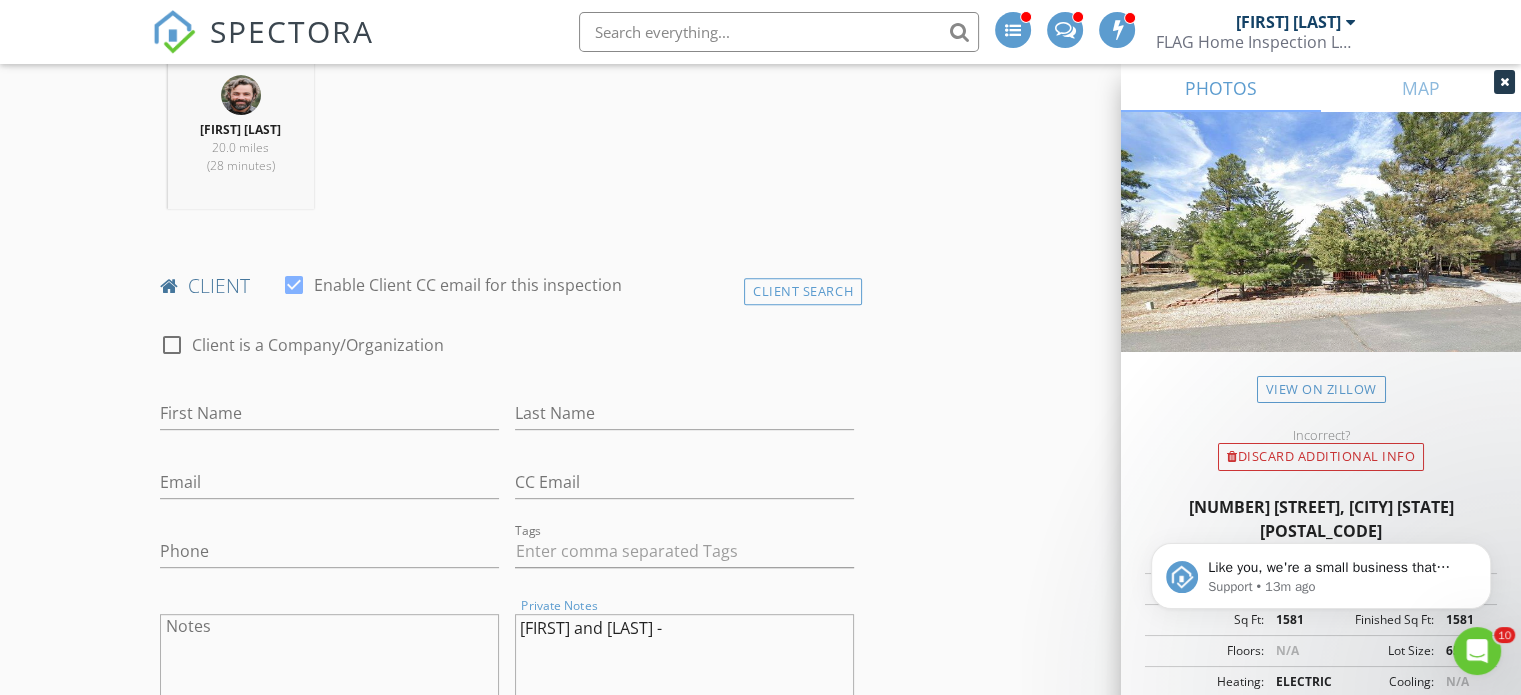 type on "Bruce and Joy Kennedy -" 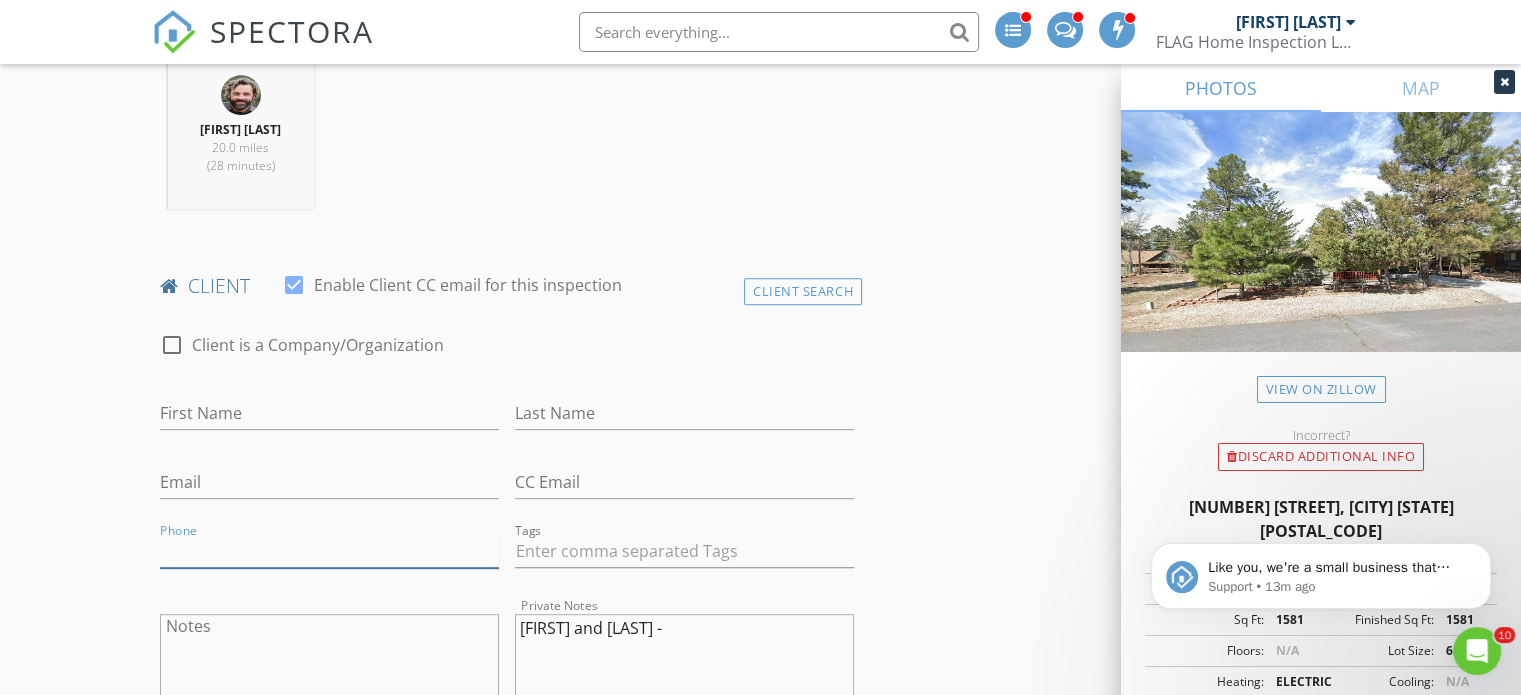 click on "Phone" at bounding box center (329, 551) 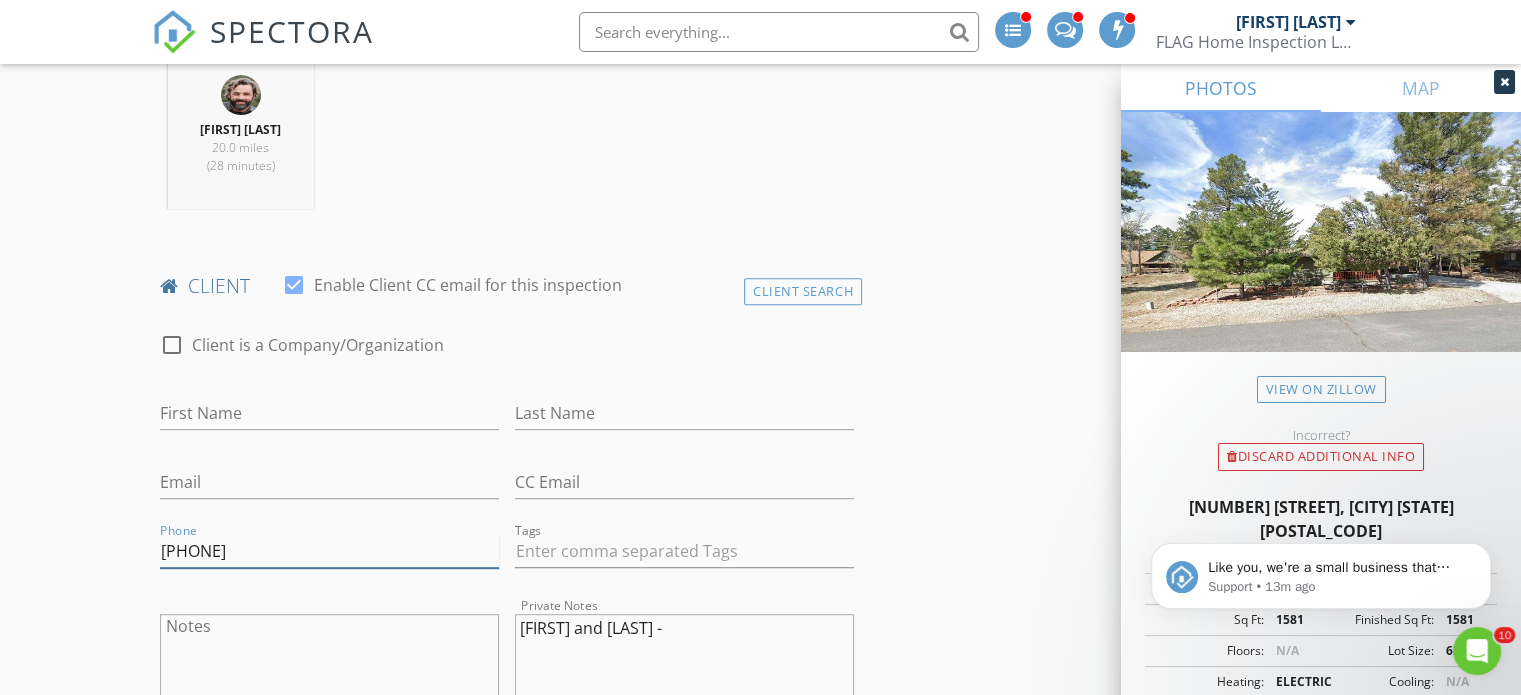 type on "602-488-2172" 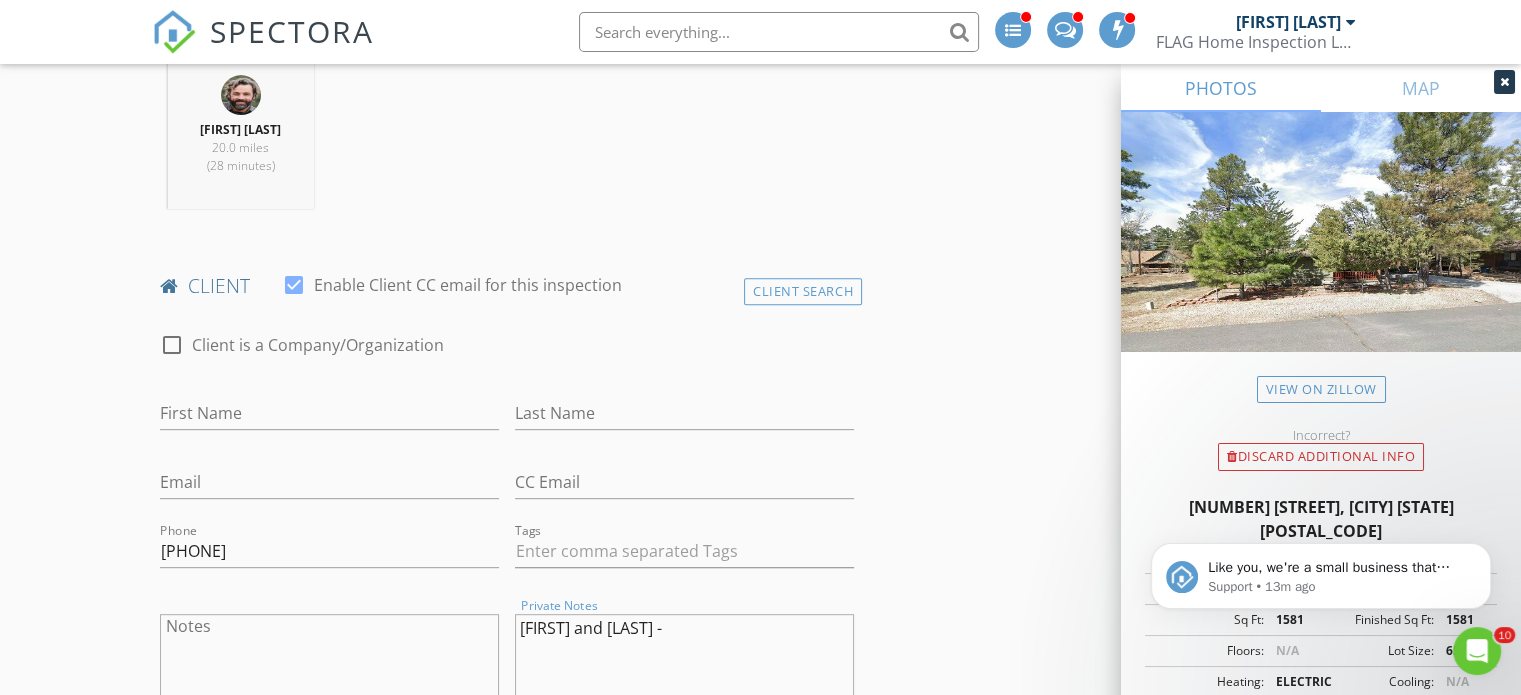 drag, startPoint x: 737, startPoint y: 635, endPoint x: 359, endPoint y: 624, distance: 378.16003 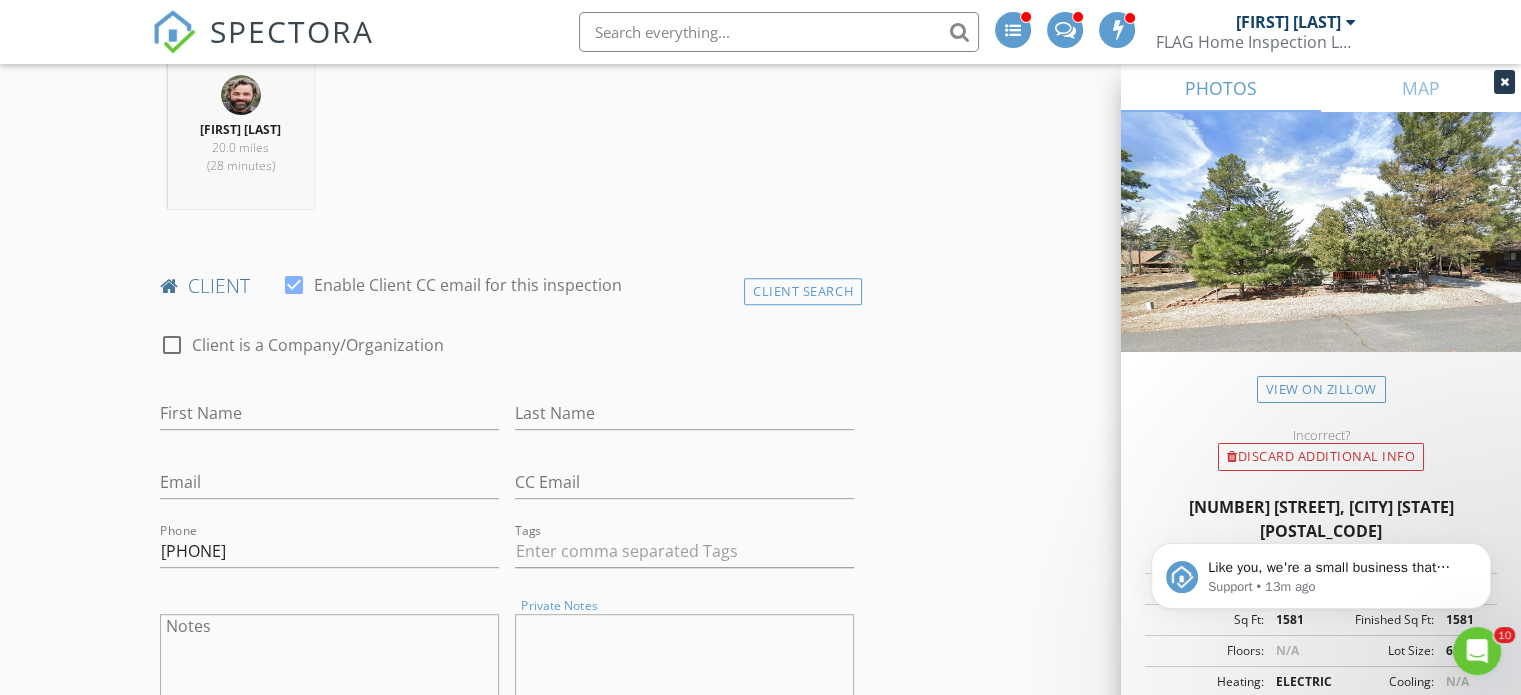 type 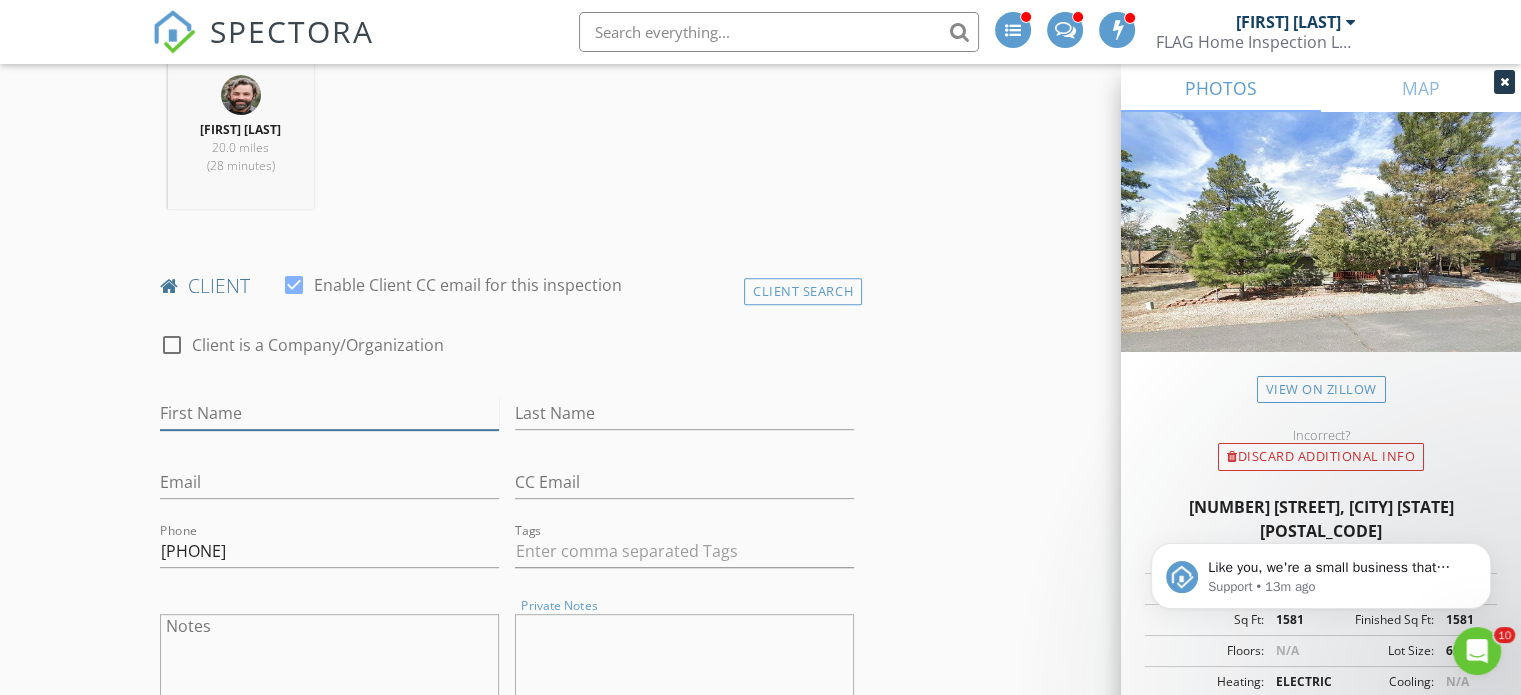 click on "First Name" at bounding box center [329, 413] 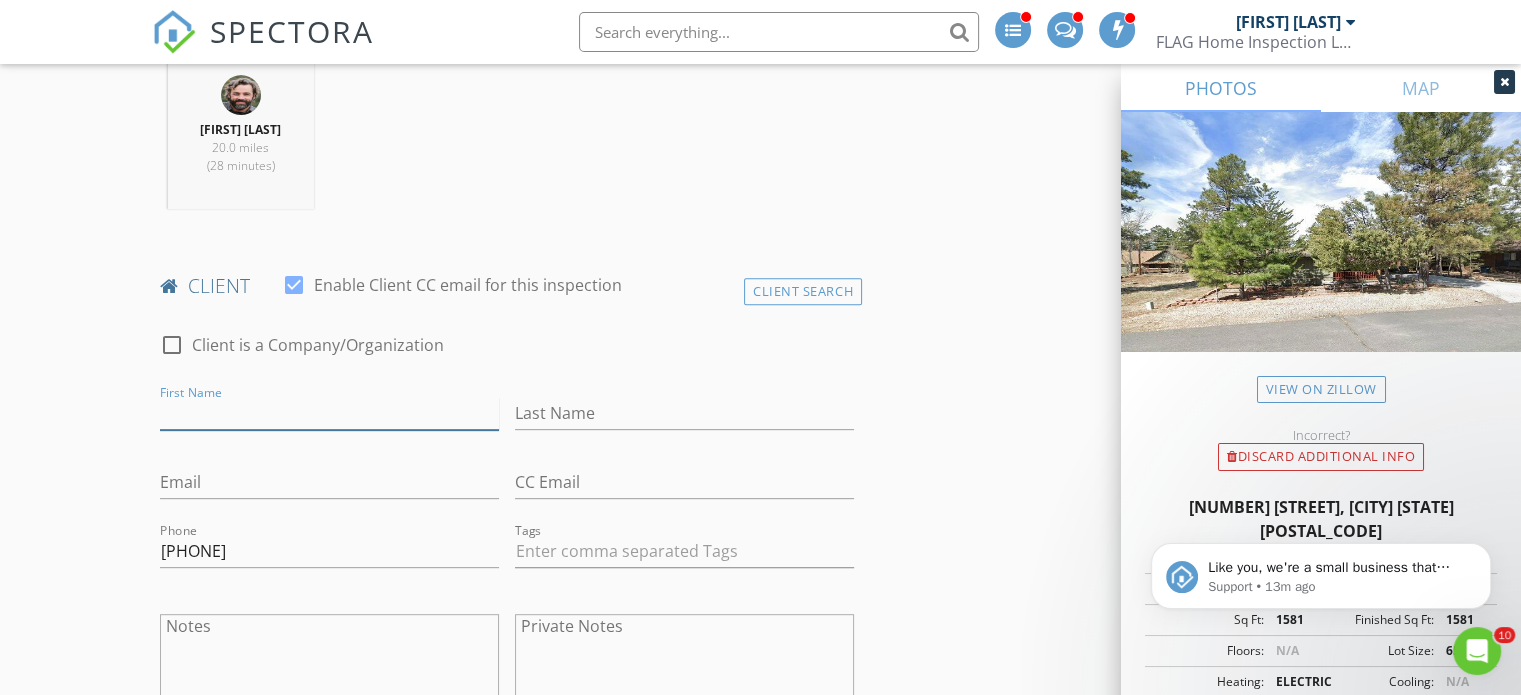 paste on "Bruce and Joy Kennedy -" 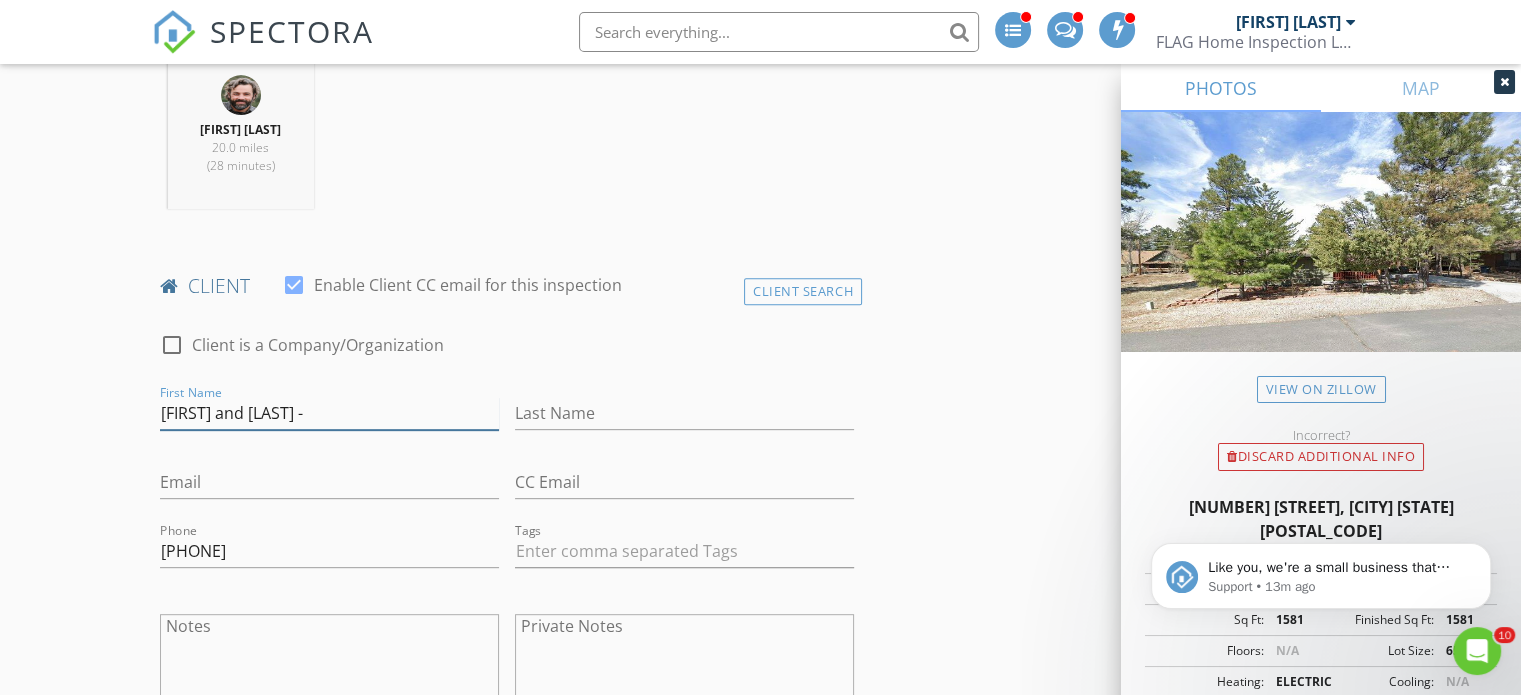 drag, startPoint x: 240, startPoint y: 415, endPoint x: 49, endPoint y: 411, distance: 191.04189 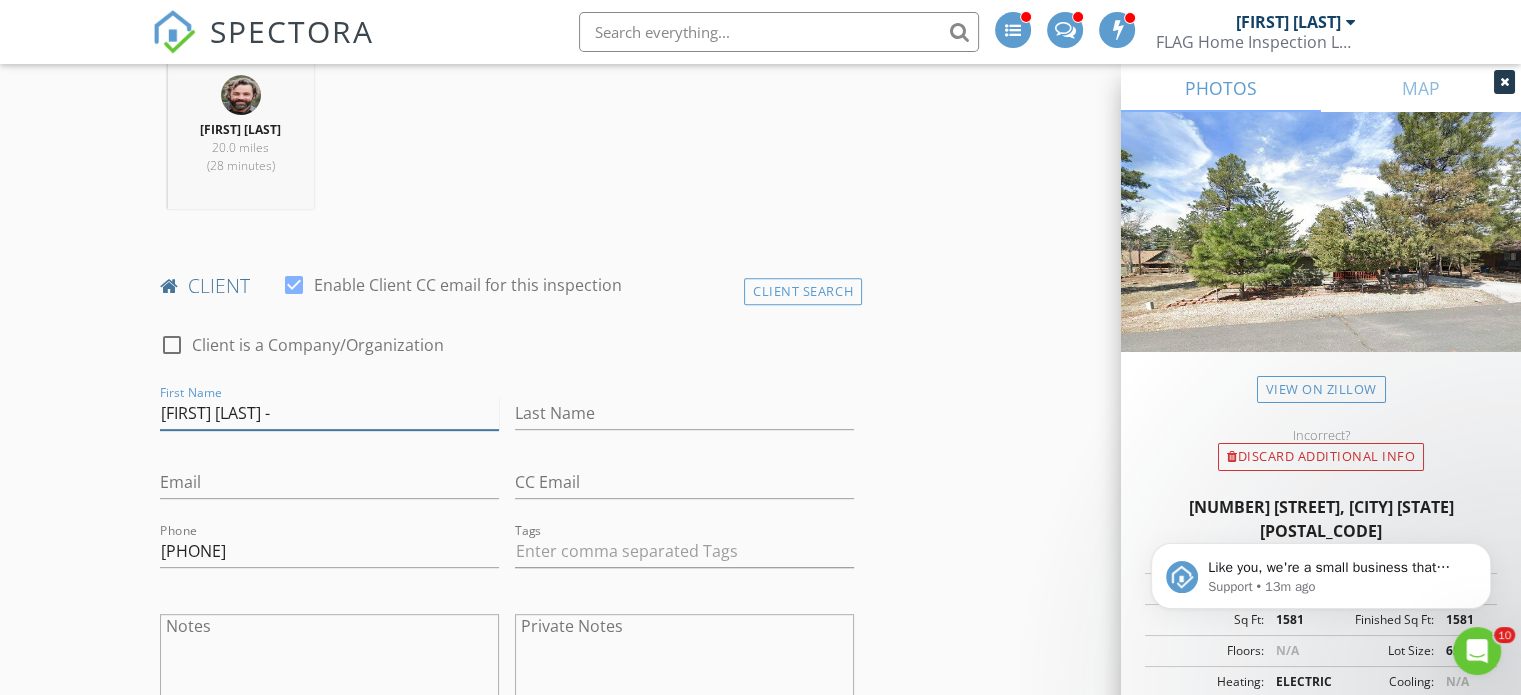 click on "Joy Kennedy -" at bounding box center (329, 413) 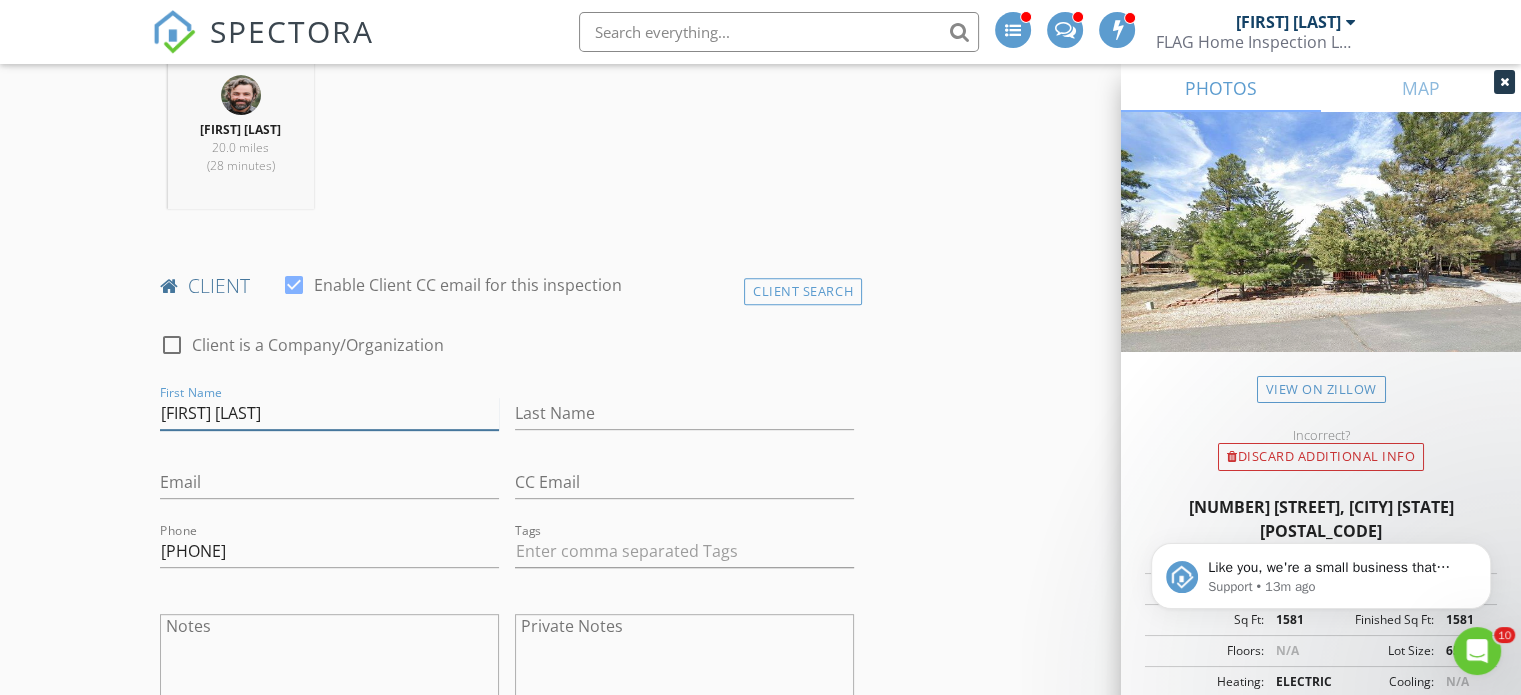 click on "Joy Kennedy" at bounding box center [329, 413] 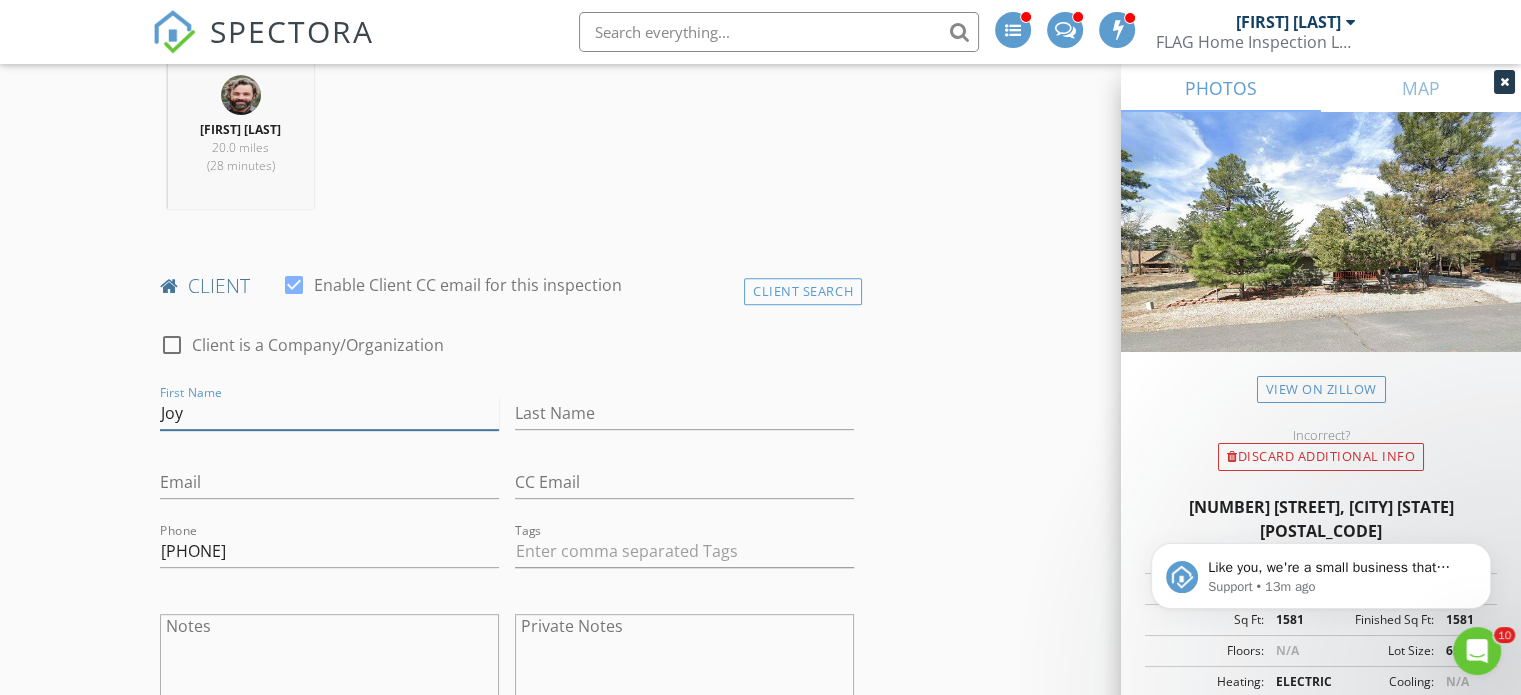 type on "Joy" 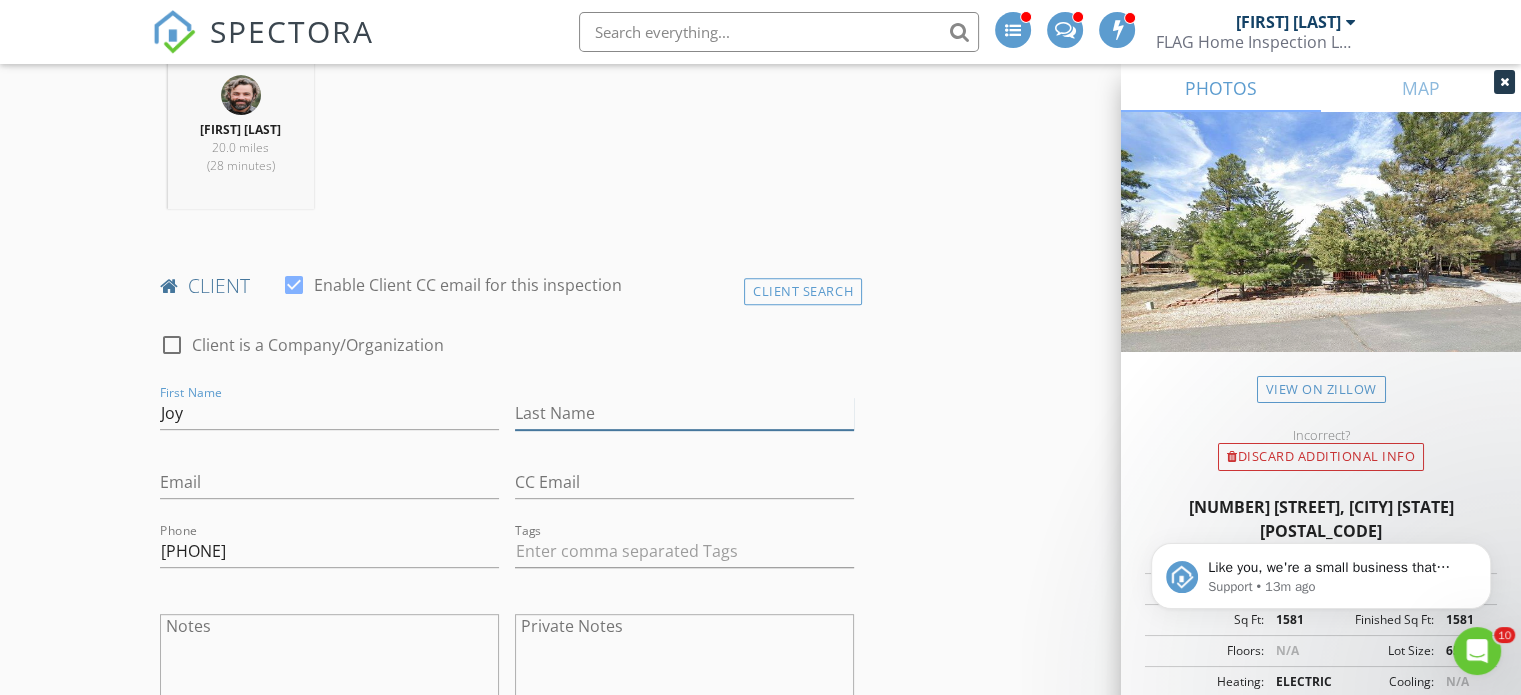 click on "Last Name" at bounding box center (684, 413) 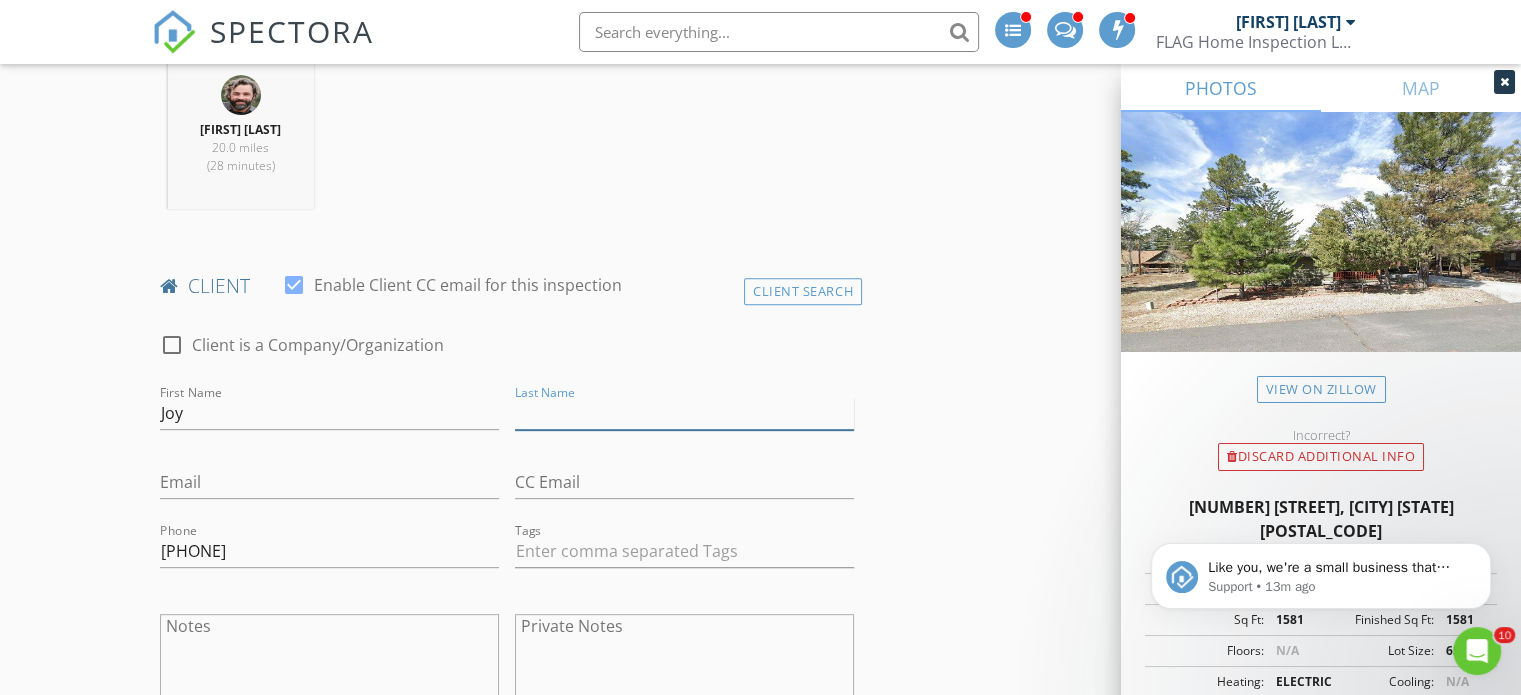 paste on "Kennedy" 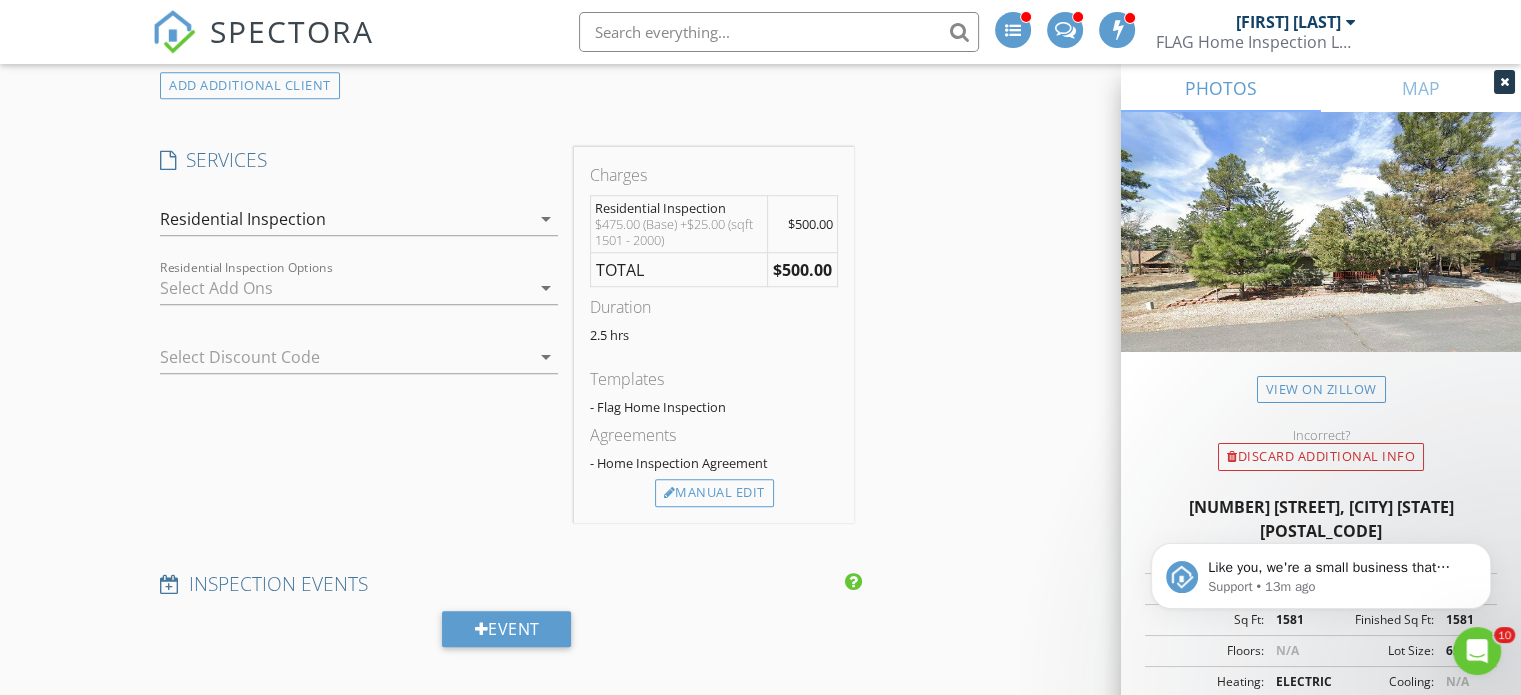 scroll, scrollTop: 1500, scrollLeft: 0, axis: vertical 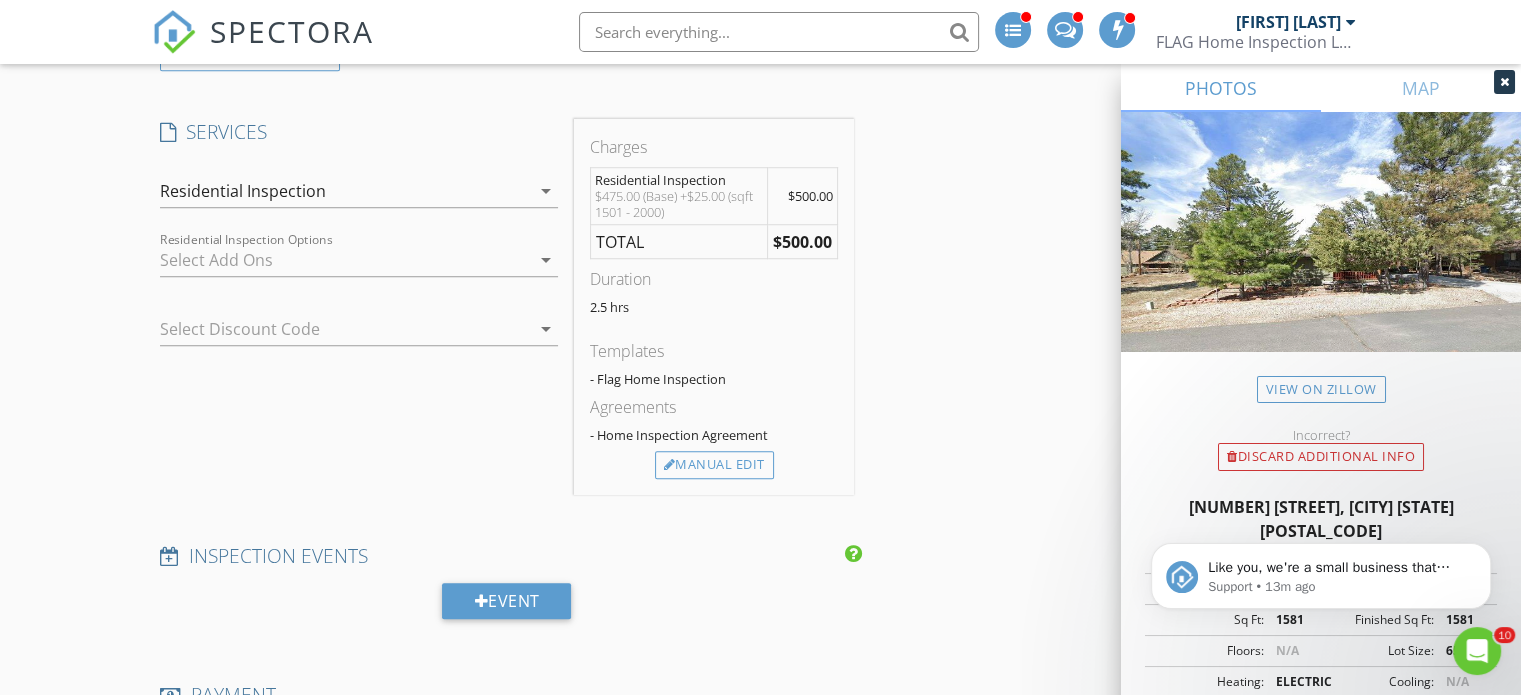 type on "Kennedy" 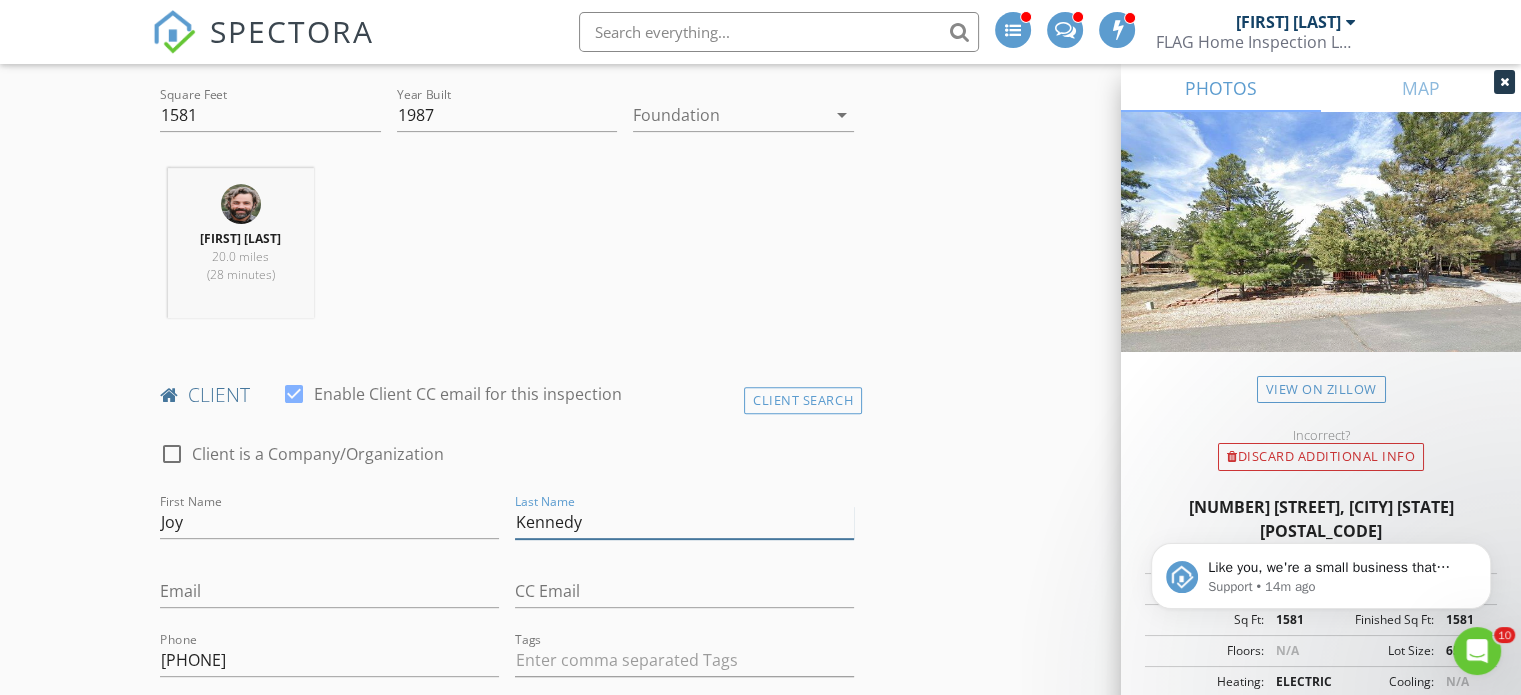 scroll, scrollTop: 800, scrollLeft: 0, axis: vertical 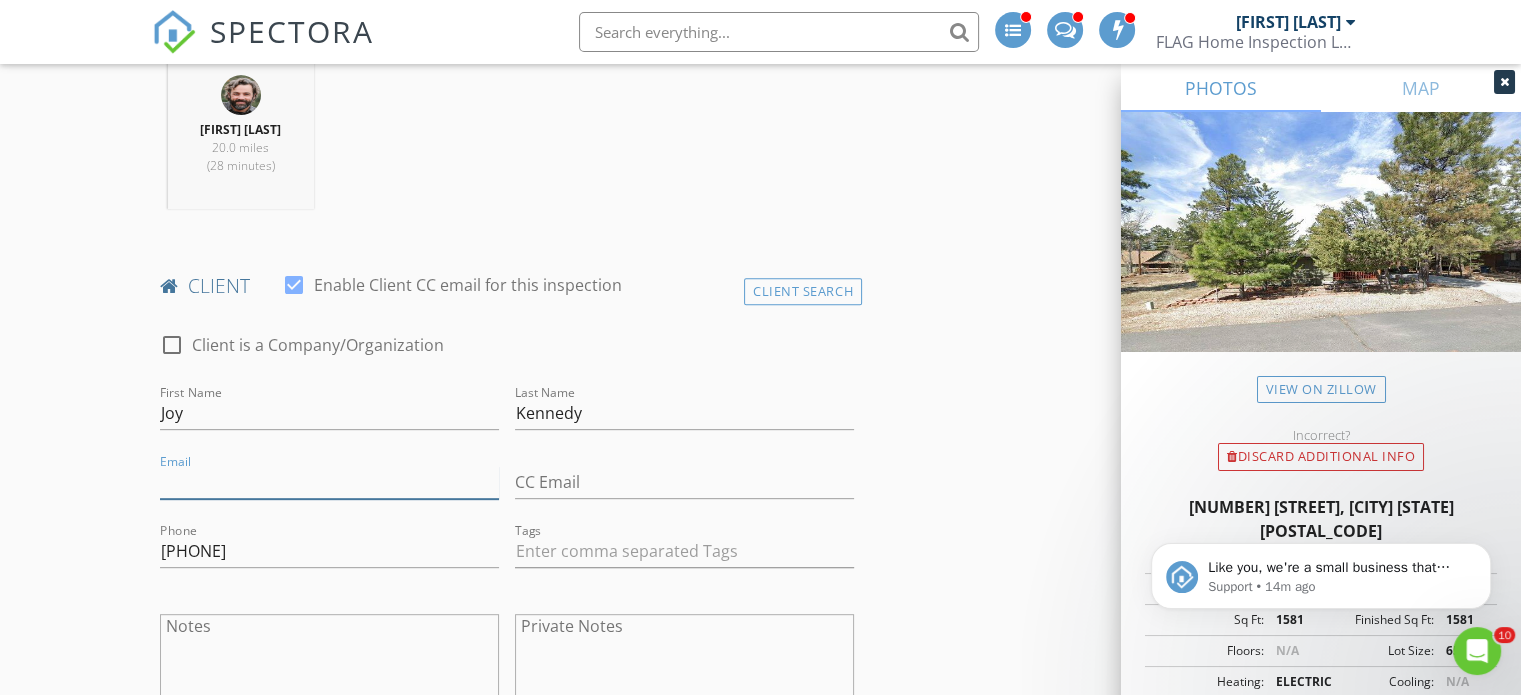 click on "Email" at bounding box center (329, 482) 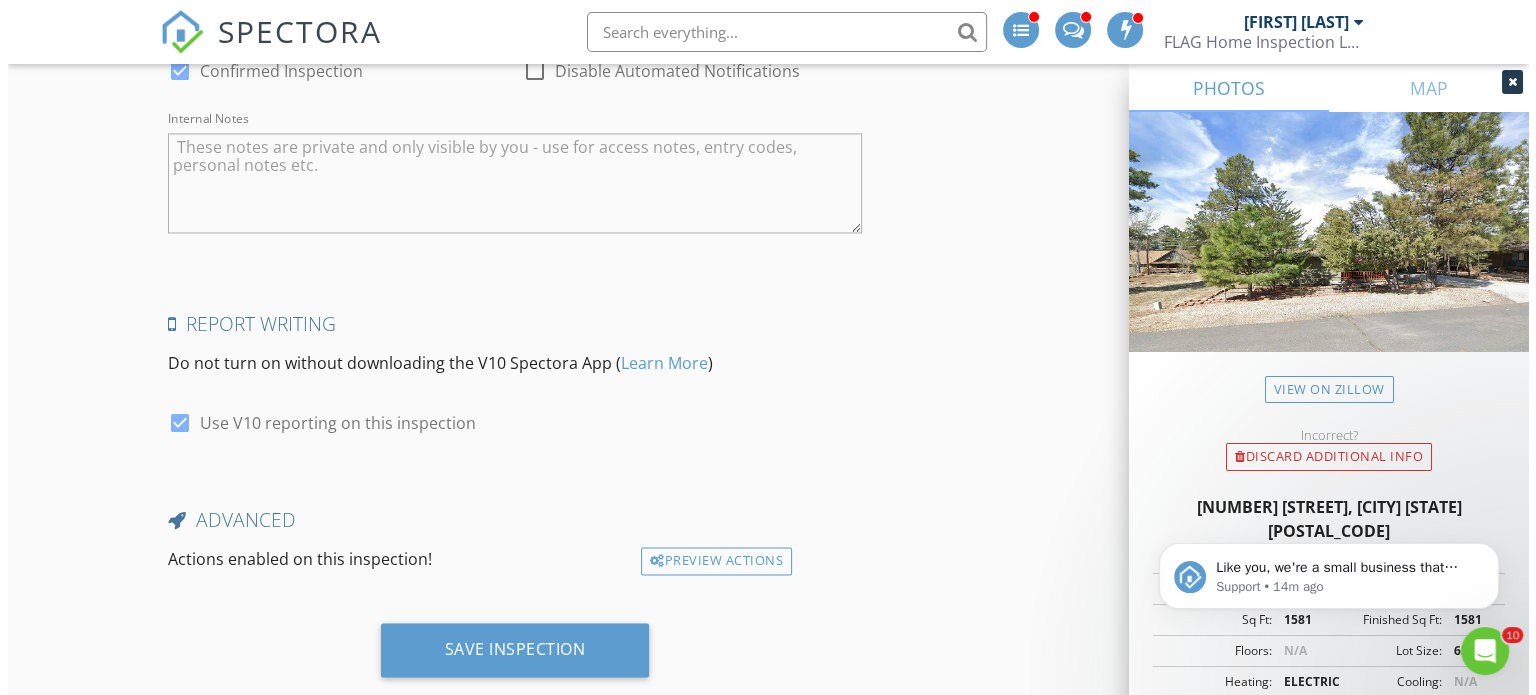 scroll, scrollTop: 3092, scrollLeft: 0, axis: vertical 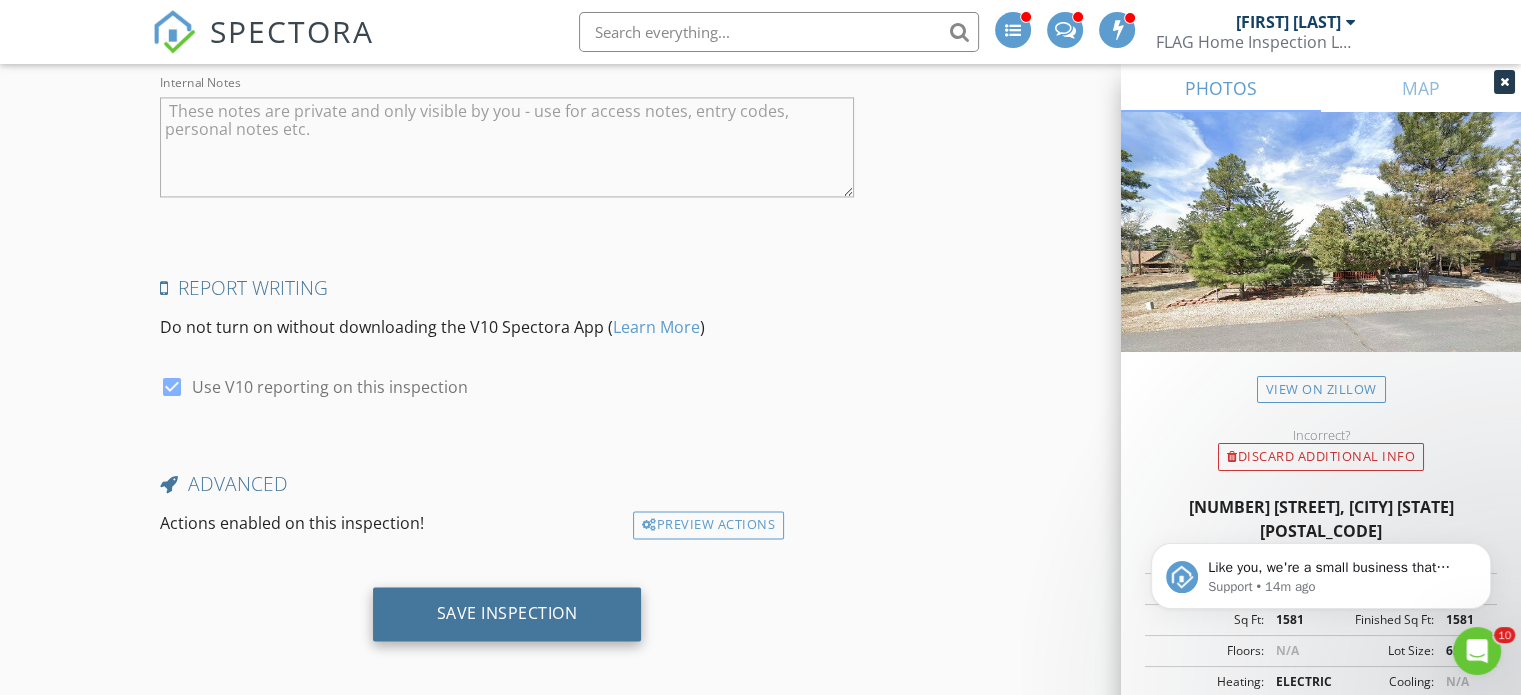 type on "joyrealestateaz@gmail.com" 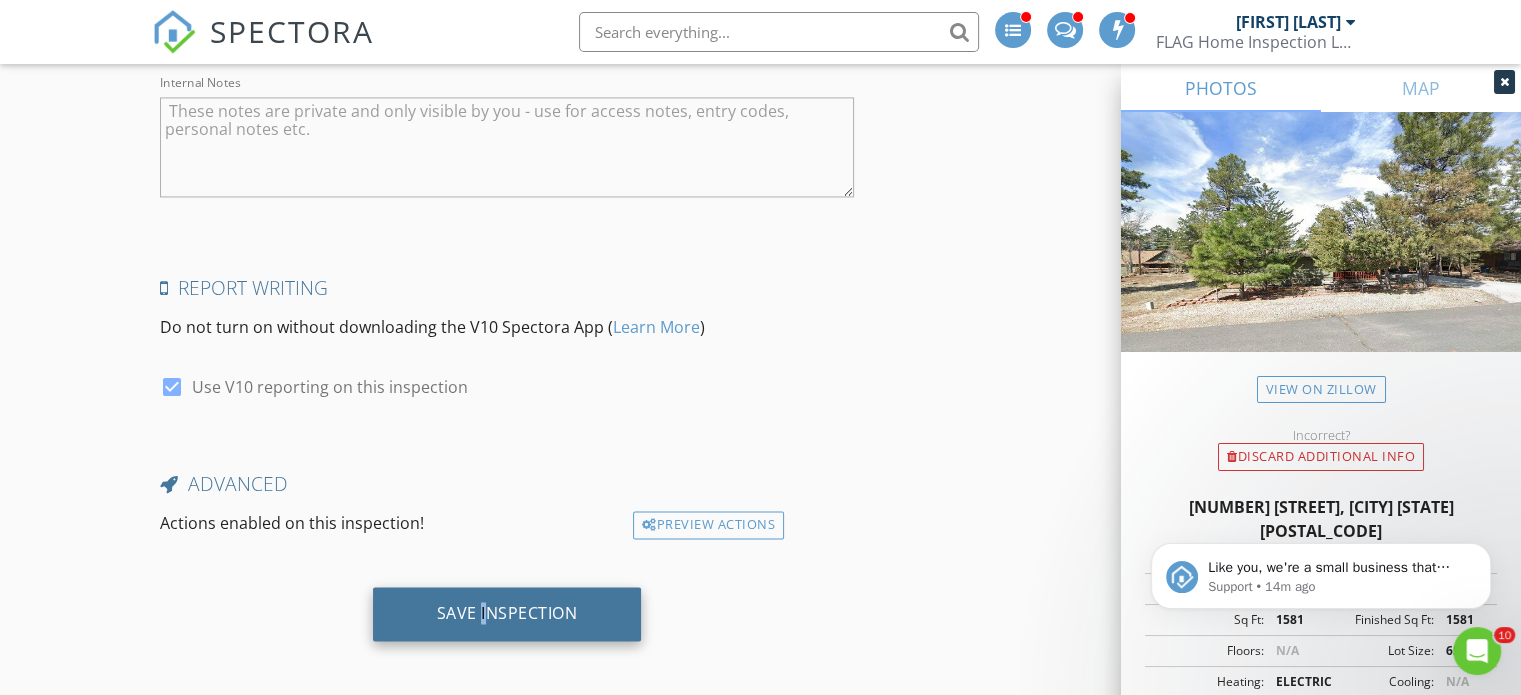 click on "Save Inspection" at bounding box center [507, 613] 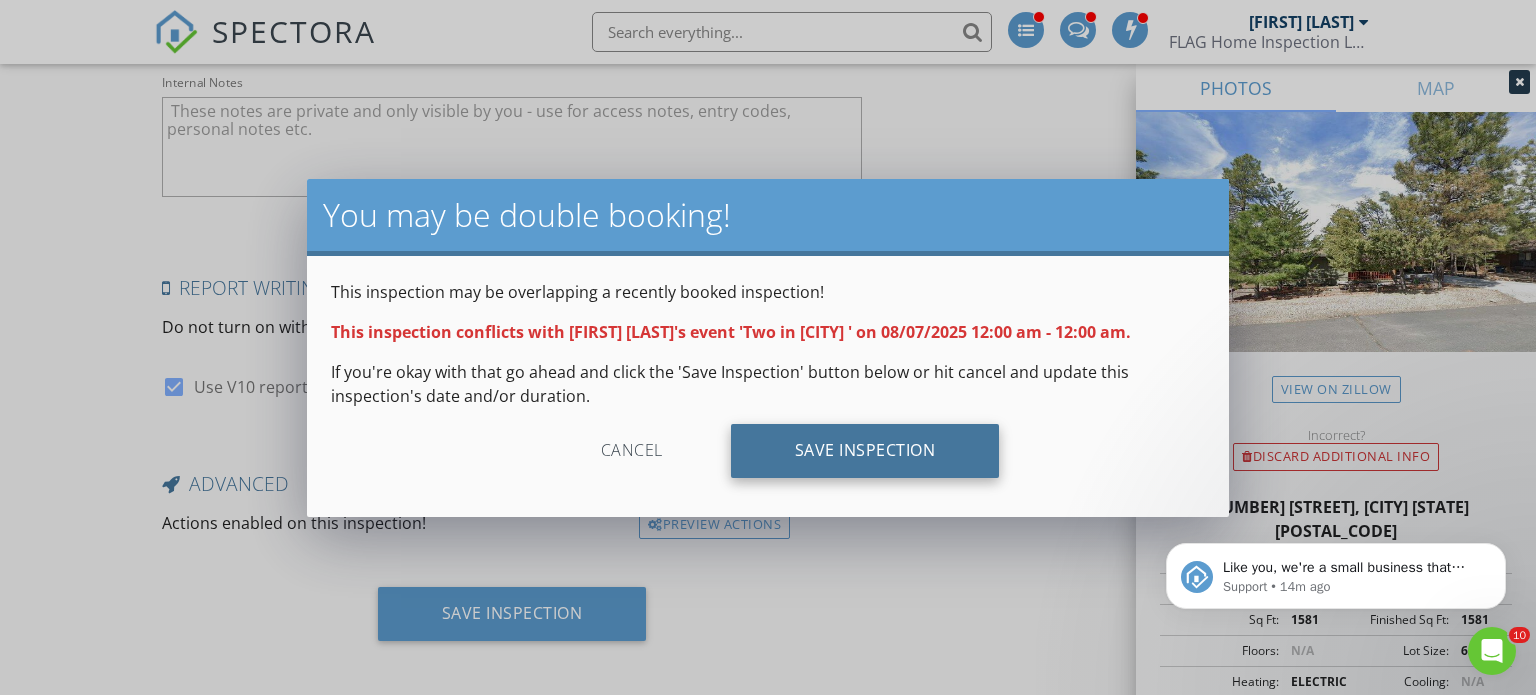click on "Save Inspection" at bounding box center [865, 451] 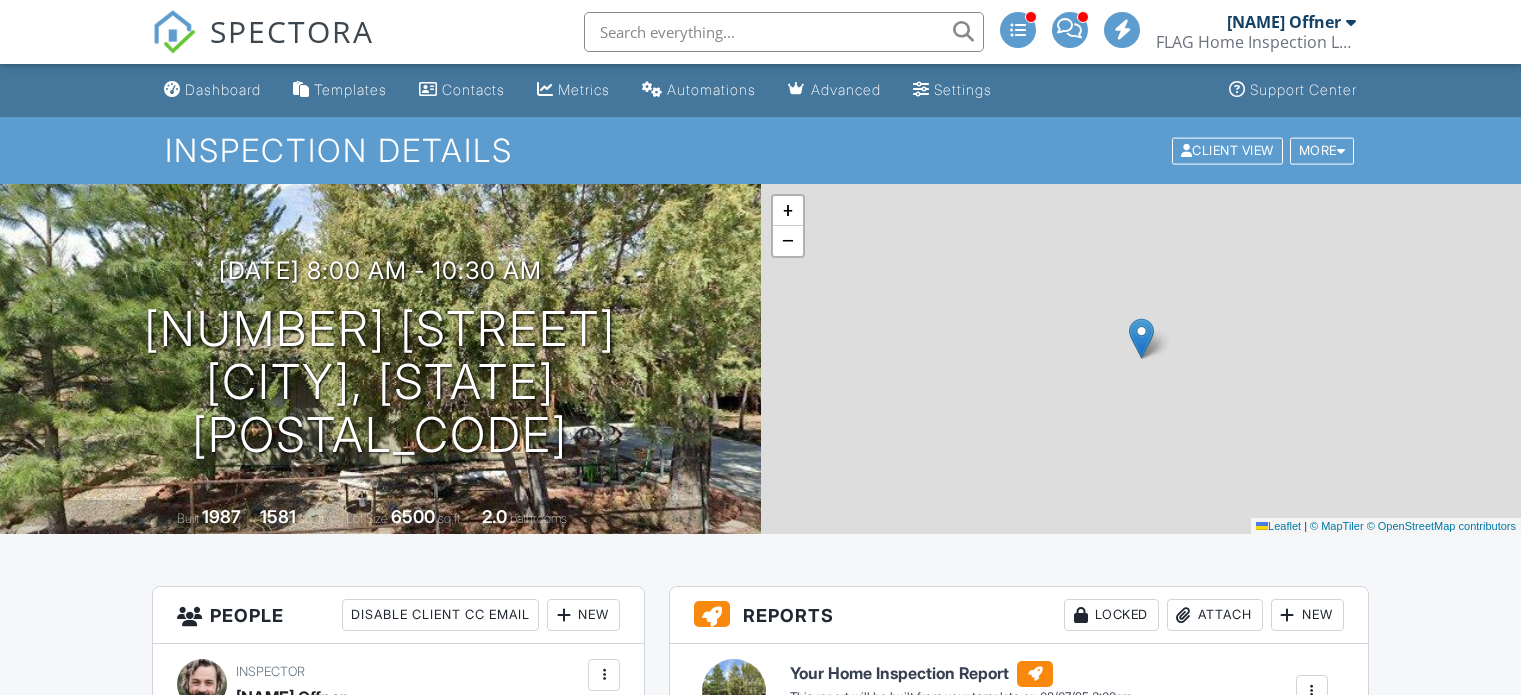 scroll, scrollTop: 0, scrollLeft: 0, axis: both 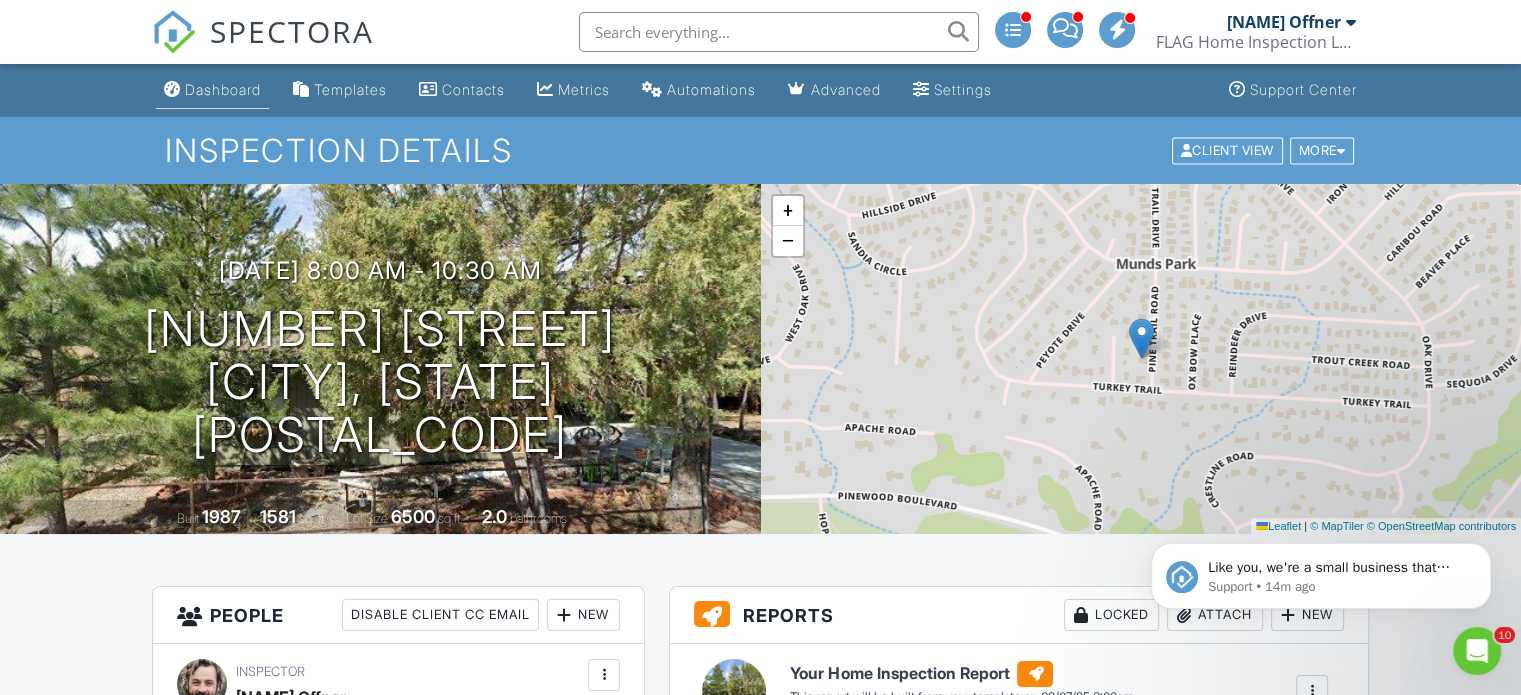 click on "Dashboard" at bounding box center [223, 89] 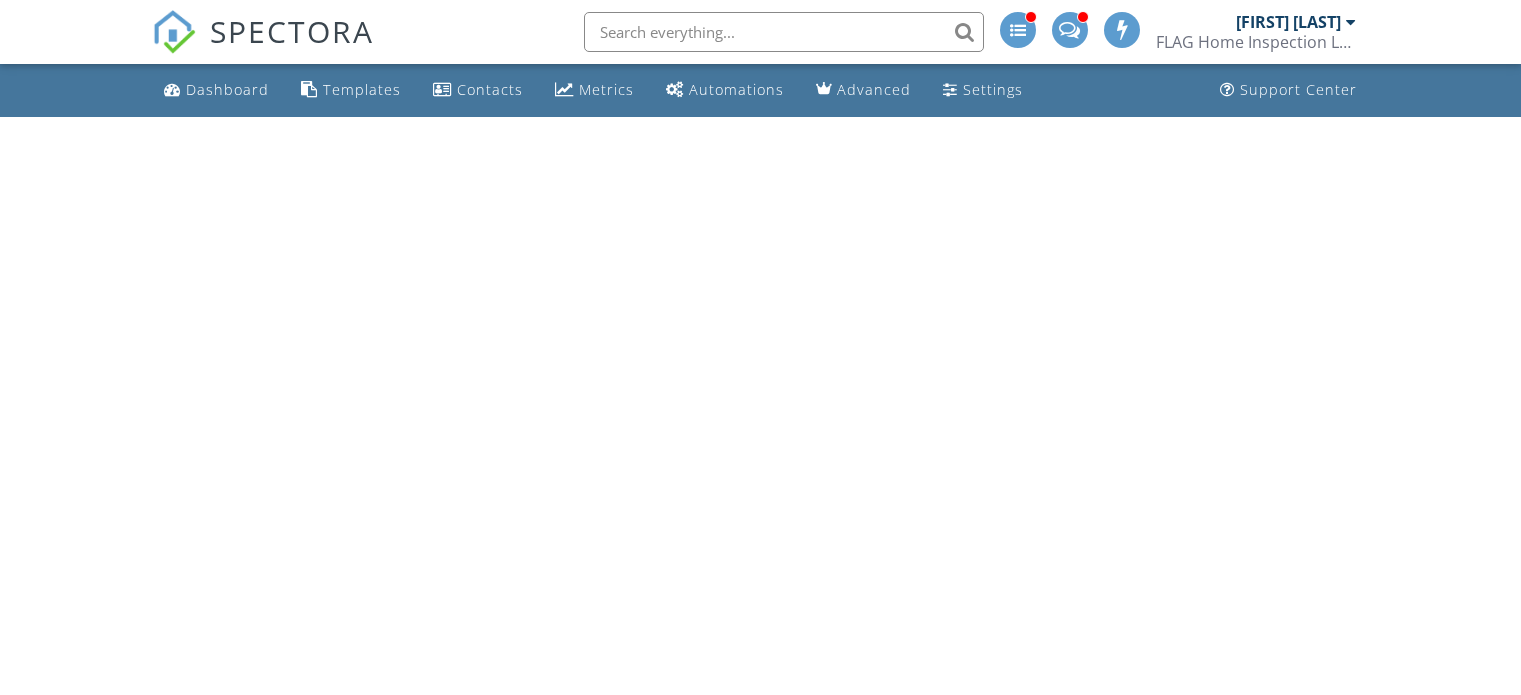 scroll, scrollTop: 0, scrollLeft: 0, axis: both 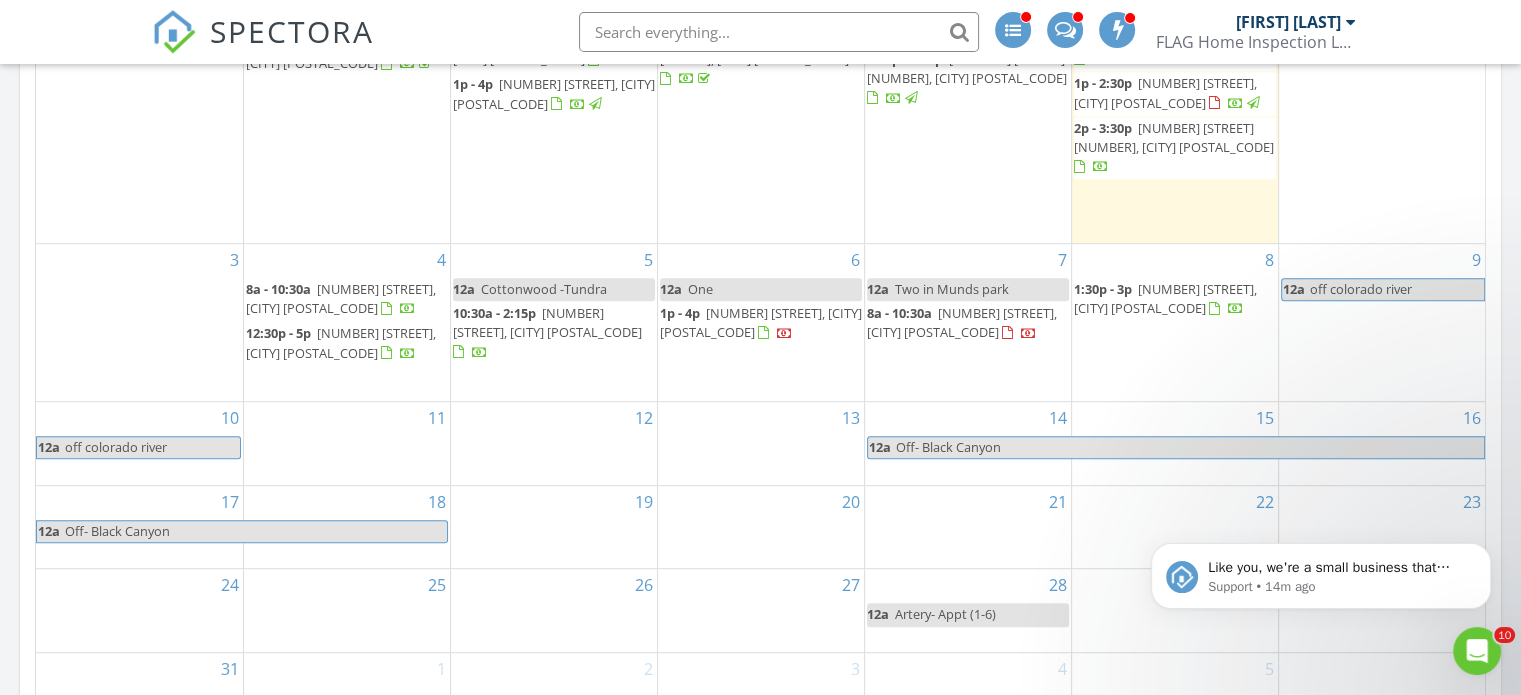 click on "Two in [CITY]" at bounding box center (968, 322) 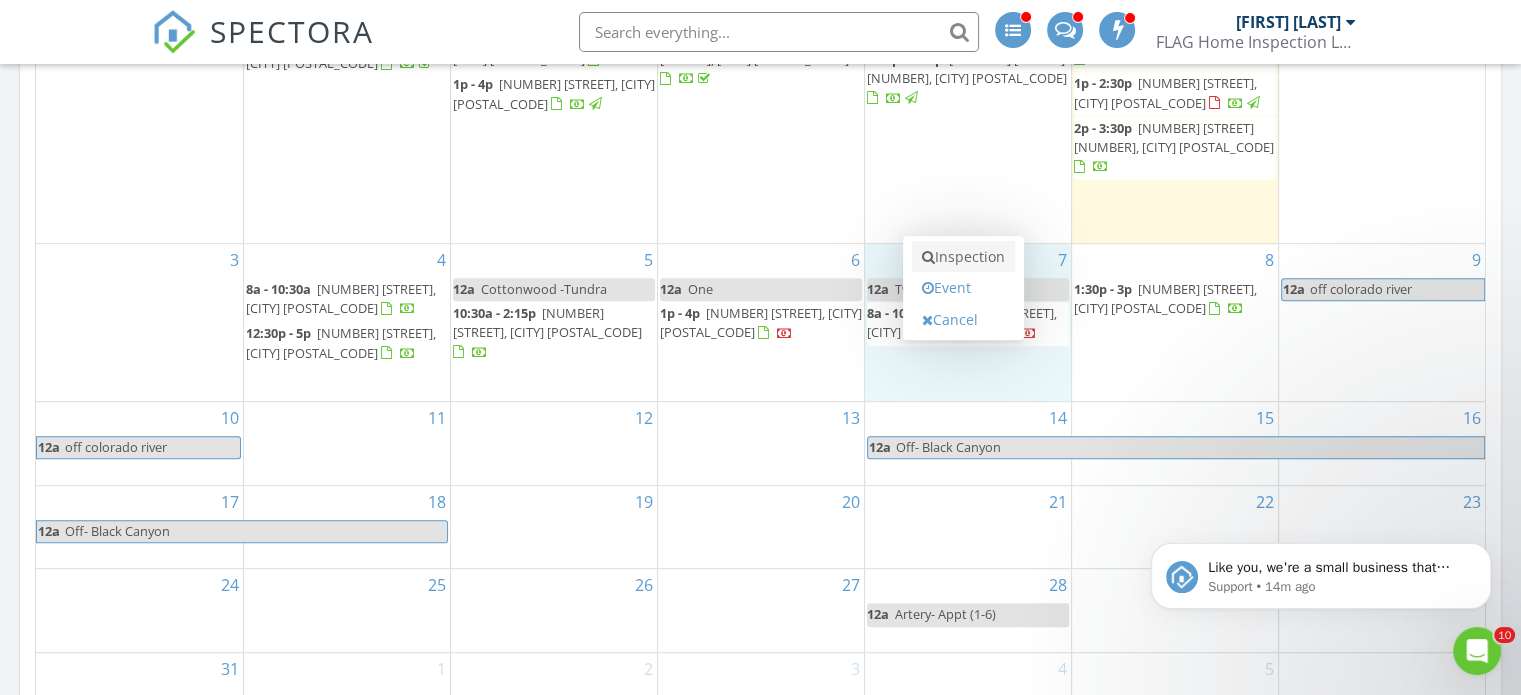 click on "Inspection" at bounding box center (963, 257) 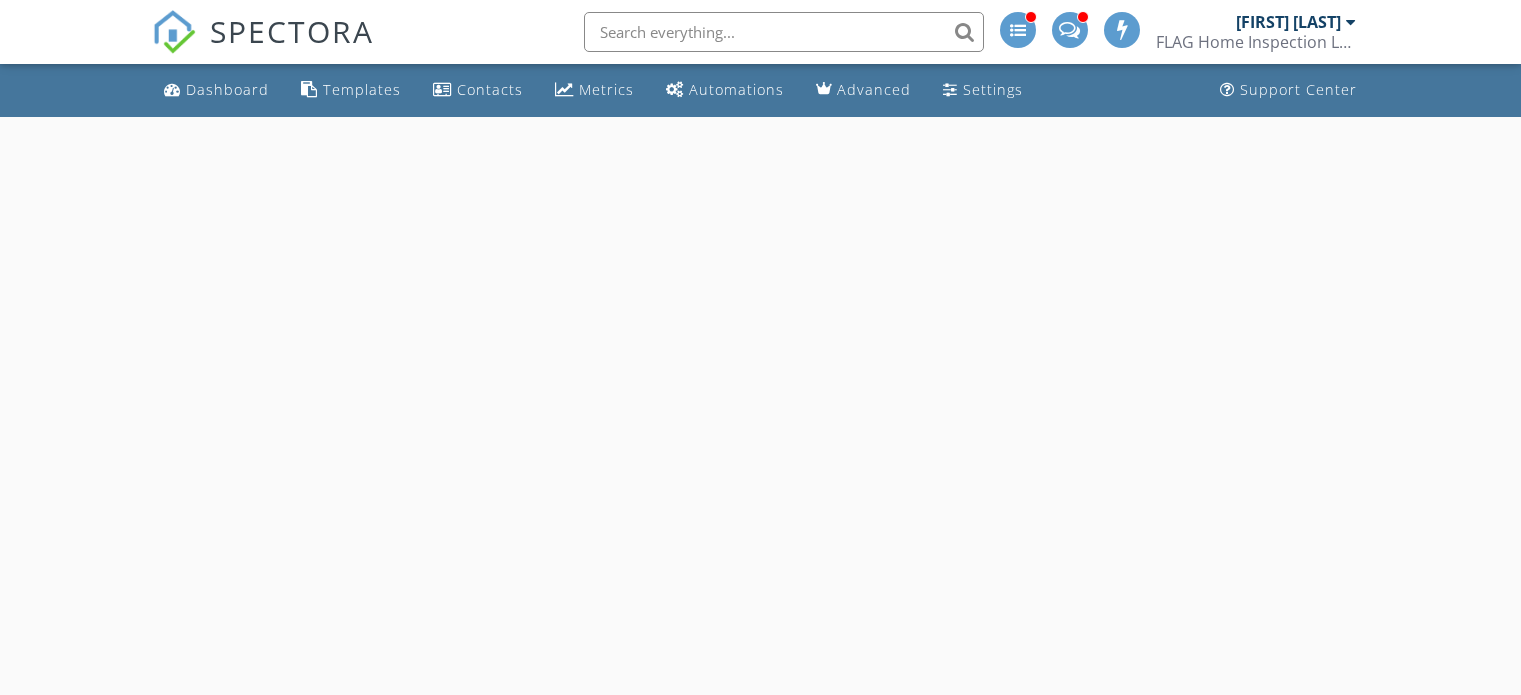 scroll, scrollTop: 0, scrollLeft: 0, axis: both 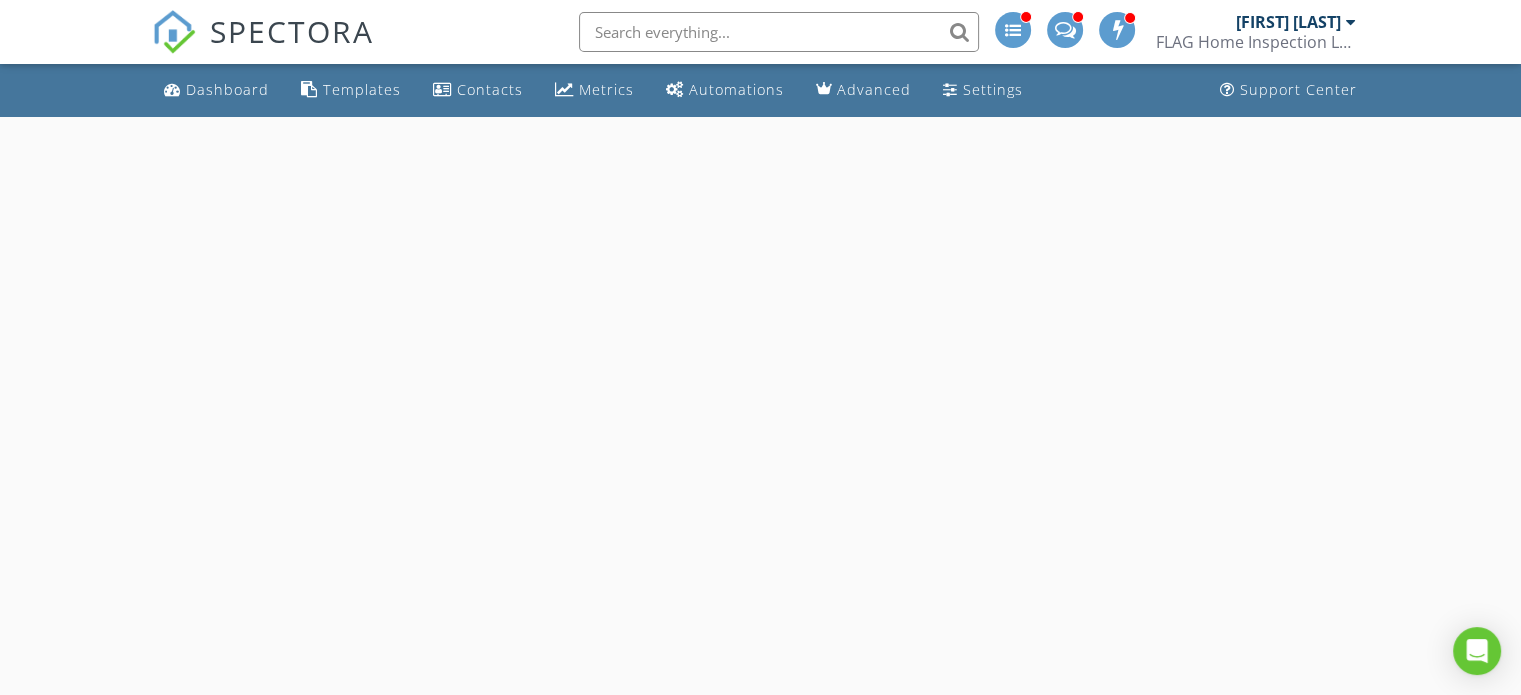 select on "7" 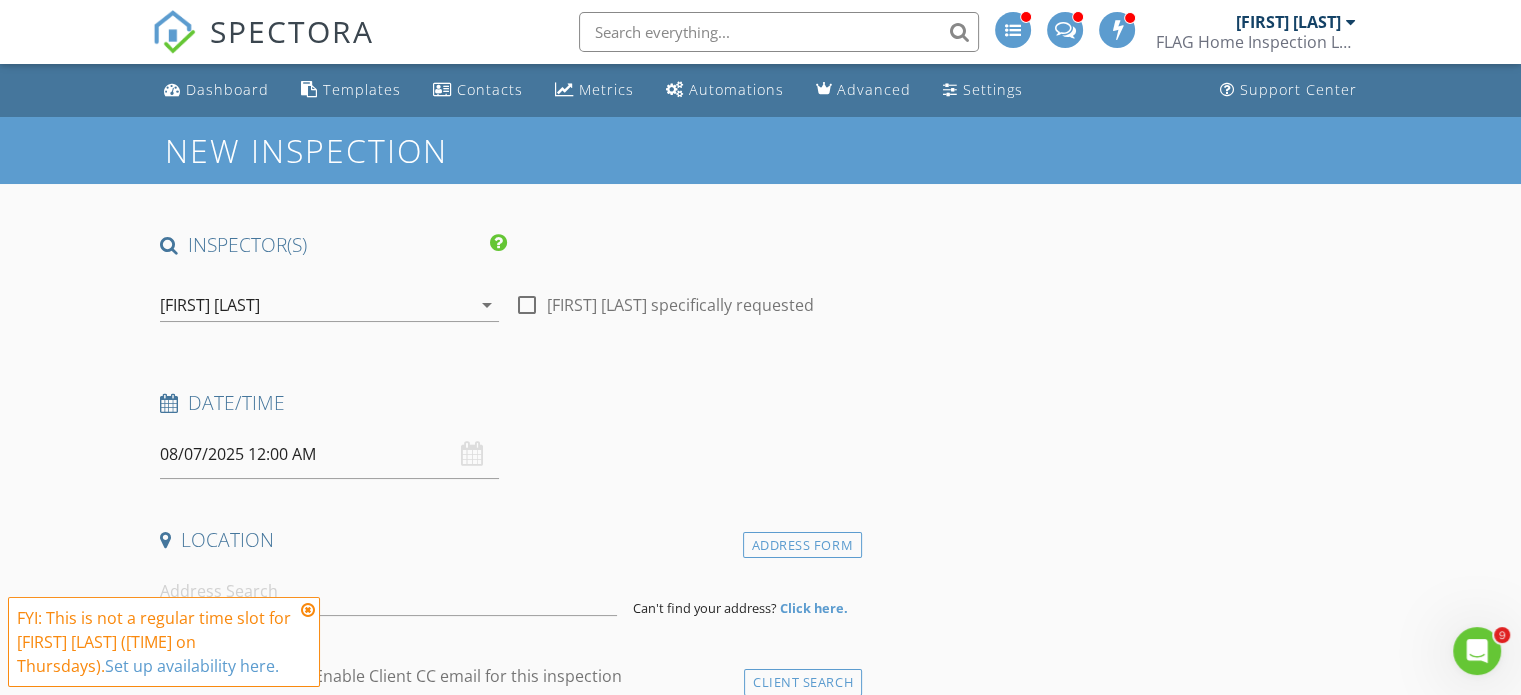 scroll, scrollTop: 0, scrollLeft: 0, axis: both 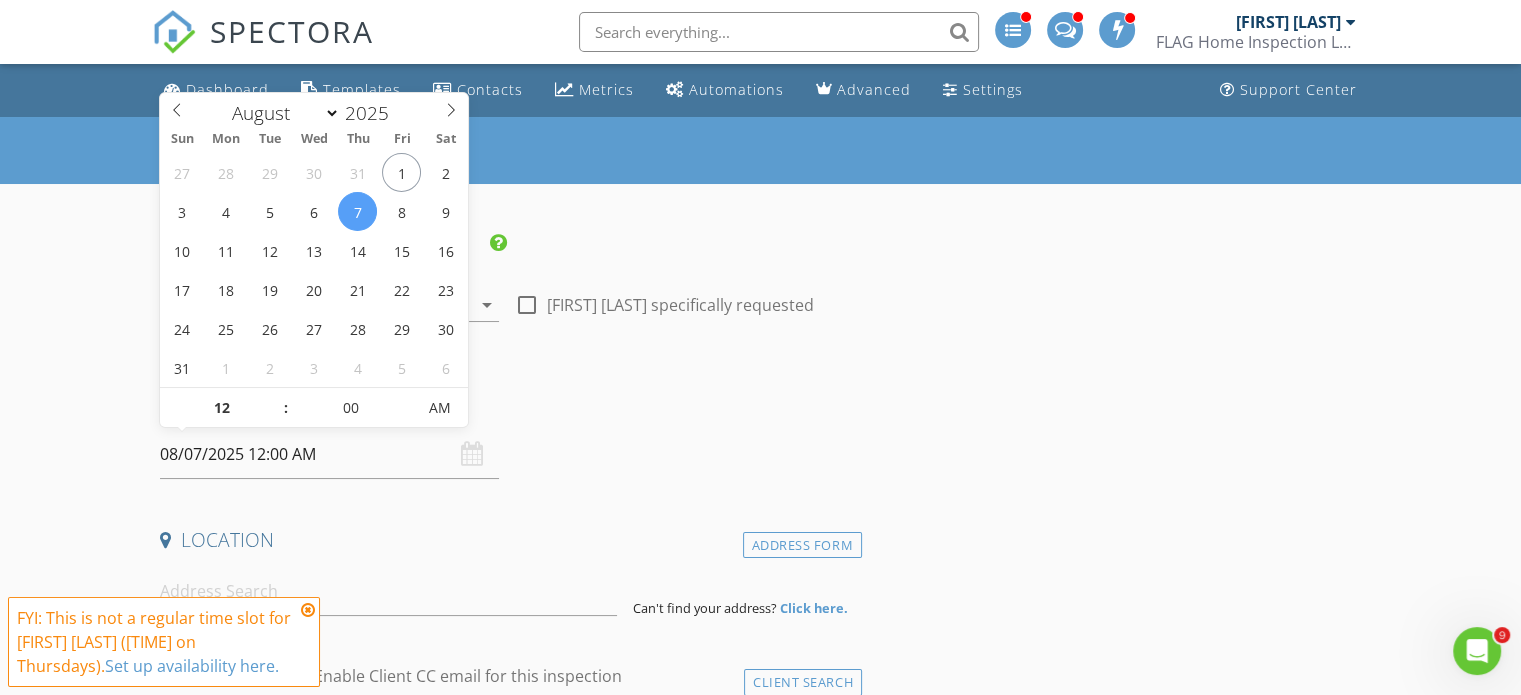 click on "08/07/2025 12:00 AM" at bounding box center [329, 454] 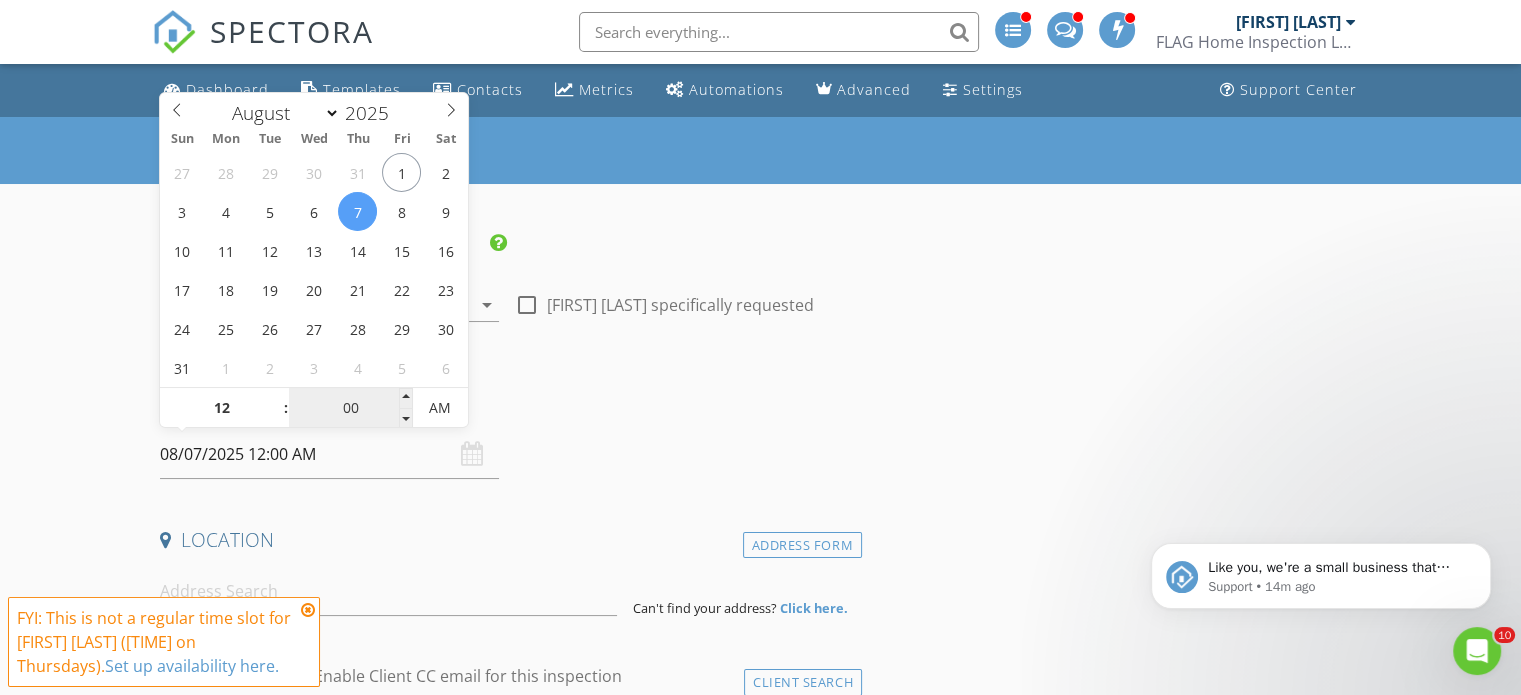 scroll, scrollTop: 0, scrollLeft: 0, axis: both 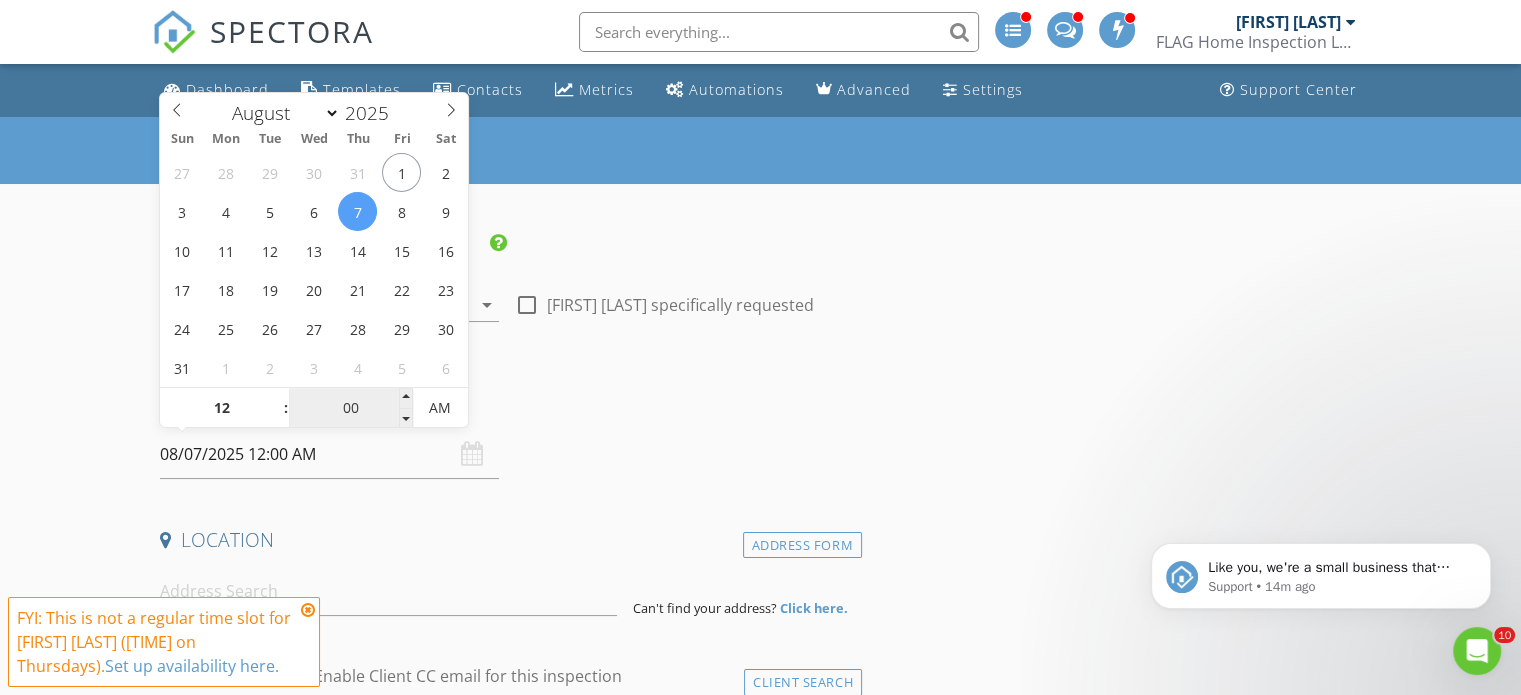 click on "00" at bounding box center (350, 409) 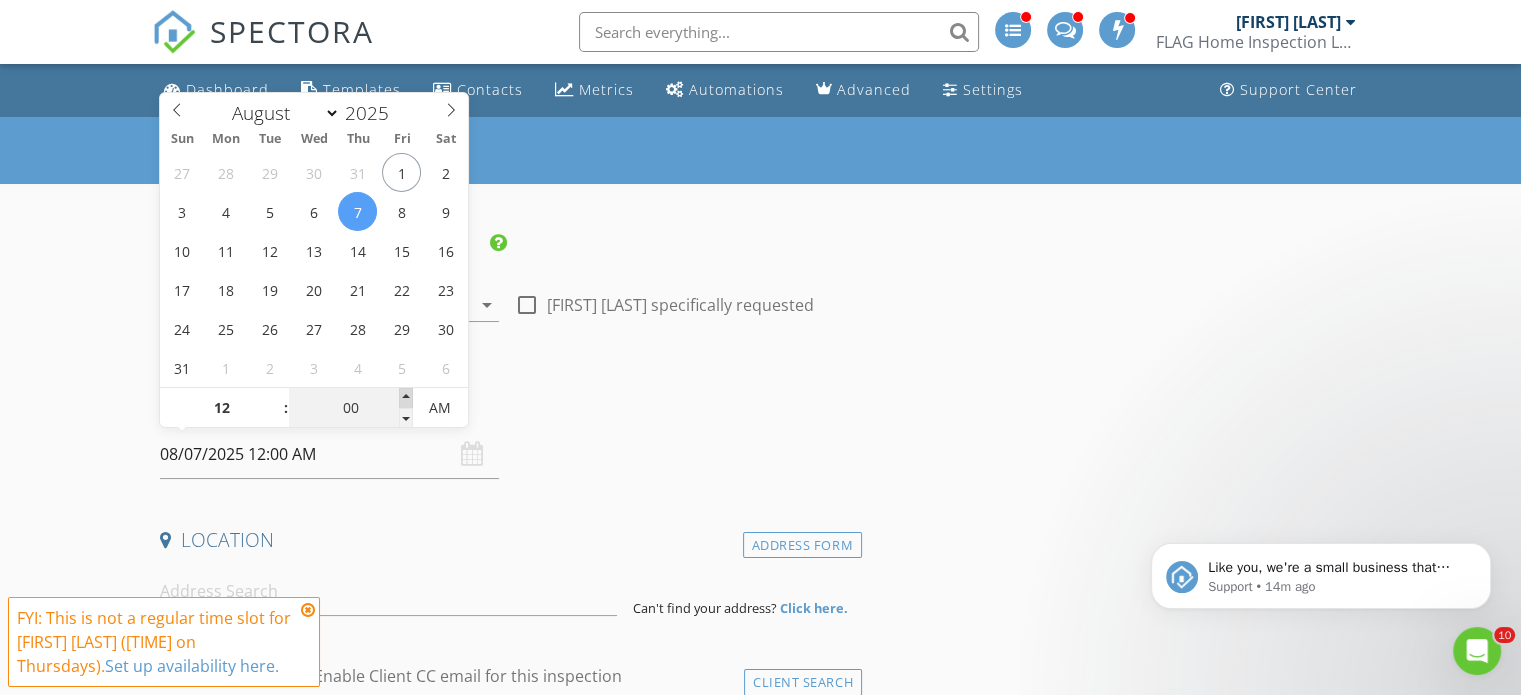 type on "05" 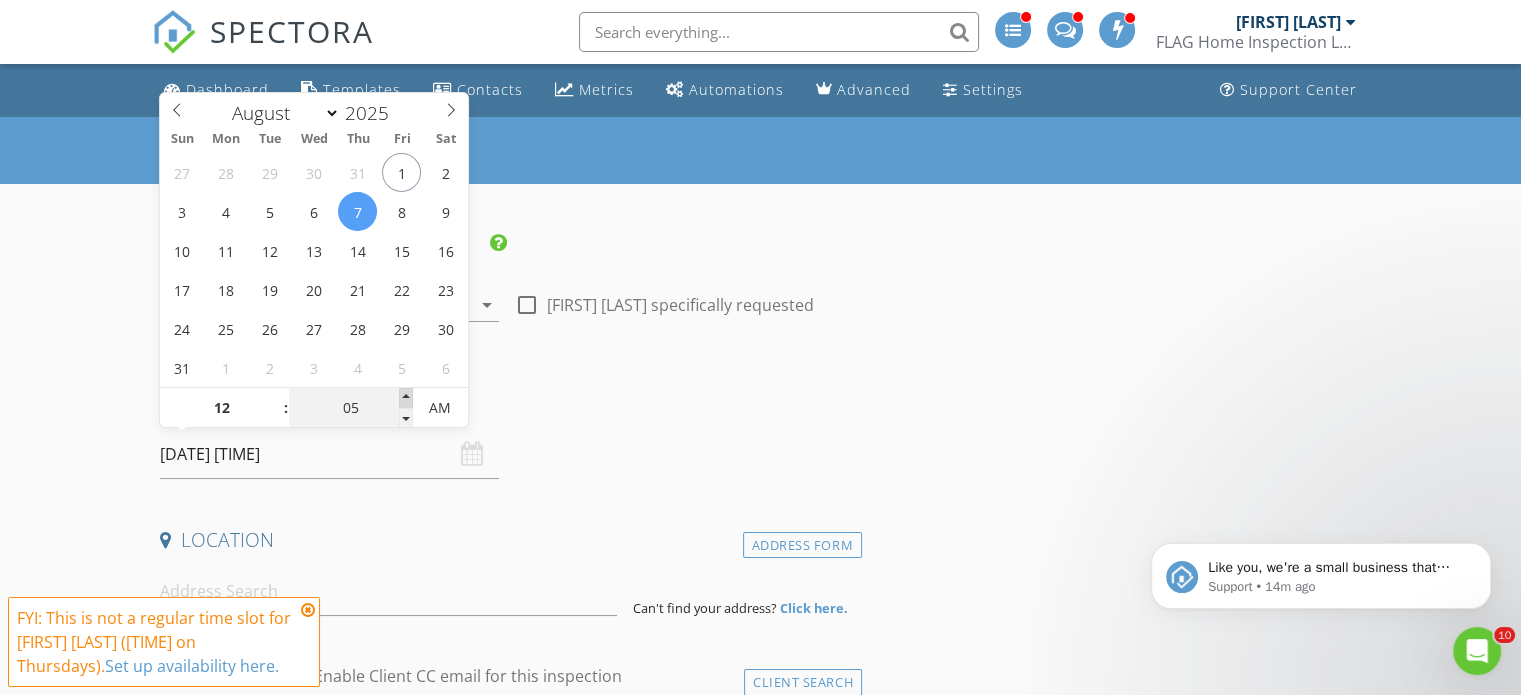 click at bounding box center [406, 398] 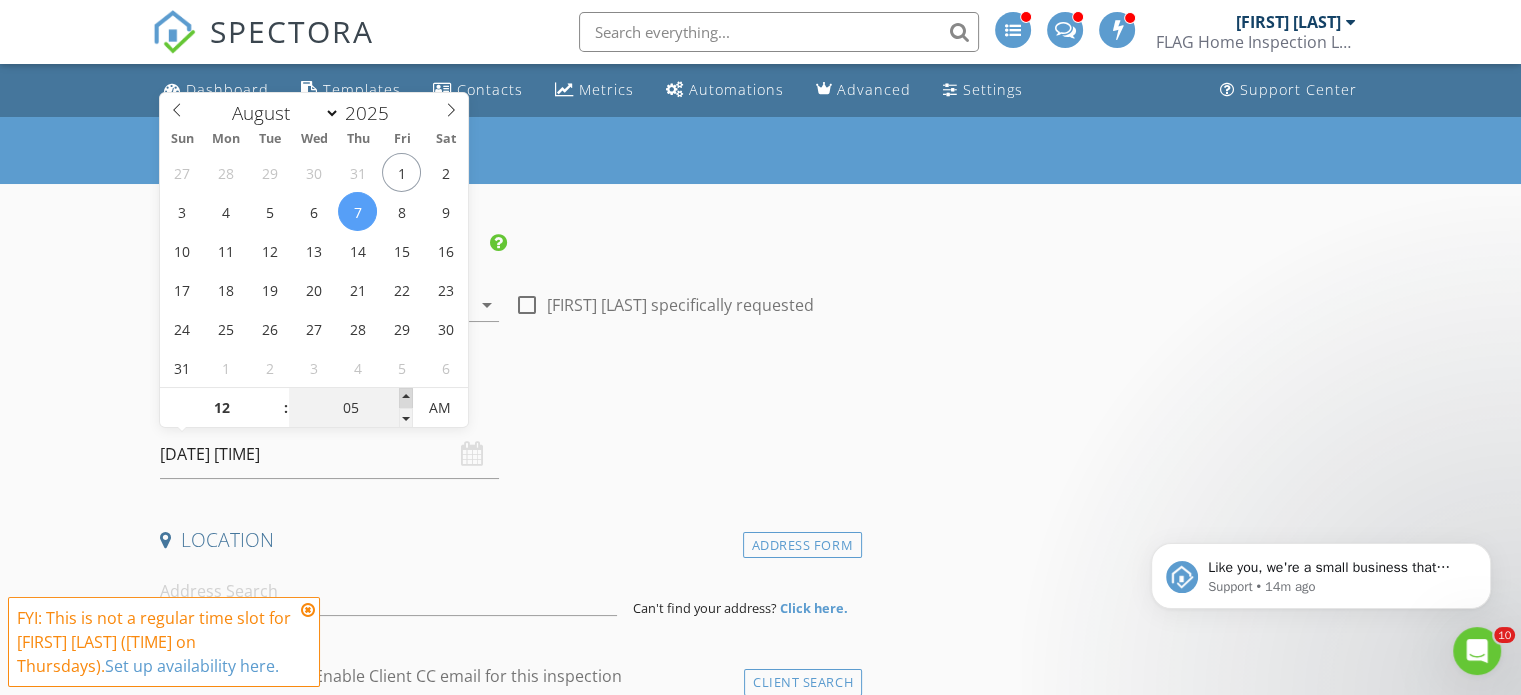 type on "10" 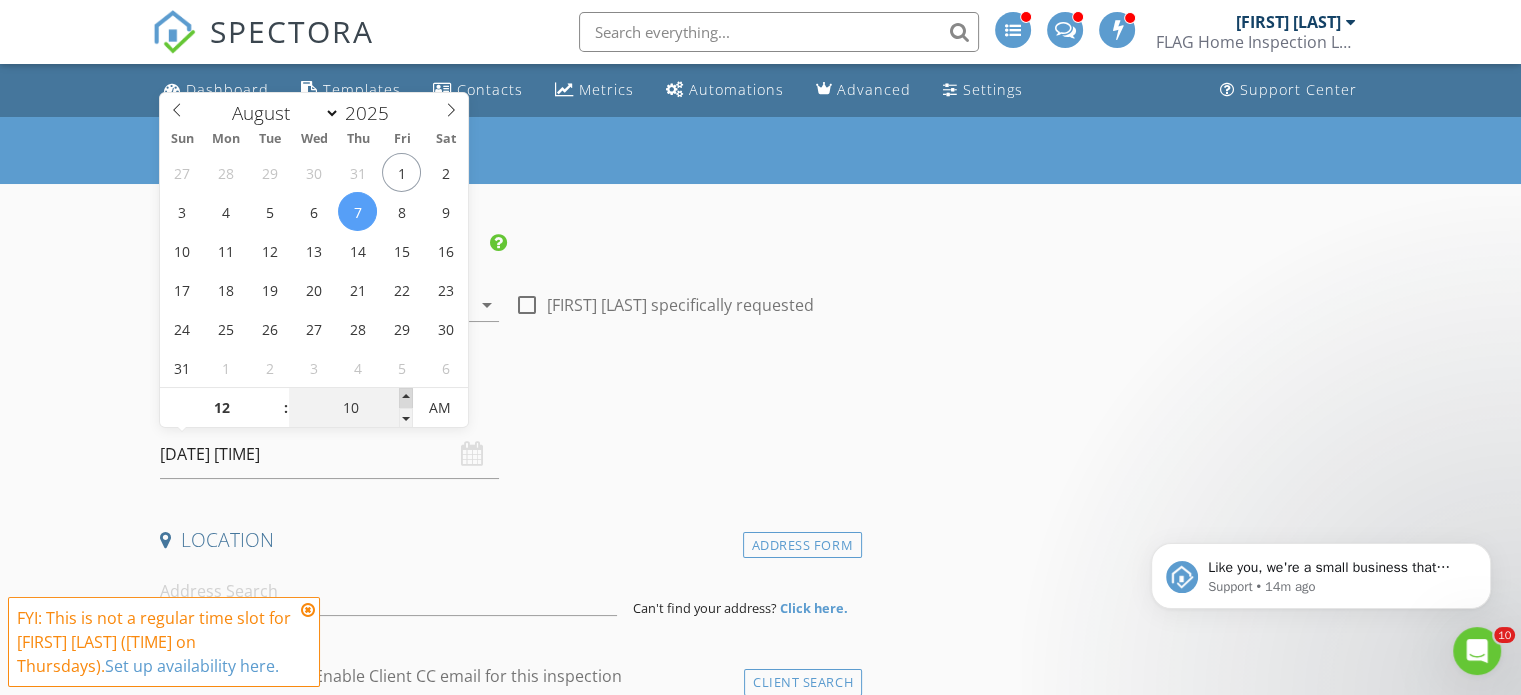 click at bounding box center (406, 398) 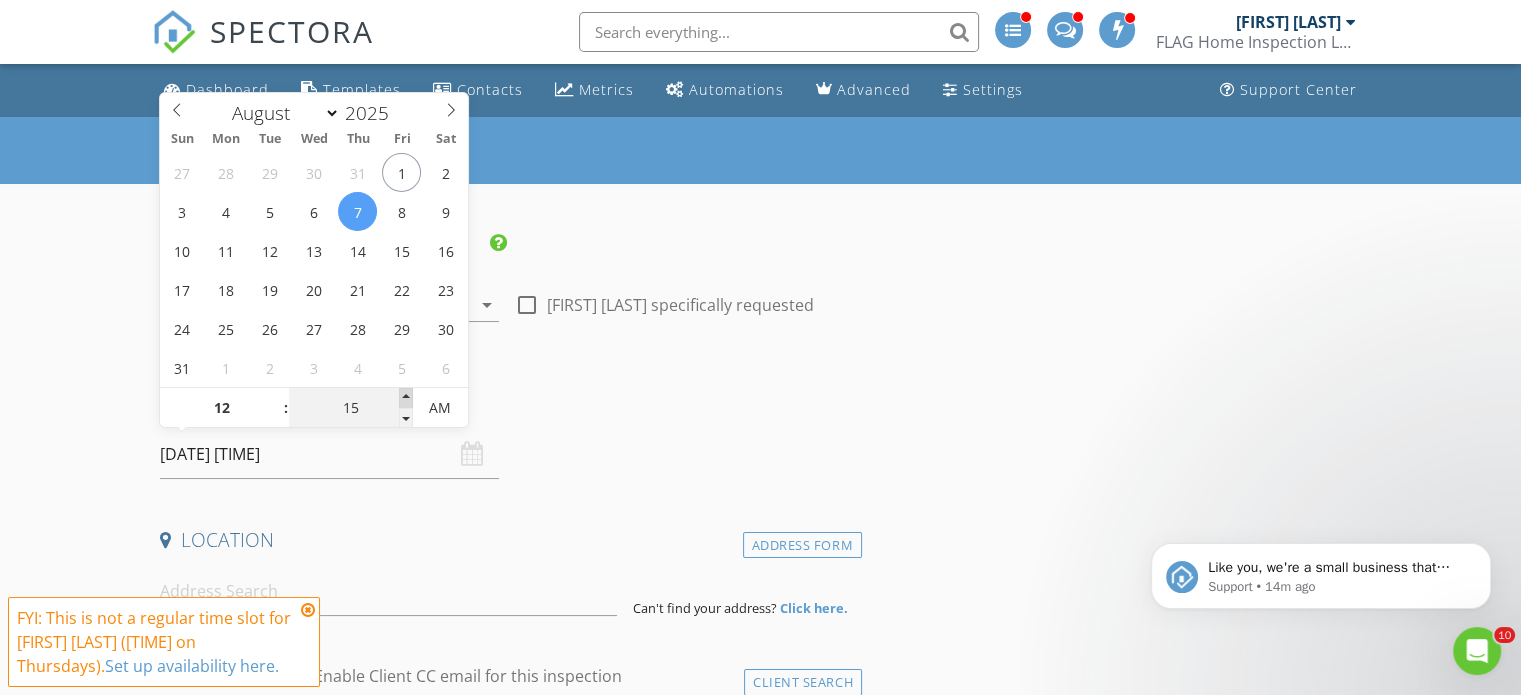 click at bounding box center (406, 398) 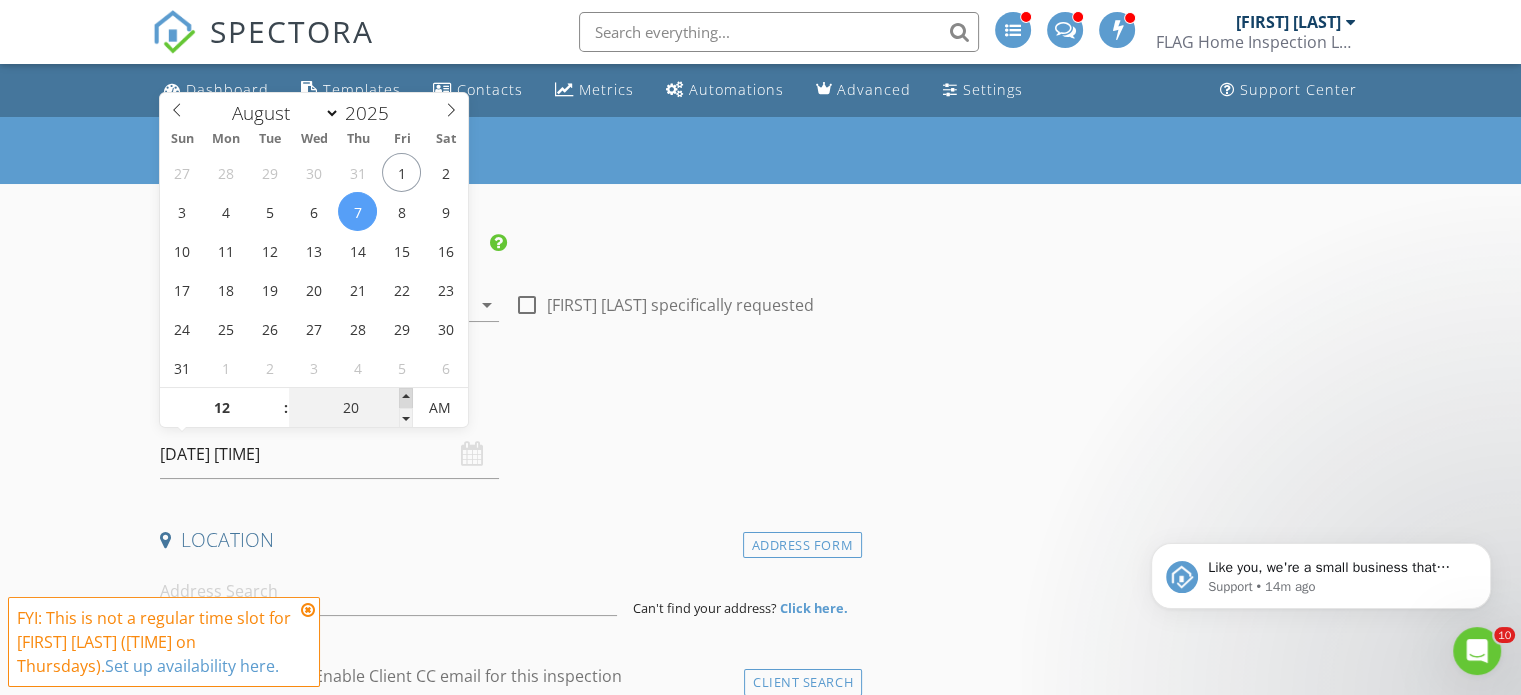 click at bounding box center [406, 398] 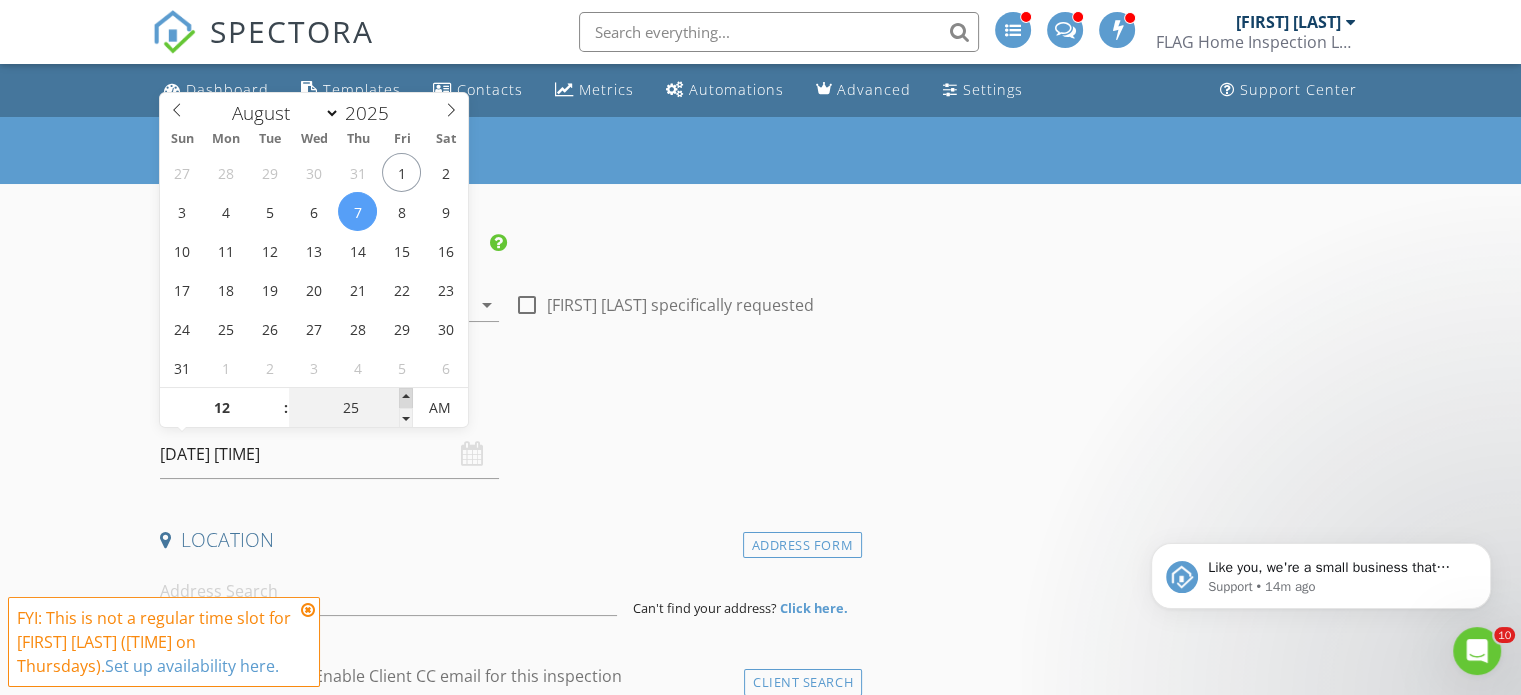 click at bounding box center [406, 398] 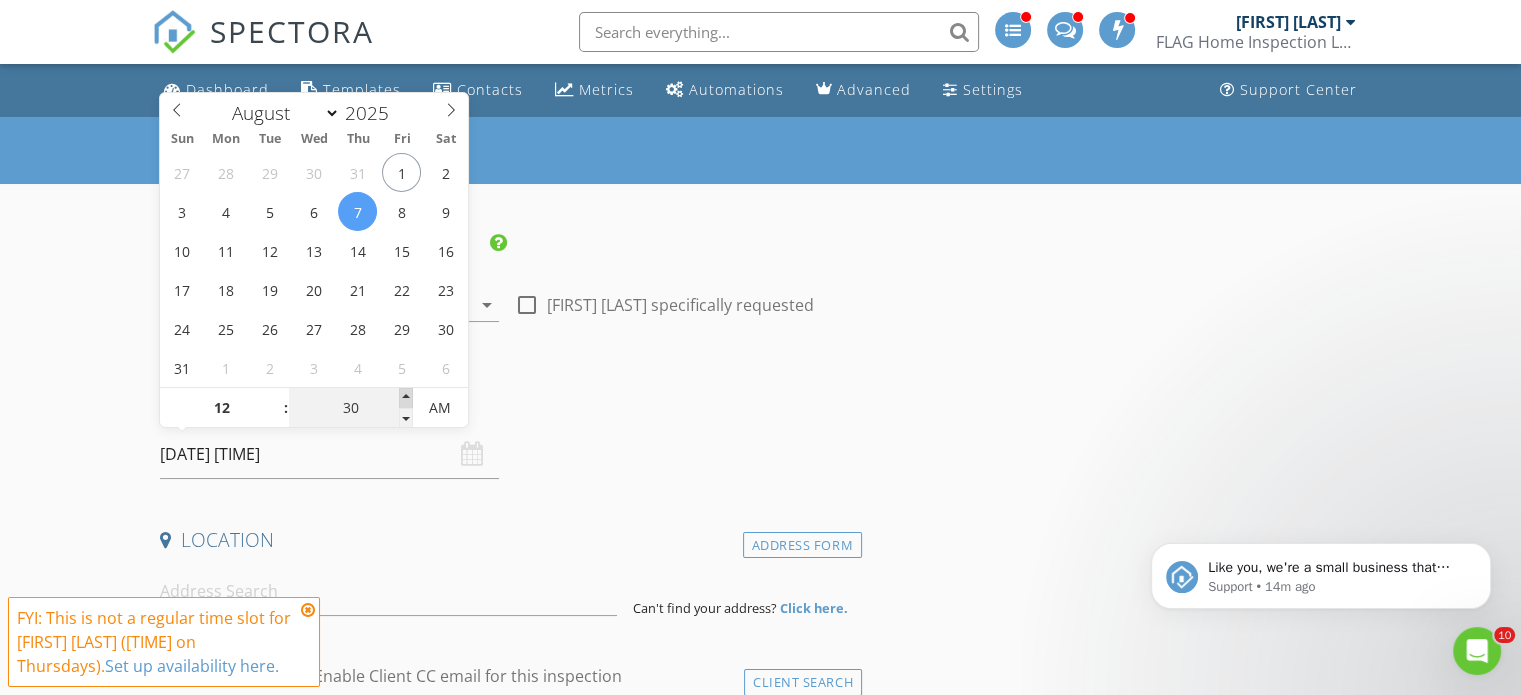 click at bounding box center [406, 398] 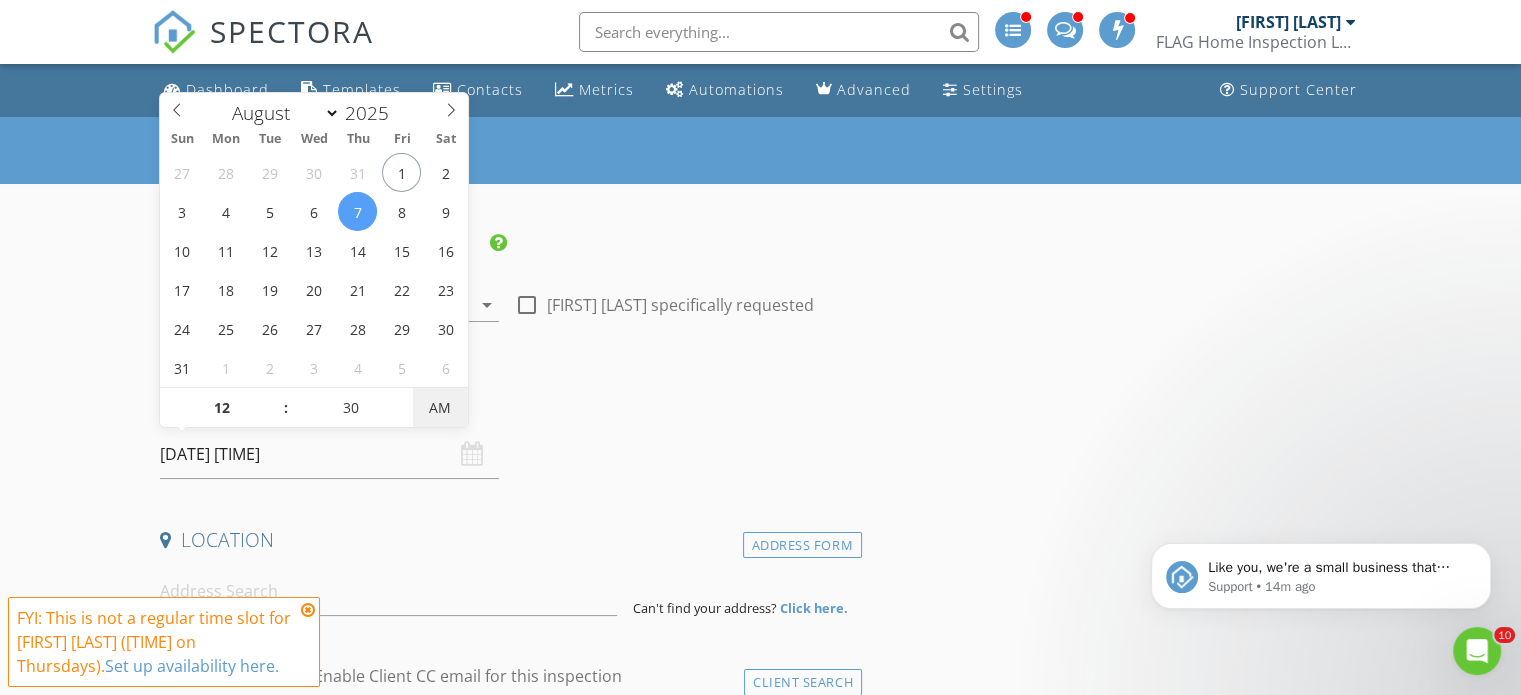 type on "08/07/2025 12:30 PM" 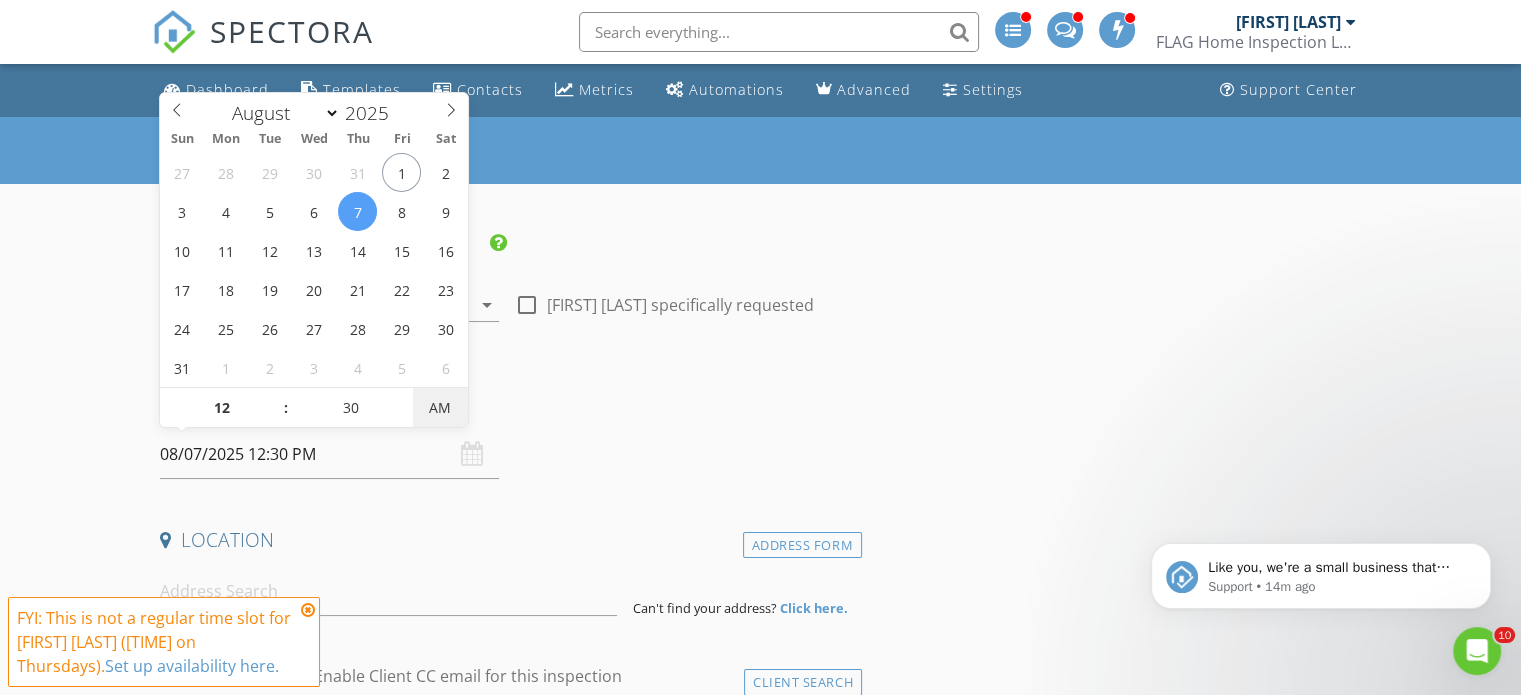 click on "AM" at bounding box center [440, 408] 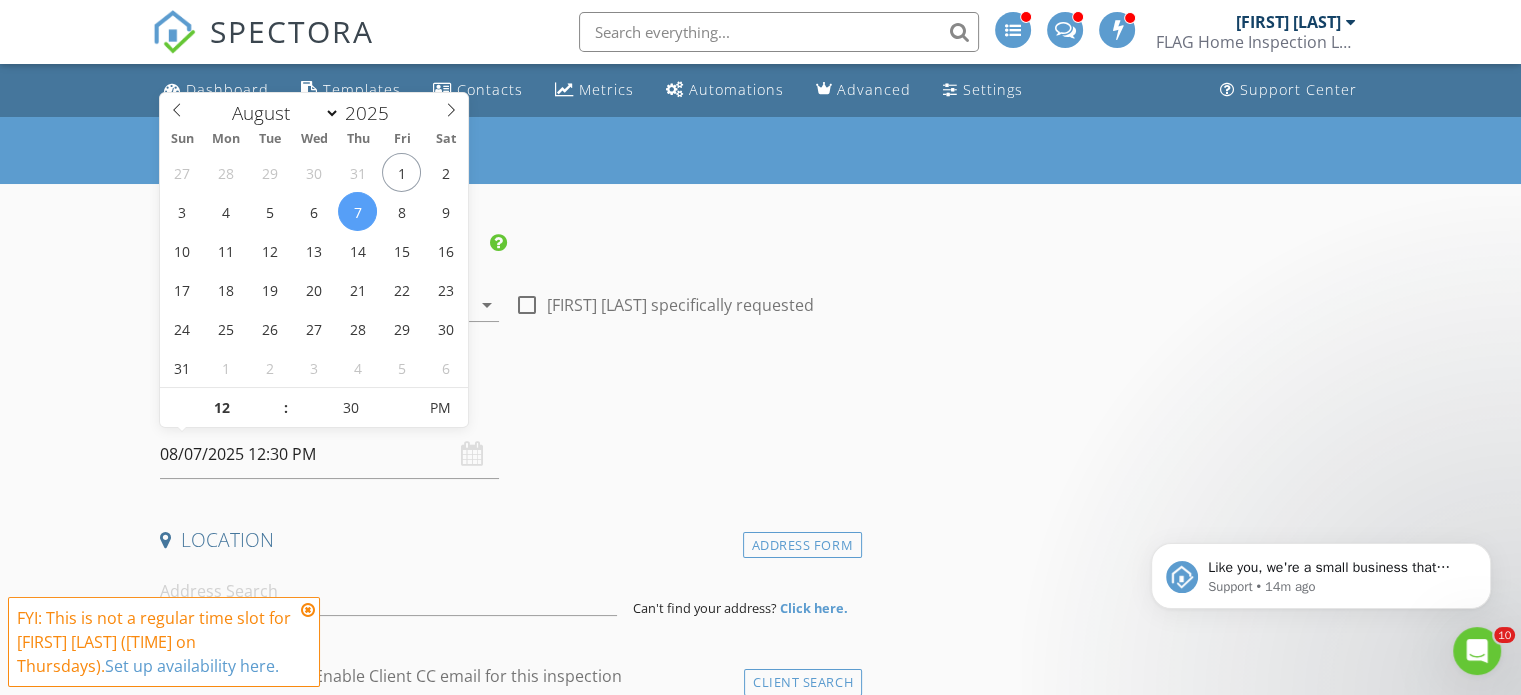 click on "Date/Time" at bounding box center (507, 410) 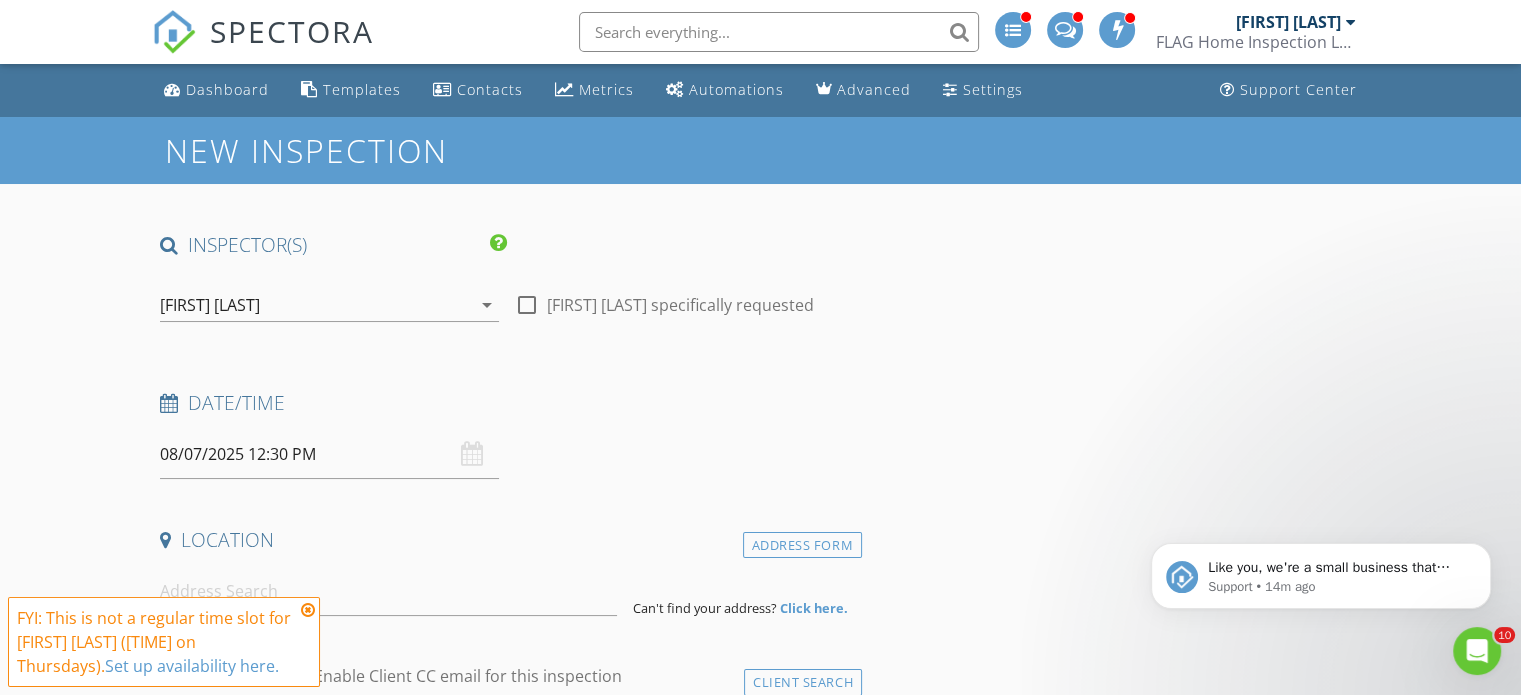 click at bounding box center (308, 610) 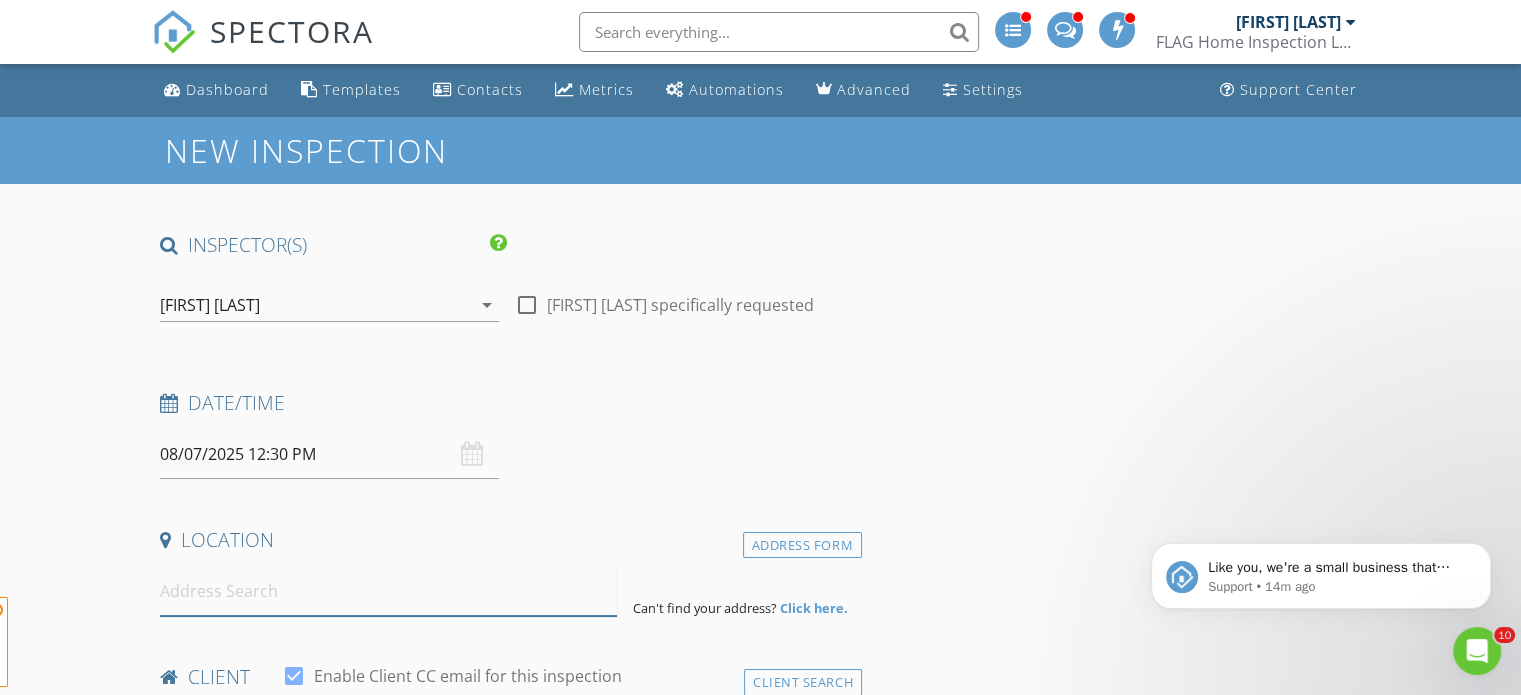 click at bounding box center [388, 591] 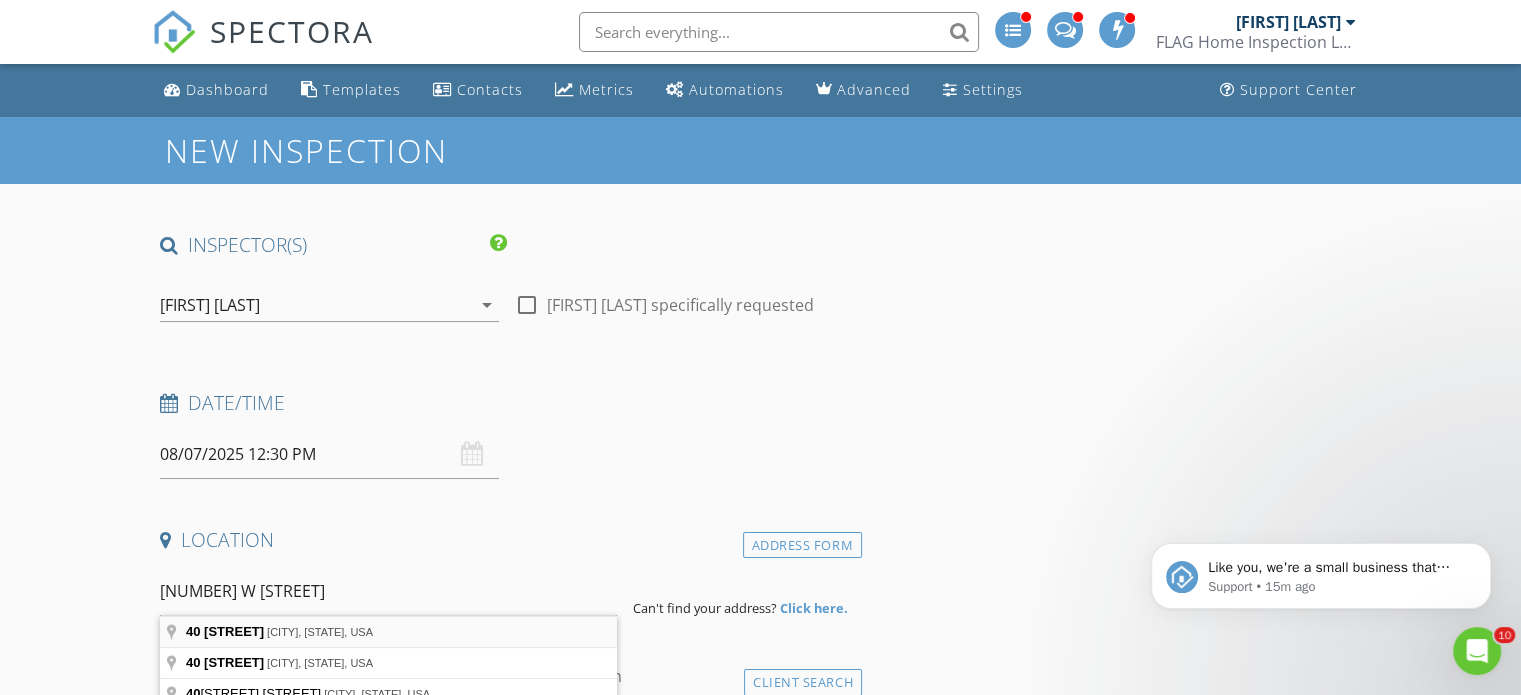 type on "40 Campfire Trail, Sedona, AZ, USA" 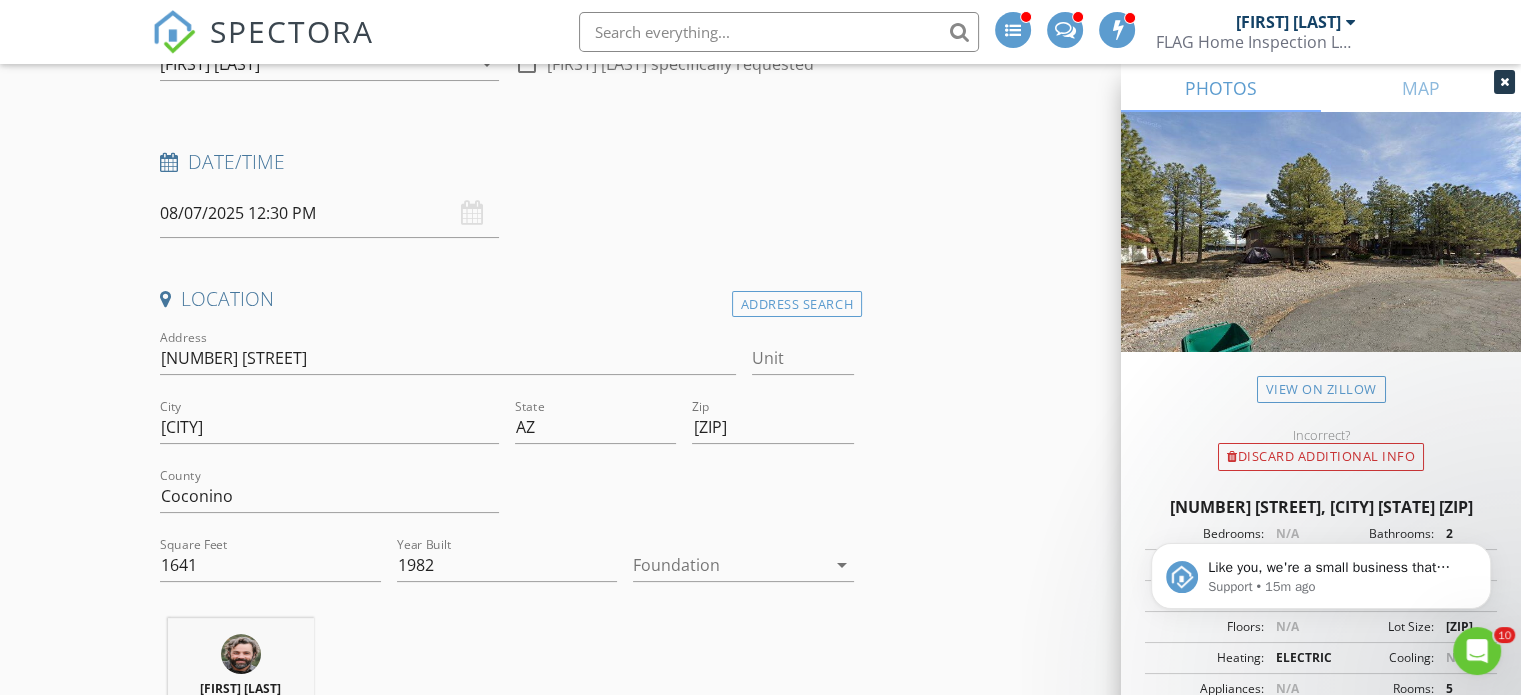 scroll, scrollTop: 300, scrollLeft: 0, axis: vertical 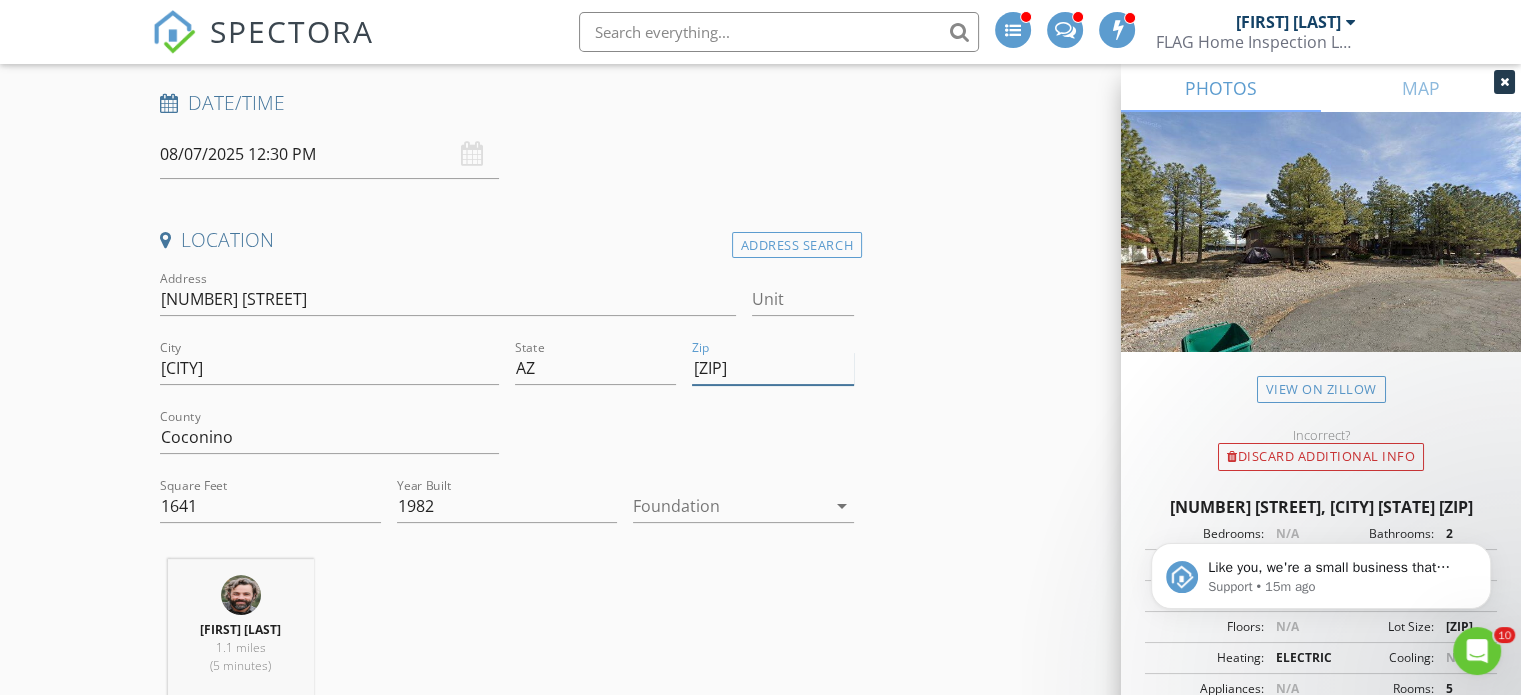 drag, startPoint x: 721, startPoint y: 368, endPoint x: 579, endPoint y: 366, distance: 142.01408 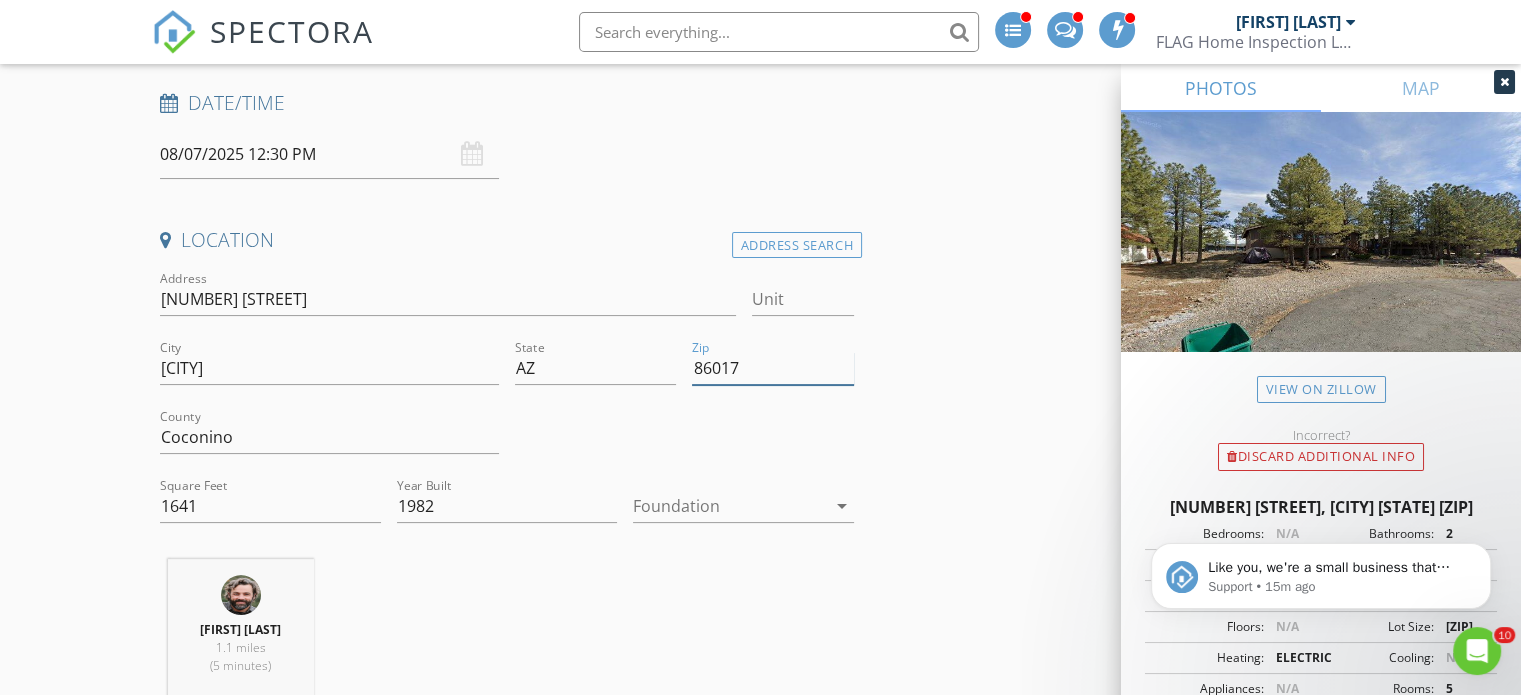 type 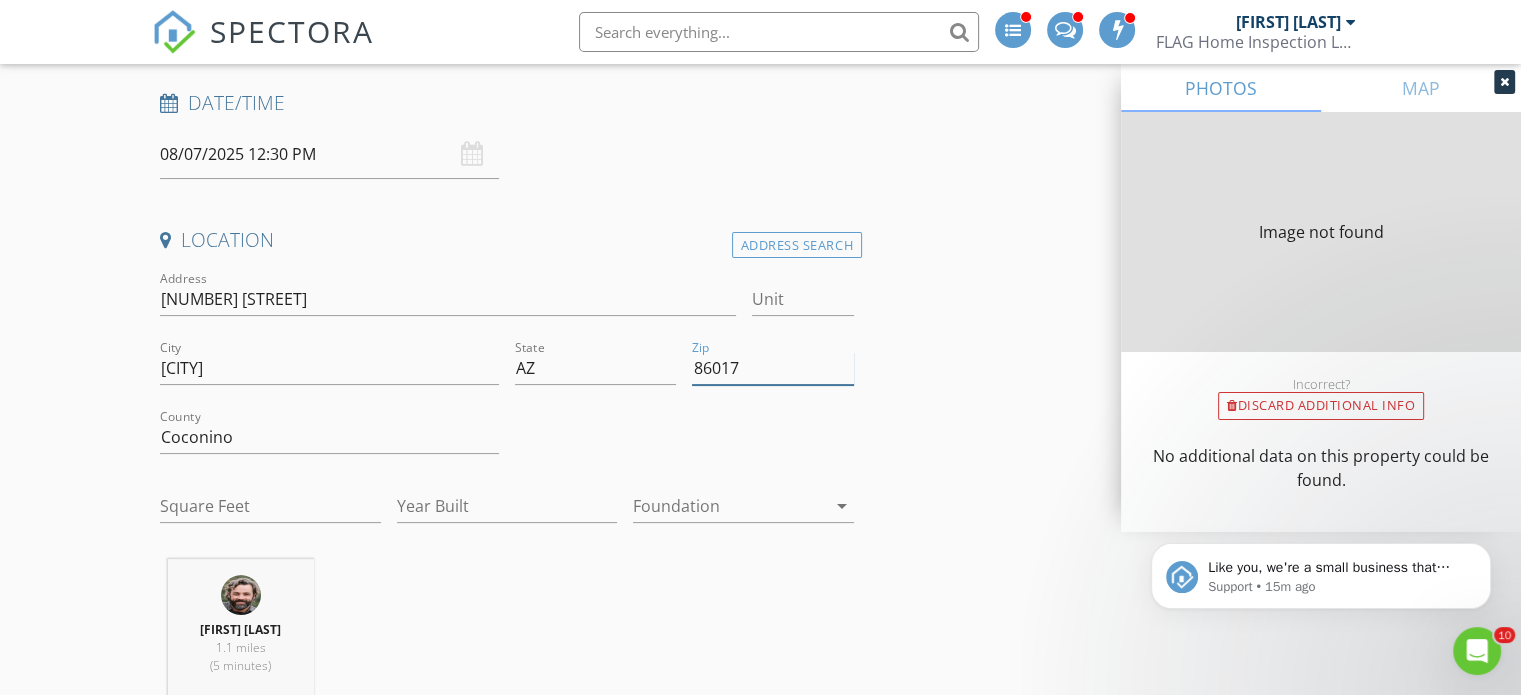 type on "86017" 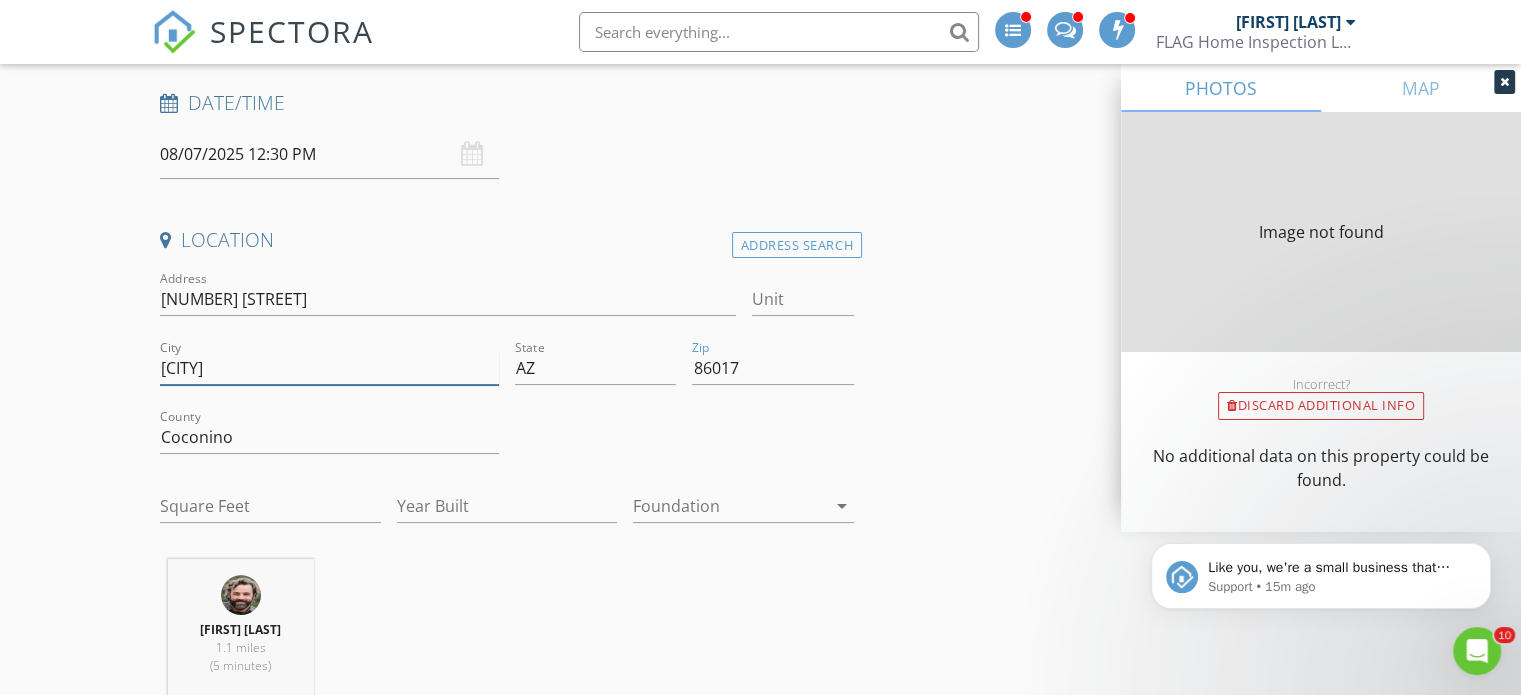 type on "1641" 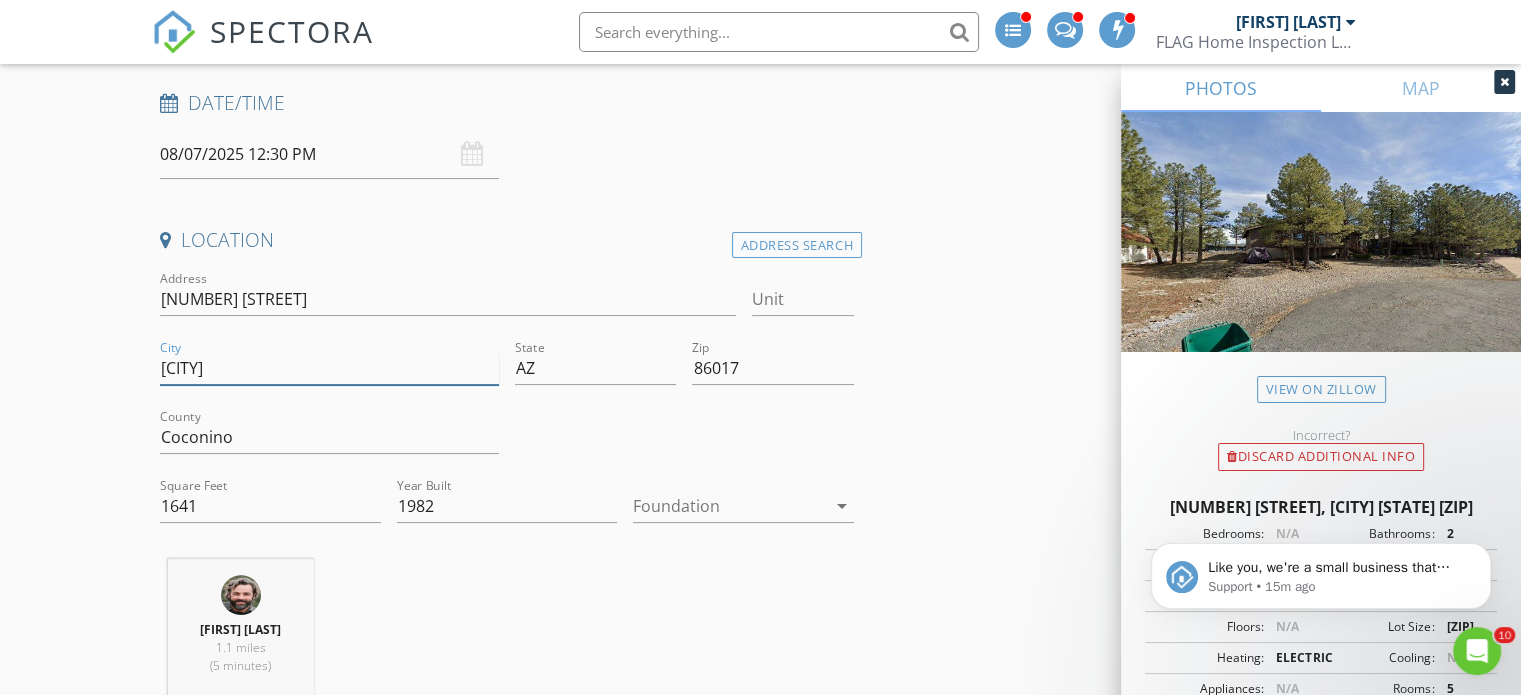 drag, startPoint x: 245, startPoint y: 365, endPoint x: 37, endPoint y: 340, distance: 209.49701 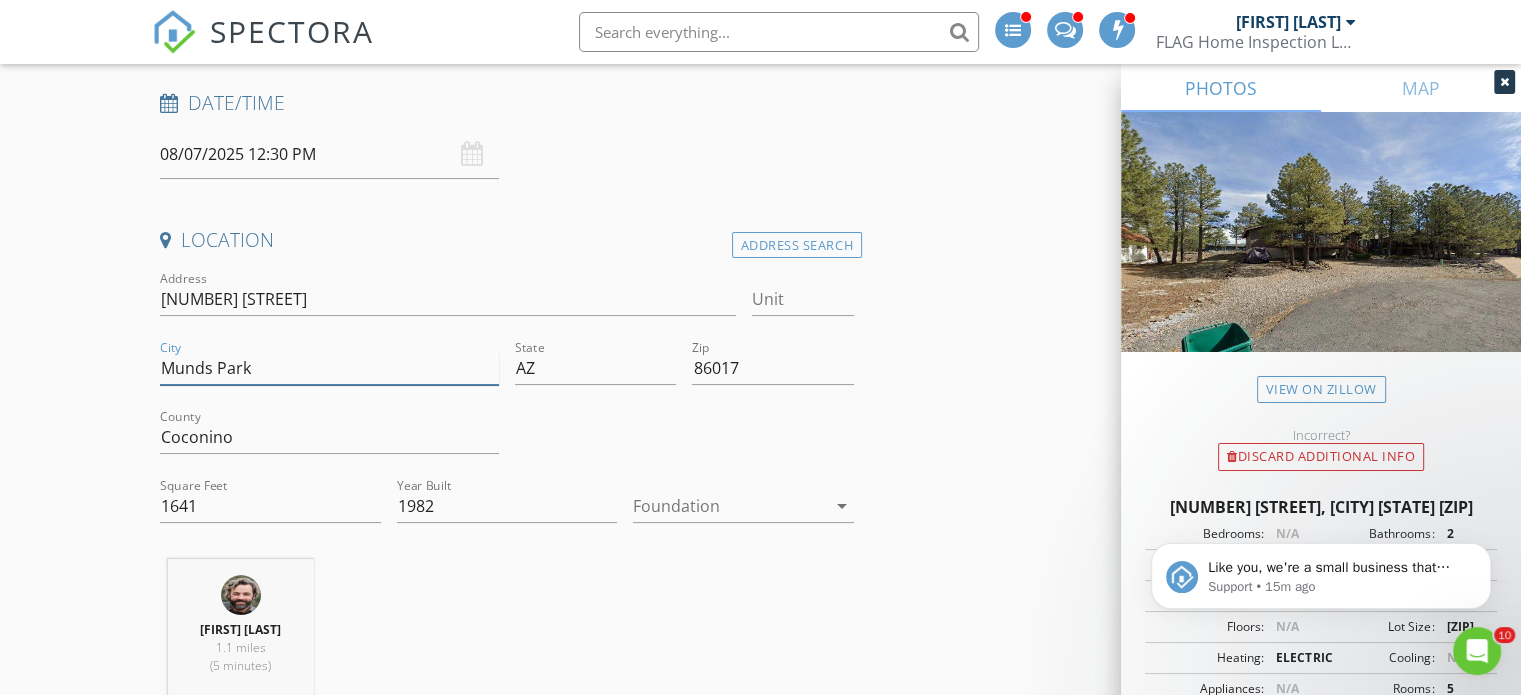 type on "Munds Park" 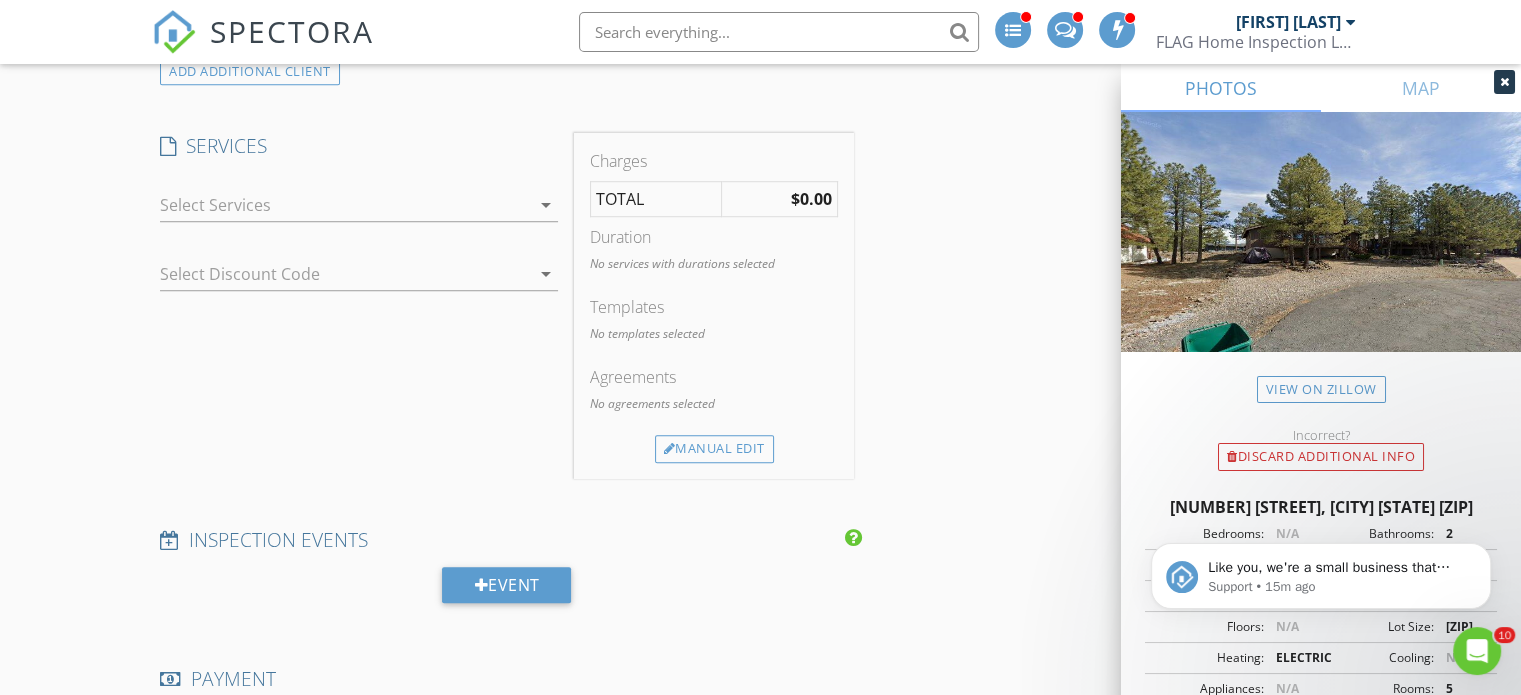 scroll, scrollTop: 1400, scrollLeft: 0, axis: vertical 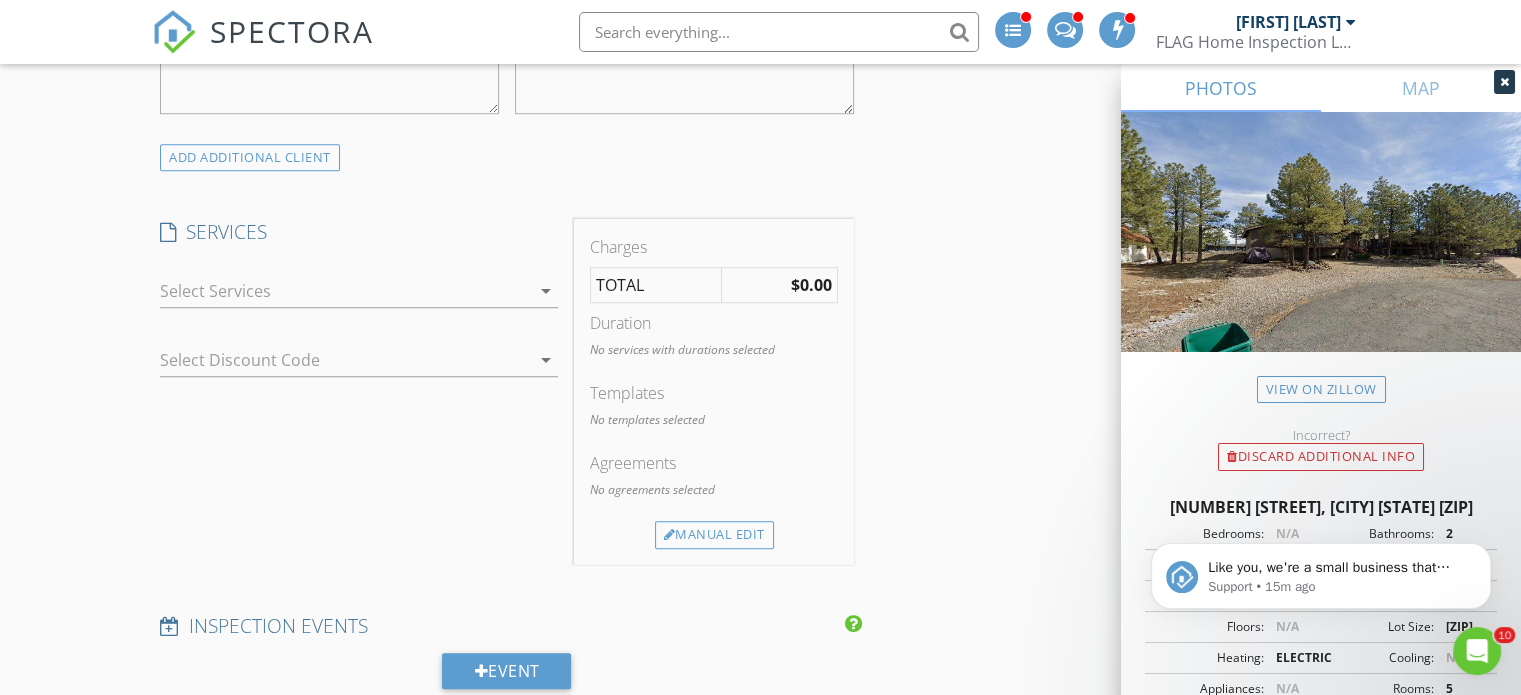 click at bounding box center [345, 291] 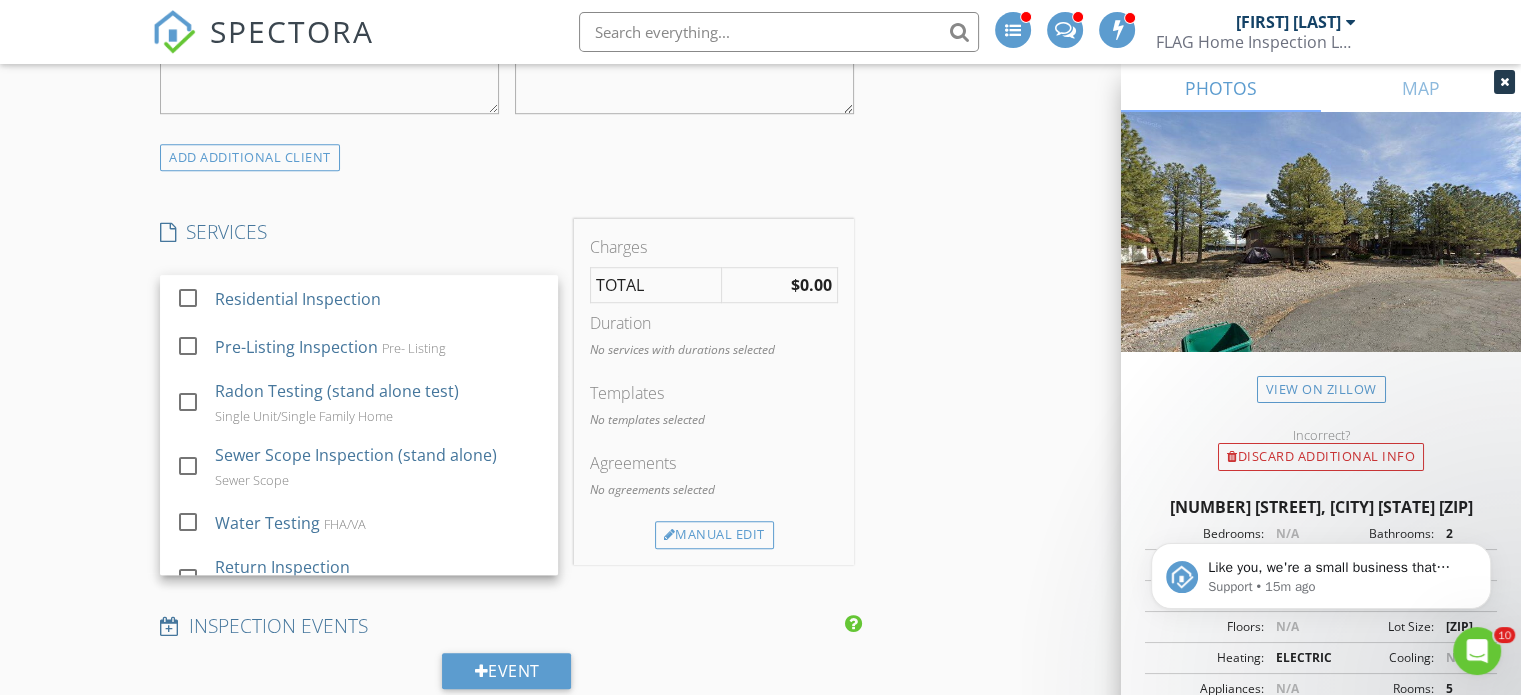 click on "Residential Inspection" at bounding box center [298, 299] 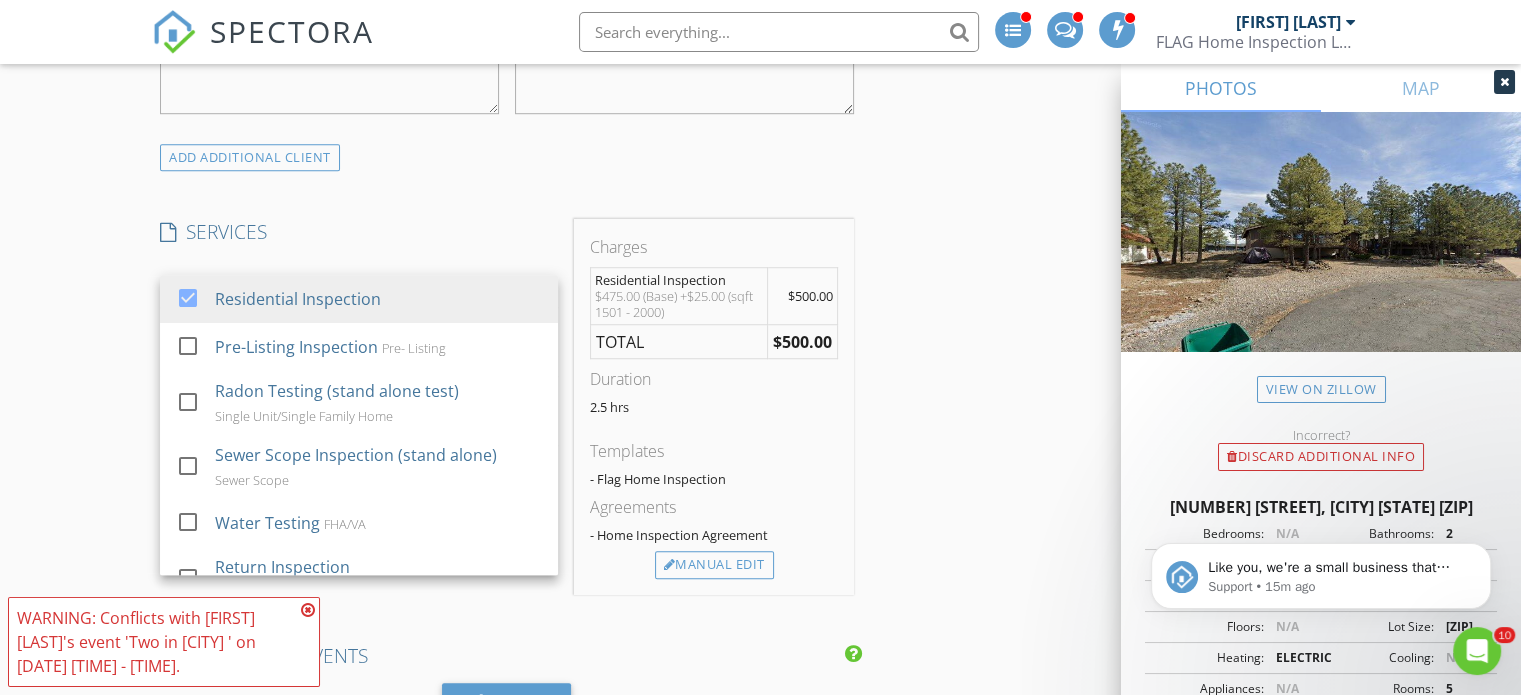 click on "INSPECTOR(S)
check_box   Jon Offner   PRIMARY   Jon Offner arrow_drop_down   check_box_outline_blank Jon Offner specifically requested
Date/Time
08/07/2025 12:30 PM
Location
Address Search       Address 40 Campfire Trail   Unit   City Munds Park   State AZ   Zip 86017   County Coconino     Square Feet 1641   Year Built 1982   Foundation arrow_drop_down     Jon Offner     1.1 miles     (5 minutes)
client
check_box Enable Client CC email for this inspection   Client Search     check_box_outline_blank Client is a Company/Organization     First Name   Last Name   Email   CC Email   Phone         Tags         Notes   Private Notes
ADD ADDITIONAL client
SERVICES
check_box   Residential Inspection   check_box_outline_blank   Pre-Listing Inspection   Pre- Listing check_box_outline_blank" at bounding box center (507, 531) 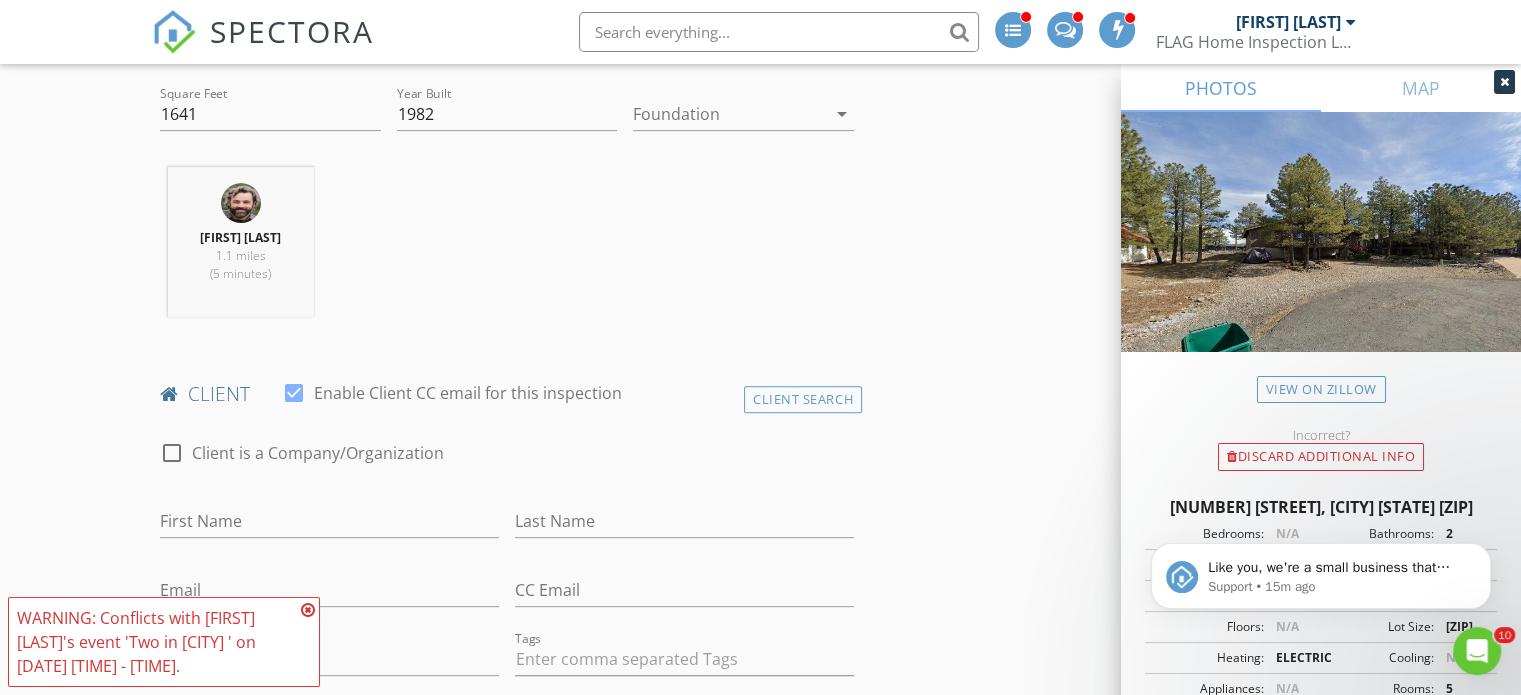 scroll, scrollTop: 500, scrollLeft: 0, axis: vertical 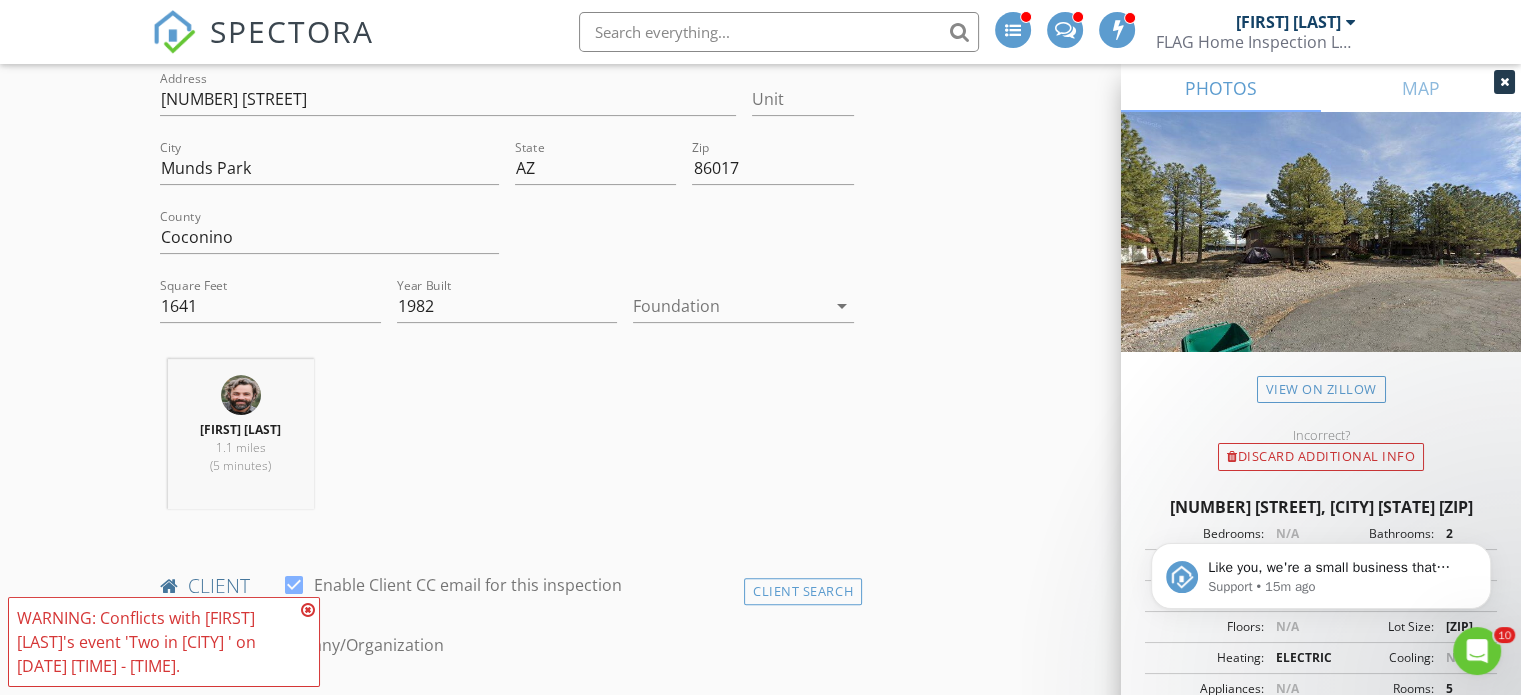 click at bounding box center [308, 610] 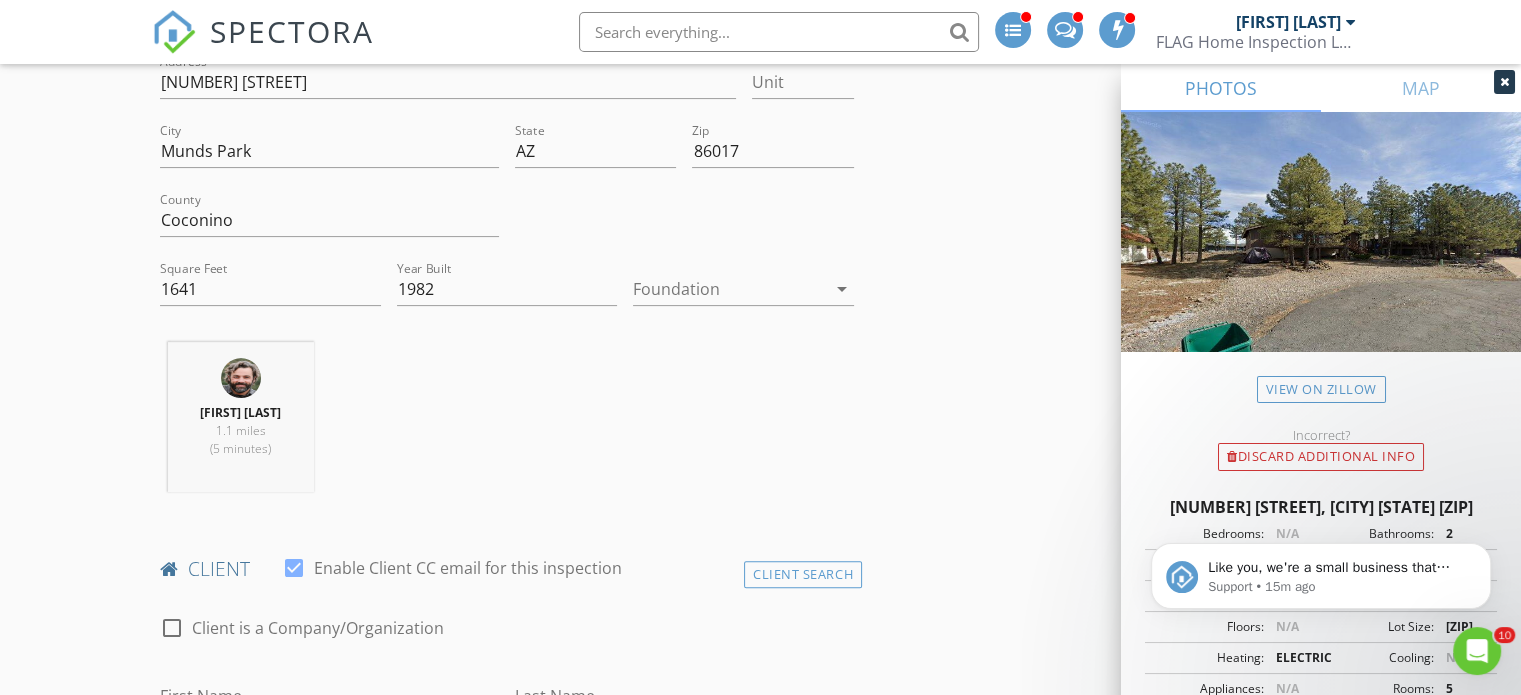 scroll, scrollTop: 900, scrollLeft: 0, axis: vertical 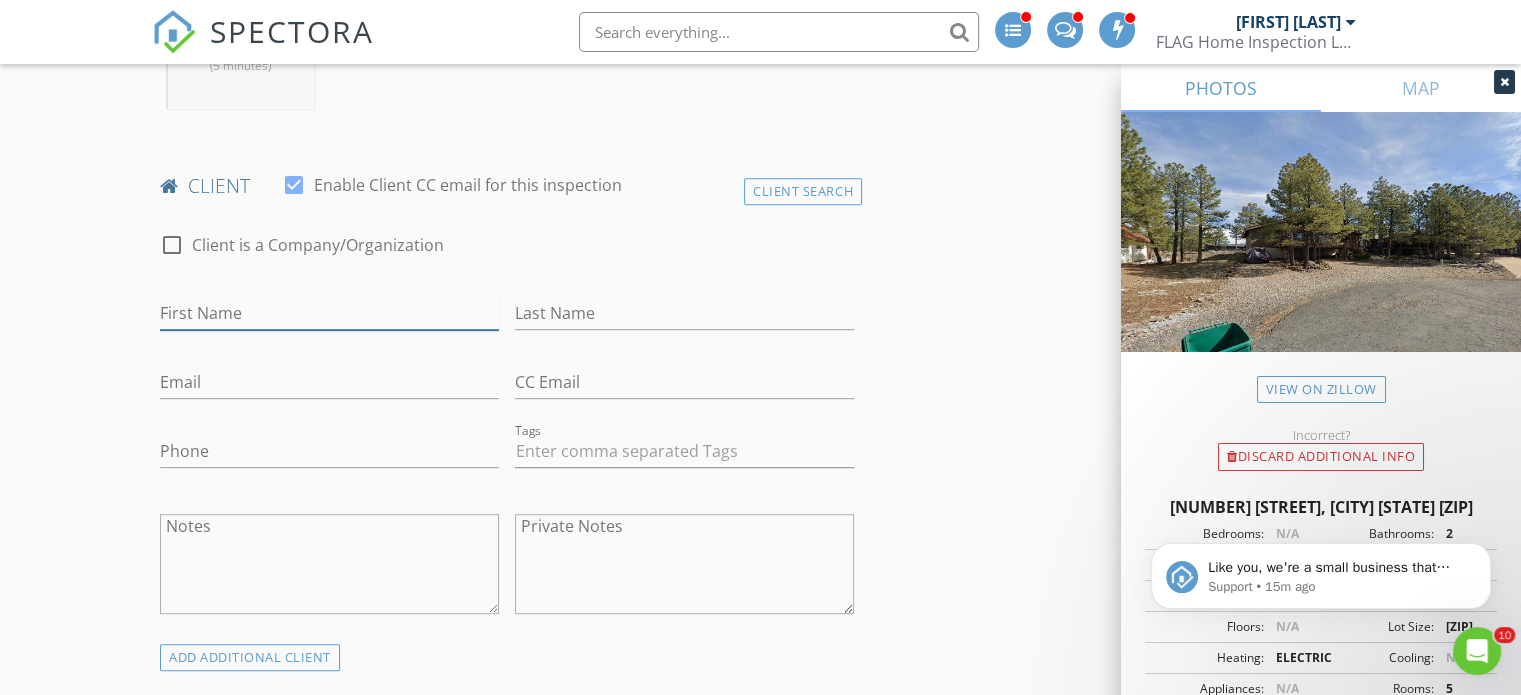 click on "First Name" at bounding box center [329, 313] 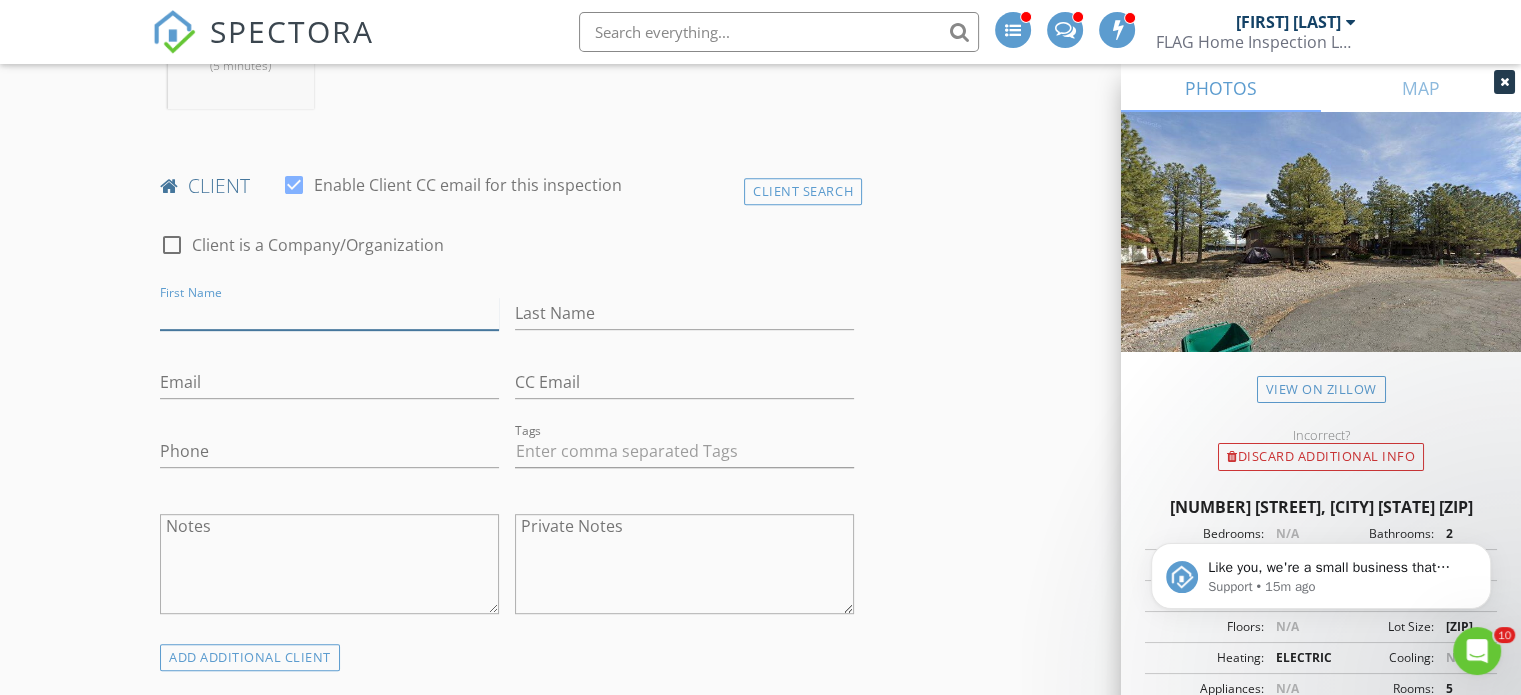 paste on "Robert Slawson and Holly Chavez - 623-399-7876" 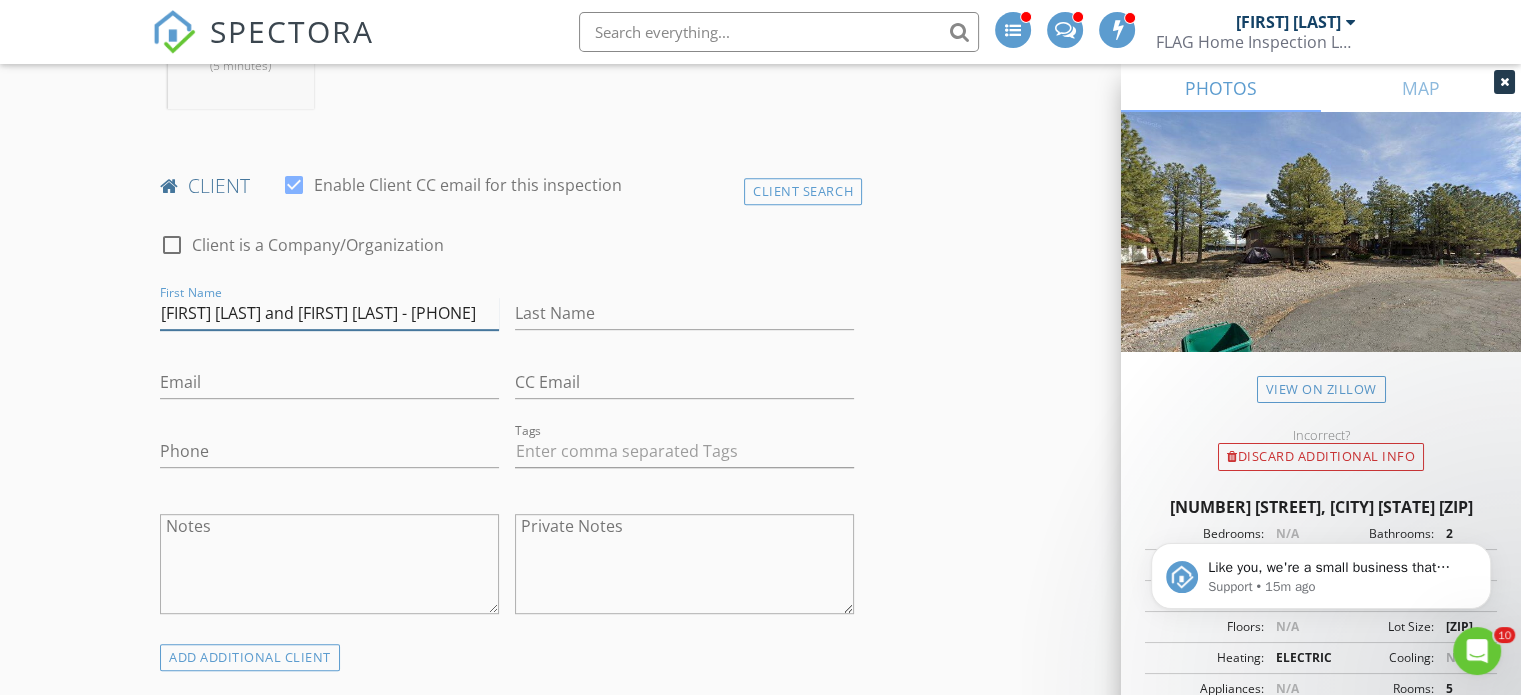scroll, scrollTop: 0, scrollLeft: 24, axis: horizontal 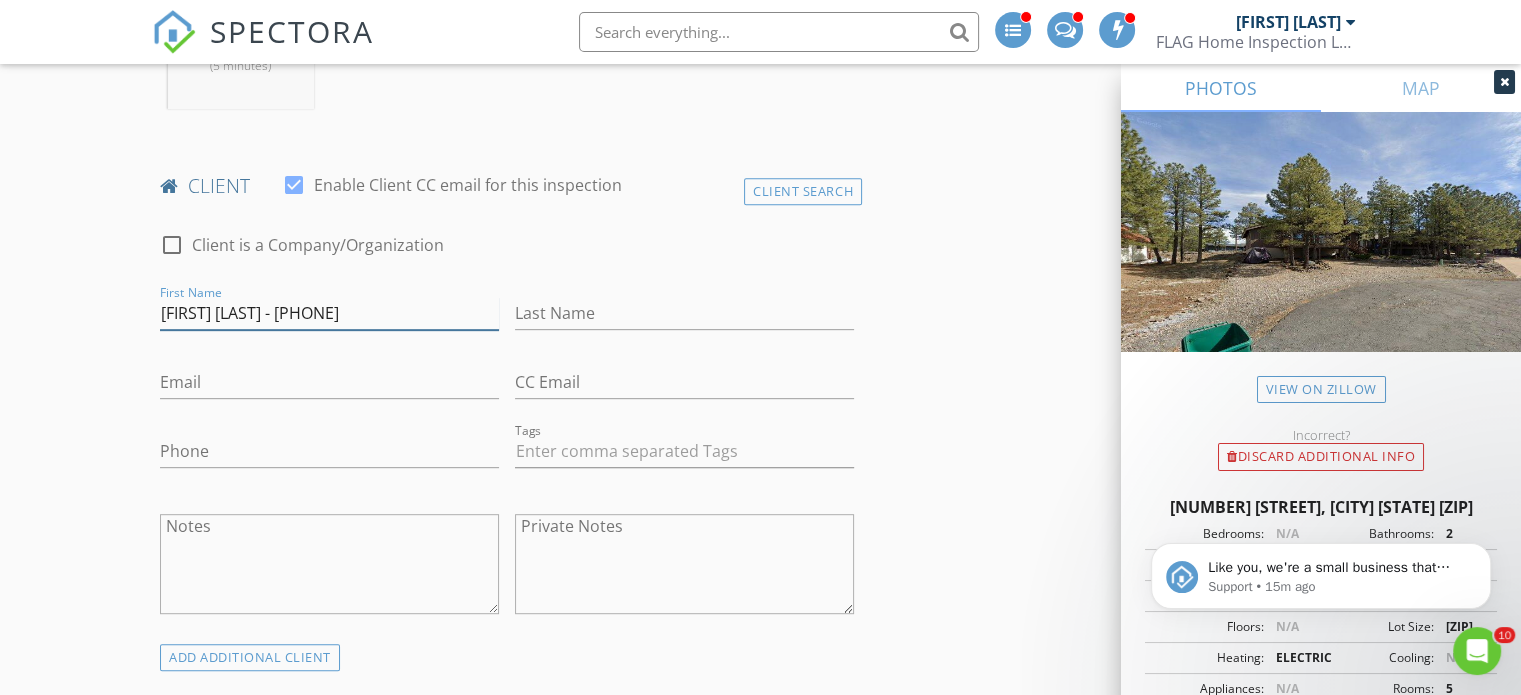 drag, startPoint x: 390, startPoint y: 303, endPoint x: 272, endPoint y: 322, distance: 119.519875 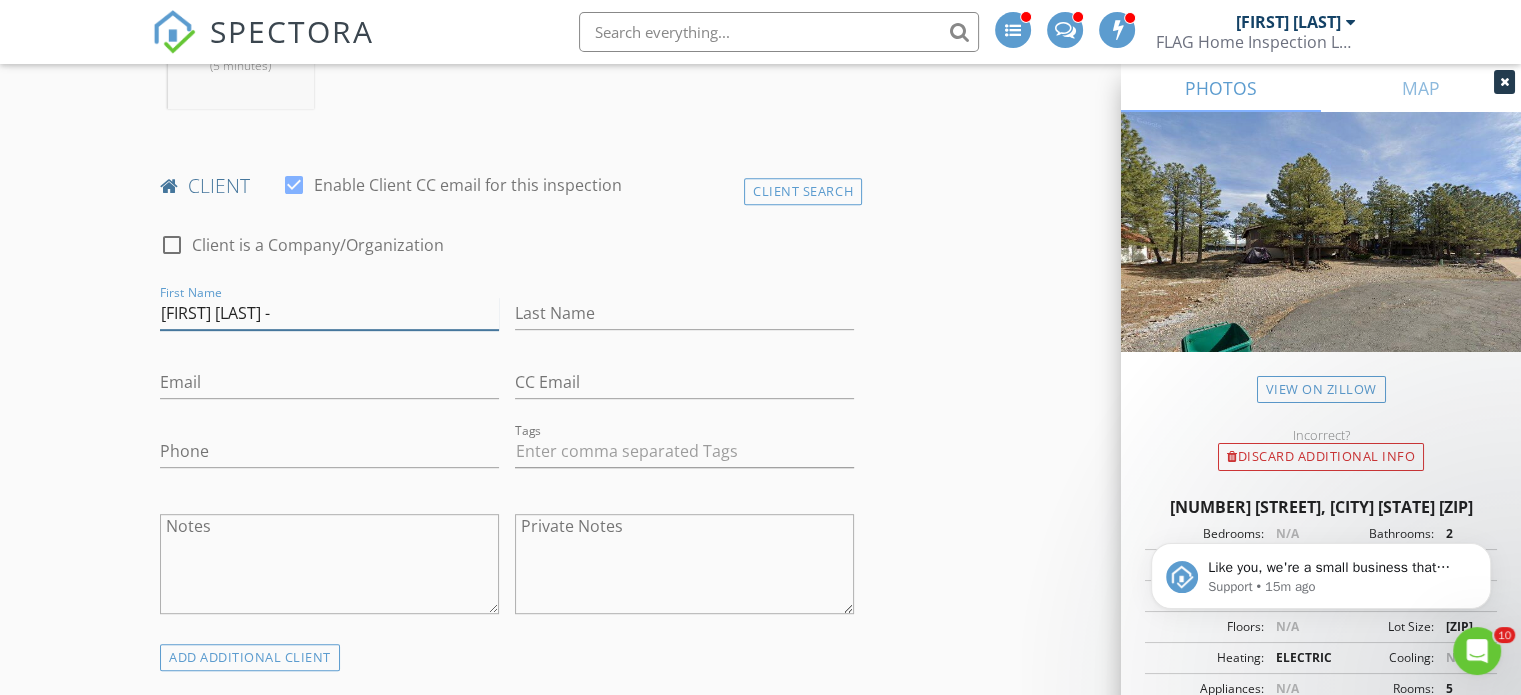 type on "Holly Chavez -" 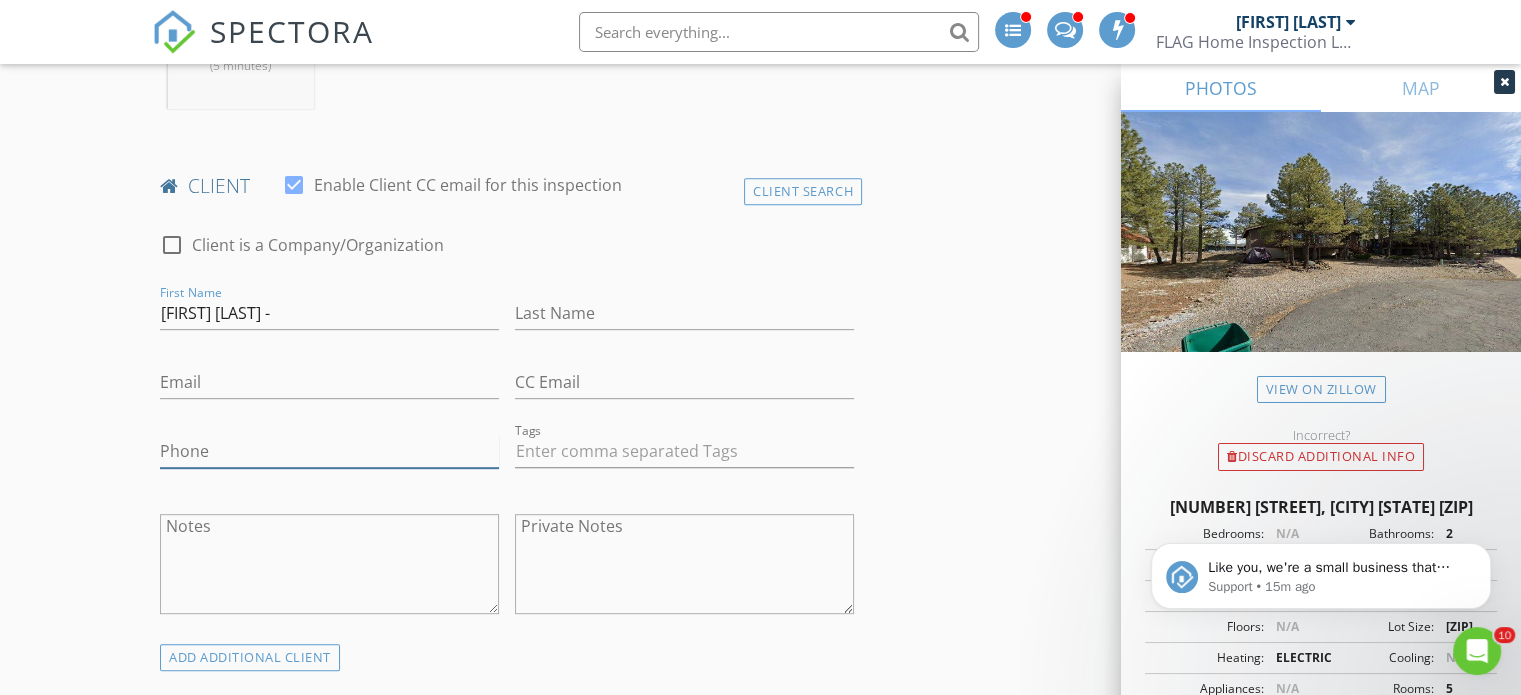 click on "Phone" at bounding box center (329, 451) 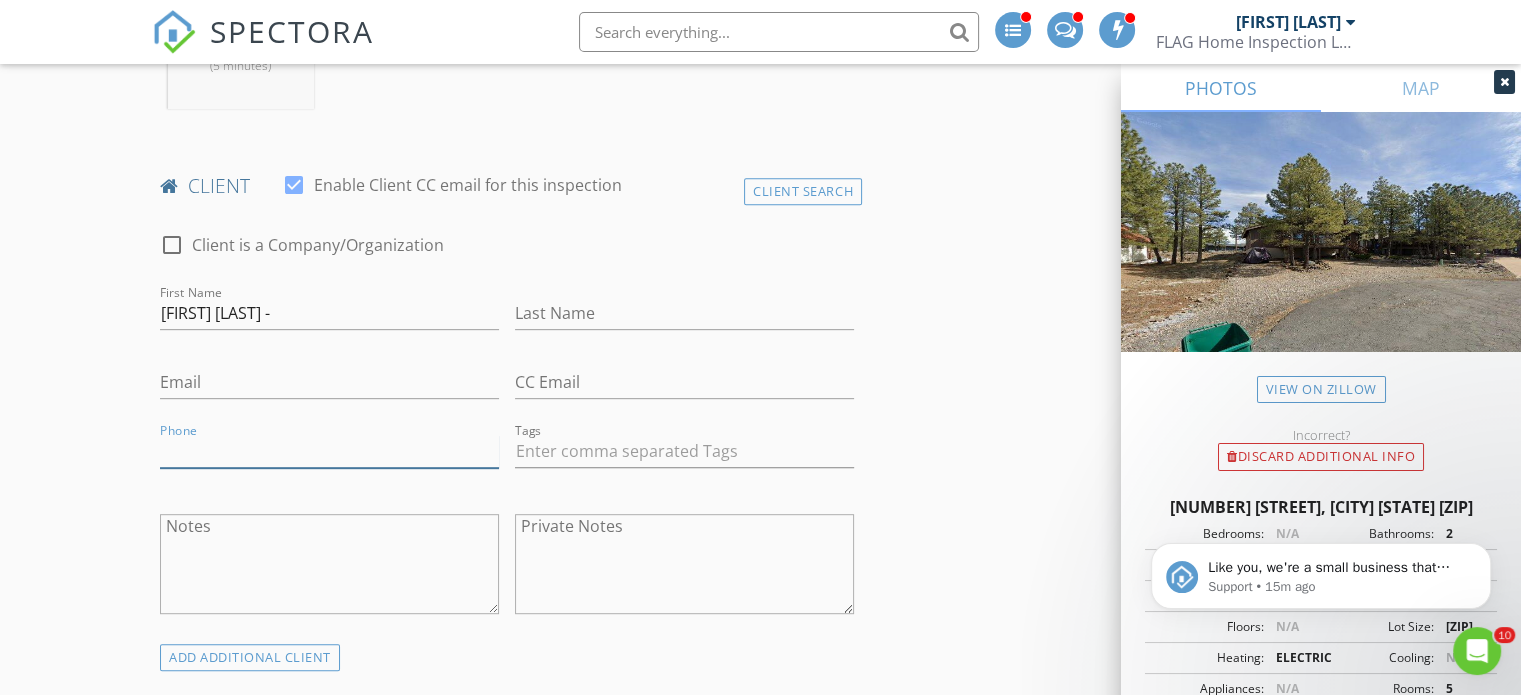 paste on "623-399-7876" 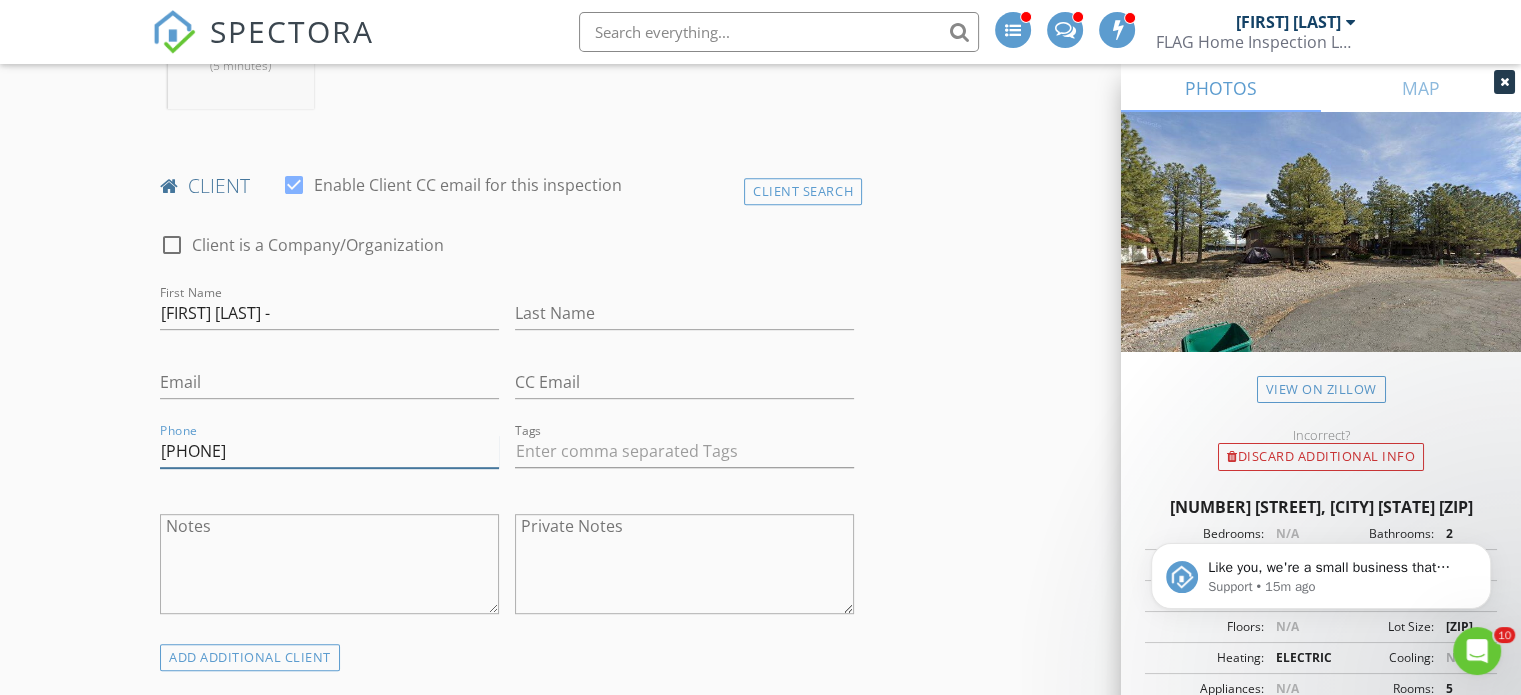 type on "623-399-7876" 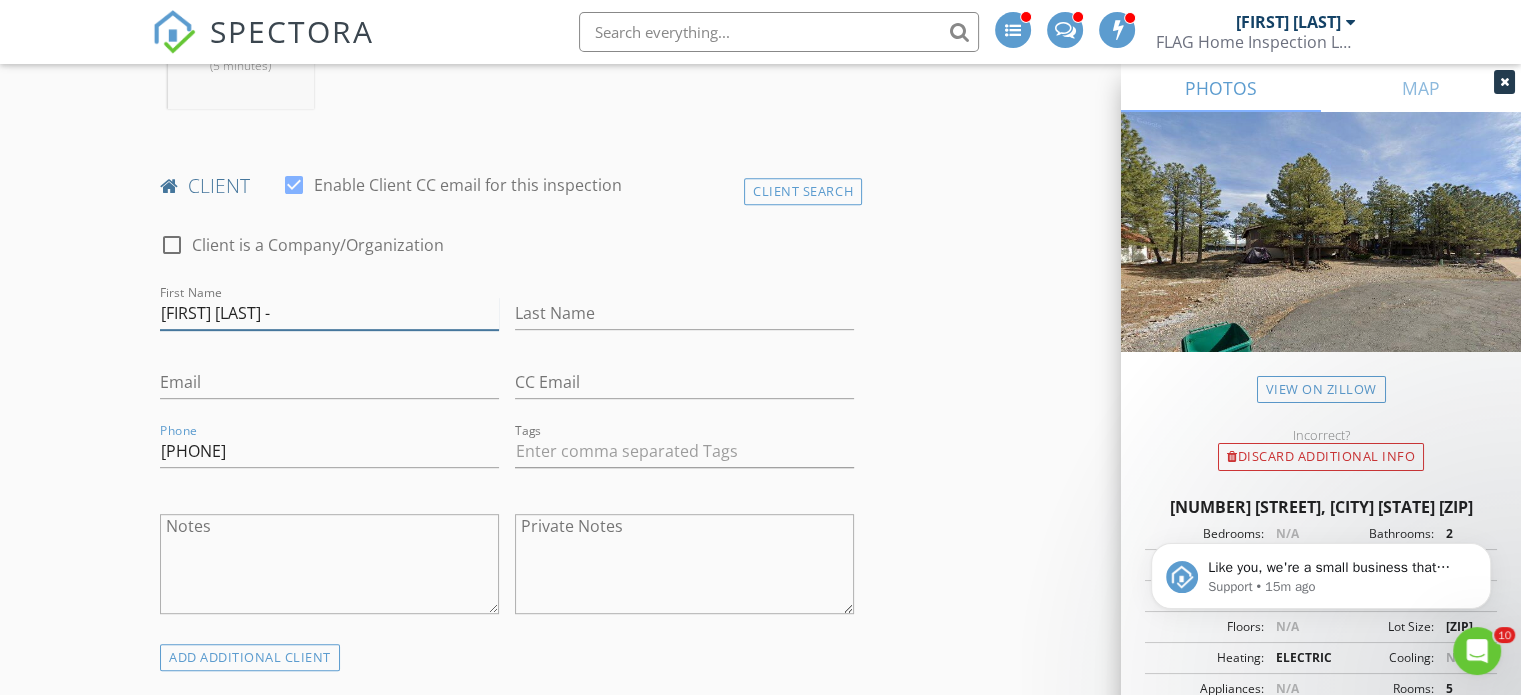 click on "Holly Chavez -" at bounding box center [329, 313] 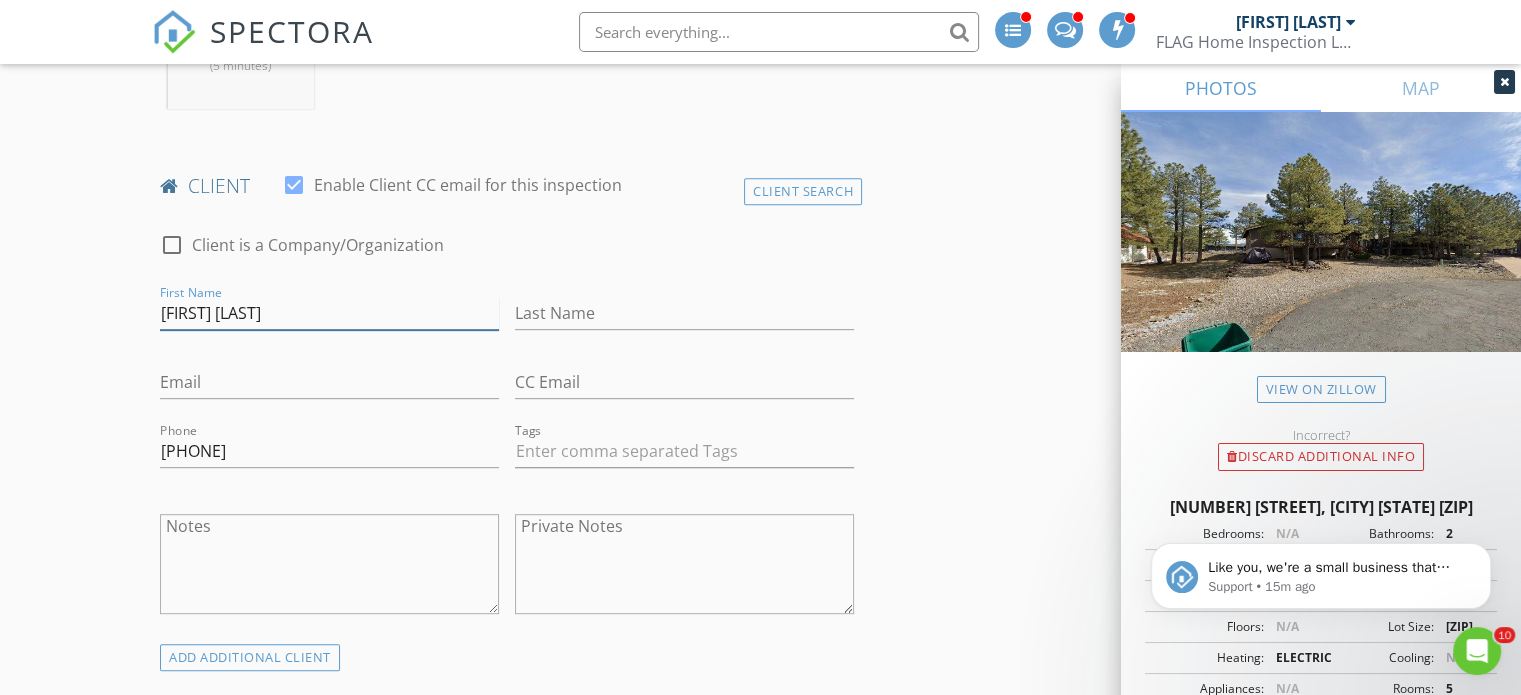 click on "Holly Chavez" at bounding box center (329, 313) 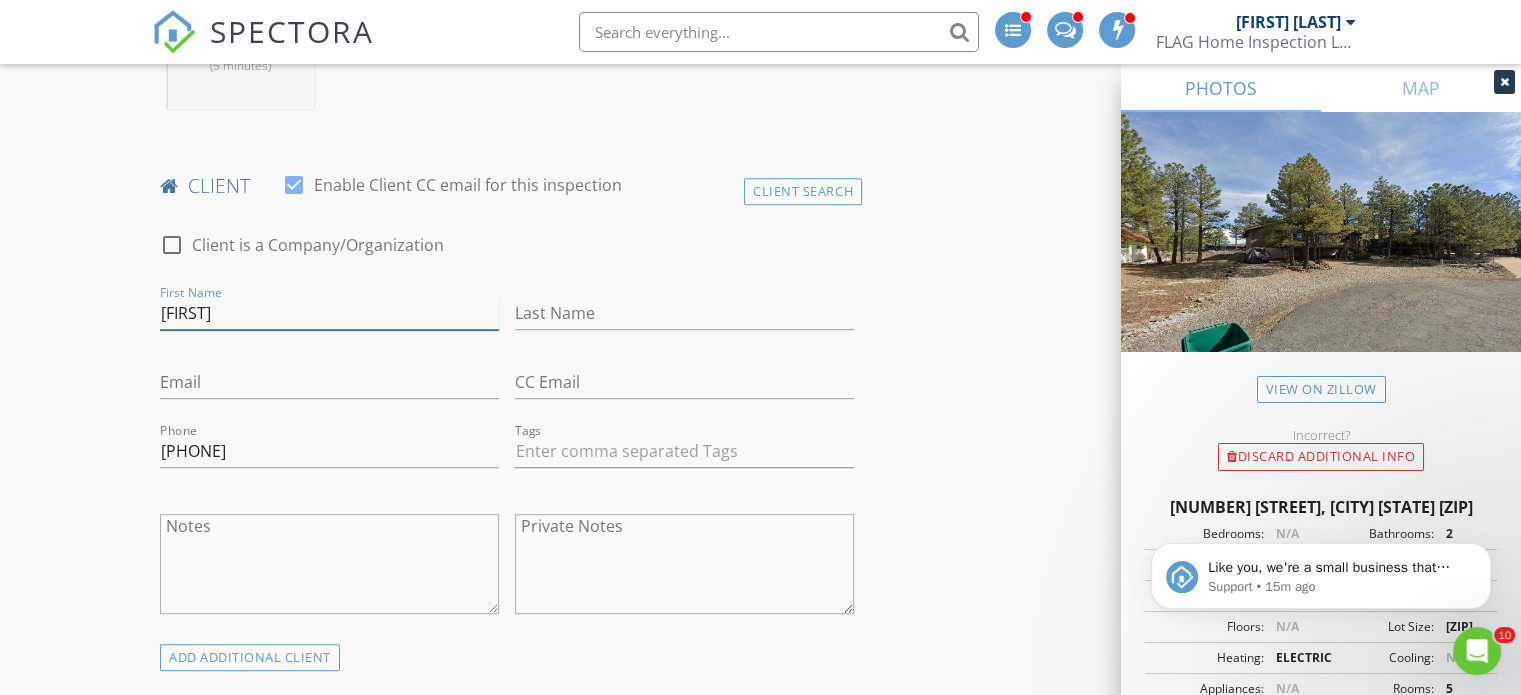 type on "Holly" 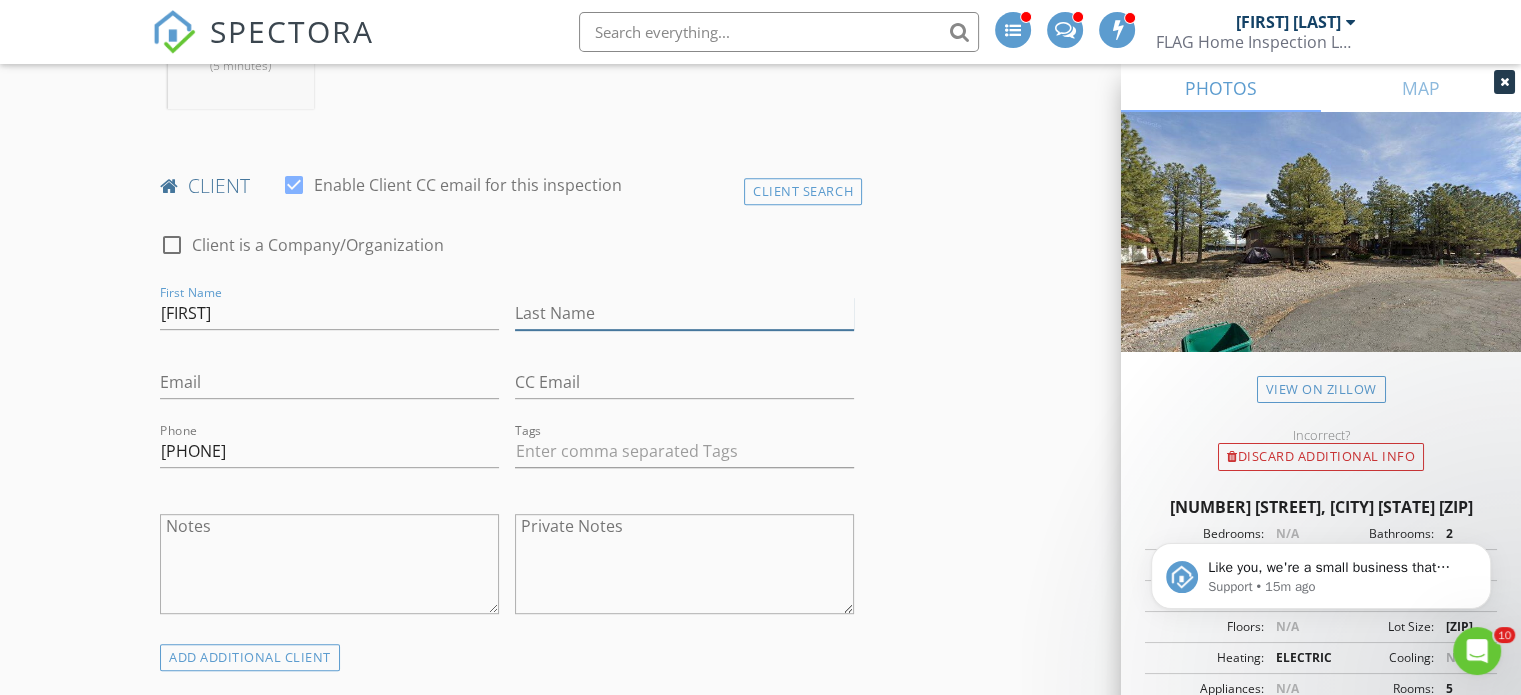 click on "Last Name" at bounding box center (684, 313) 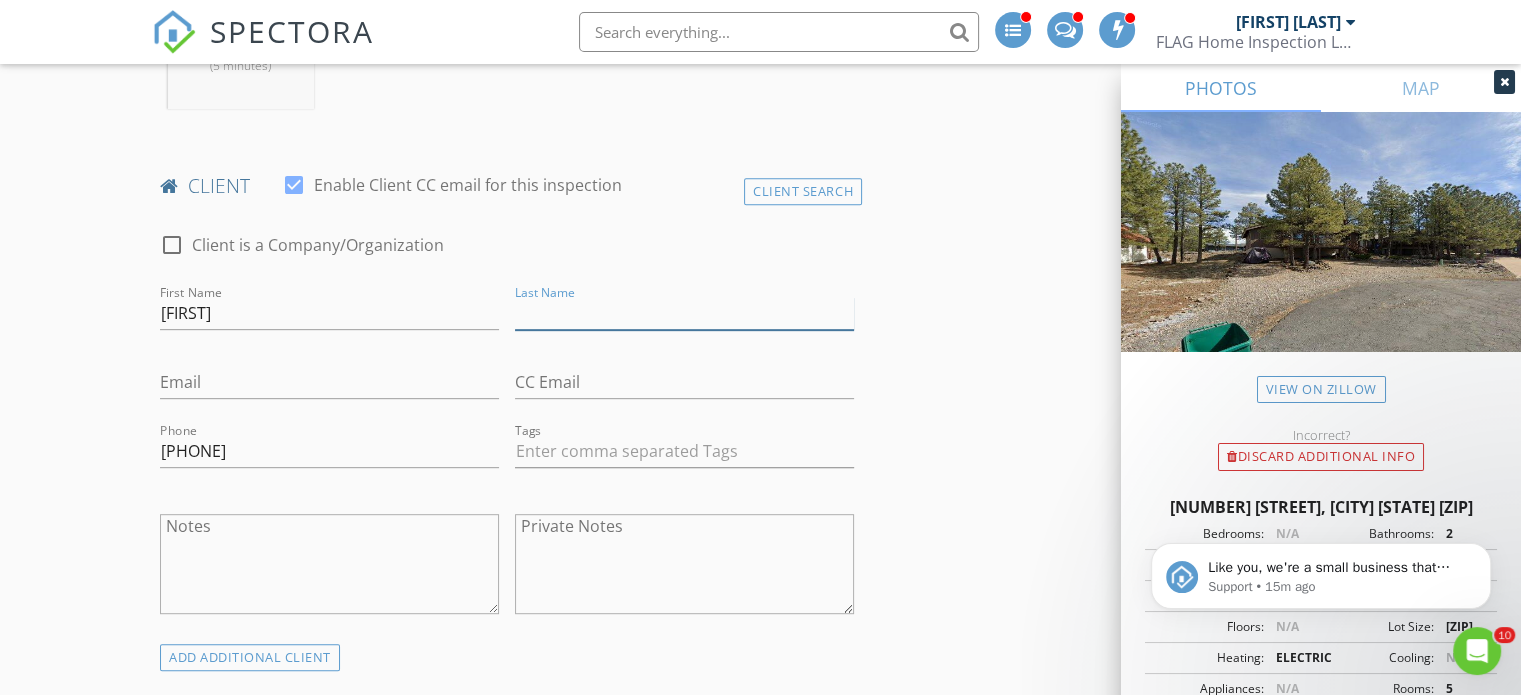 paste on "Chavez" 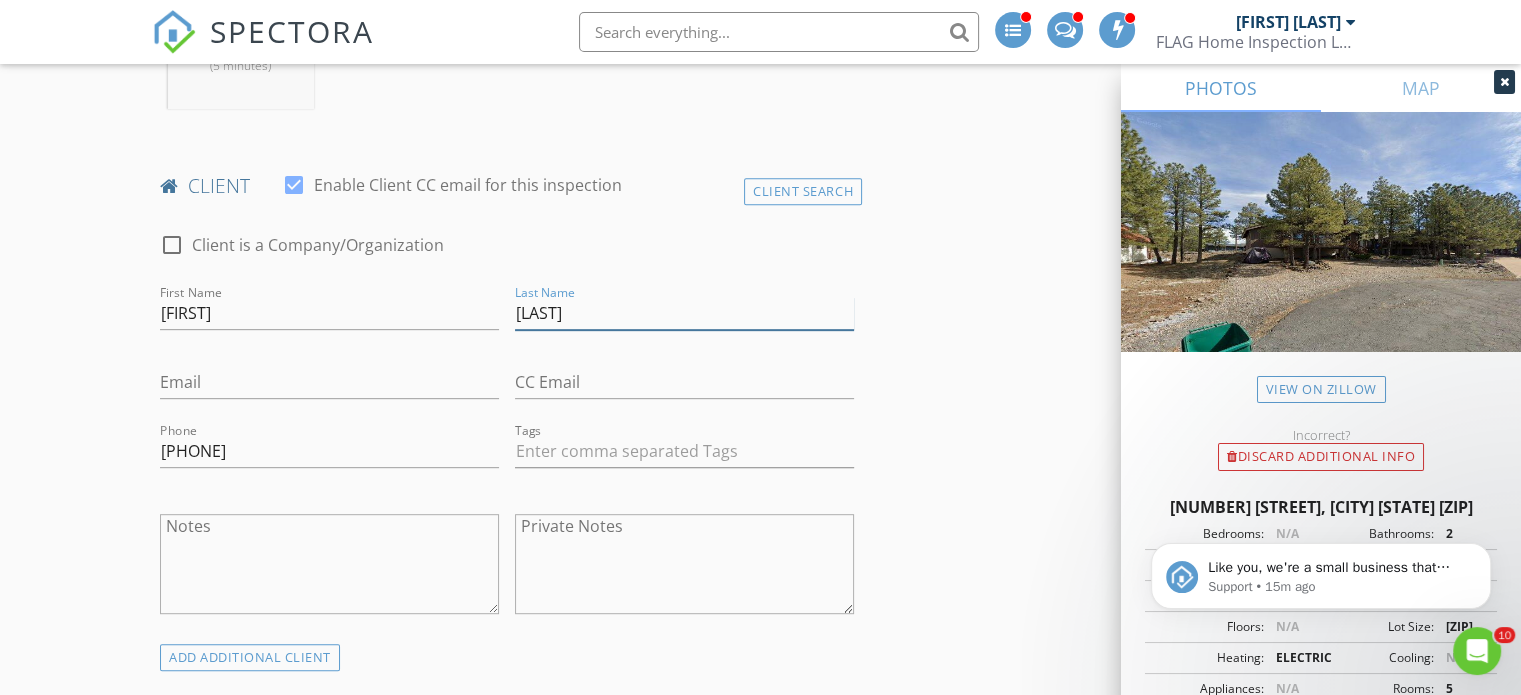 type on "Chavez" 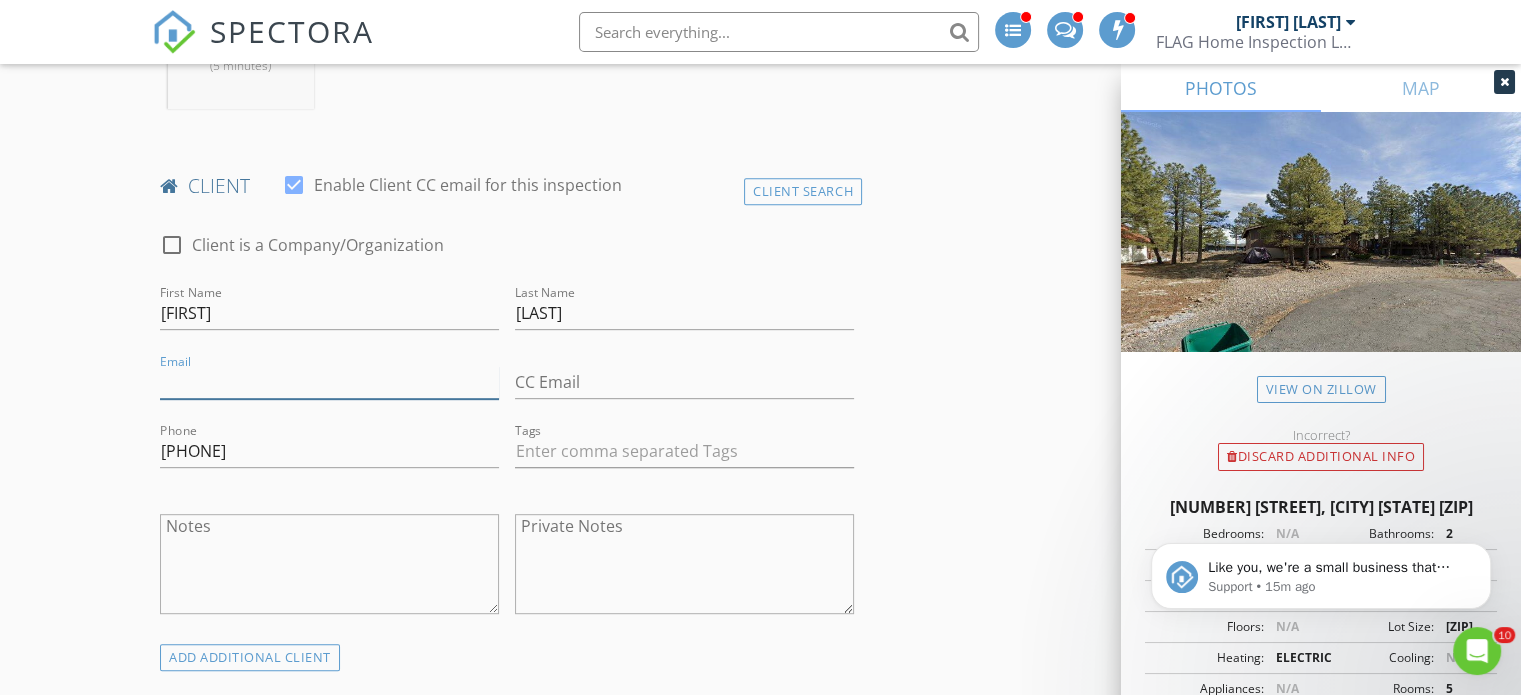 click on "Email" at bounding box center [329, 382] 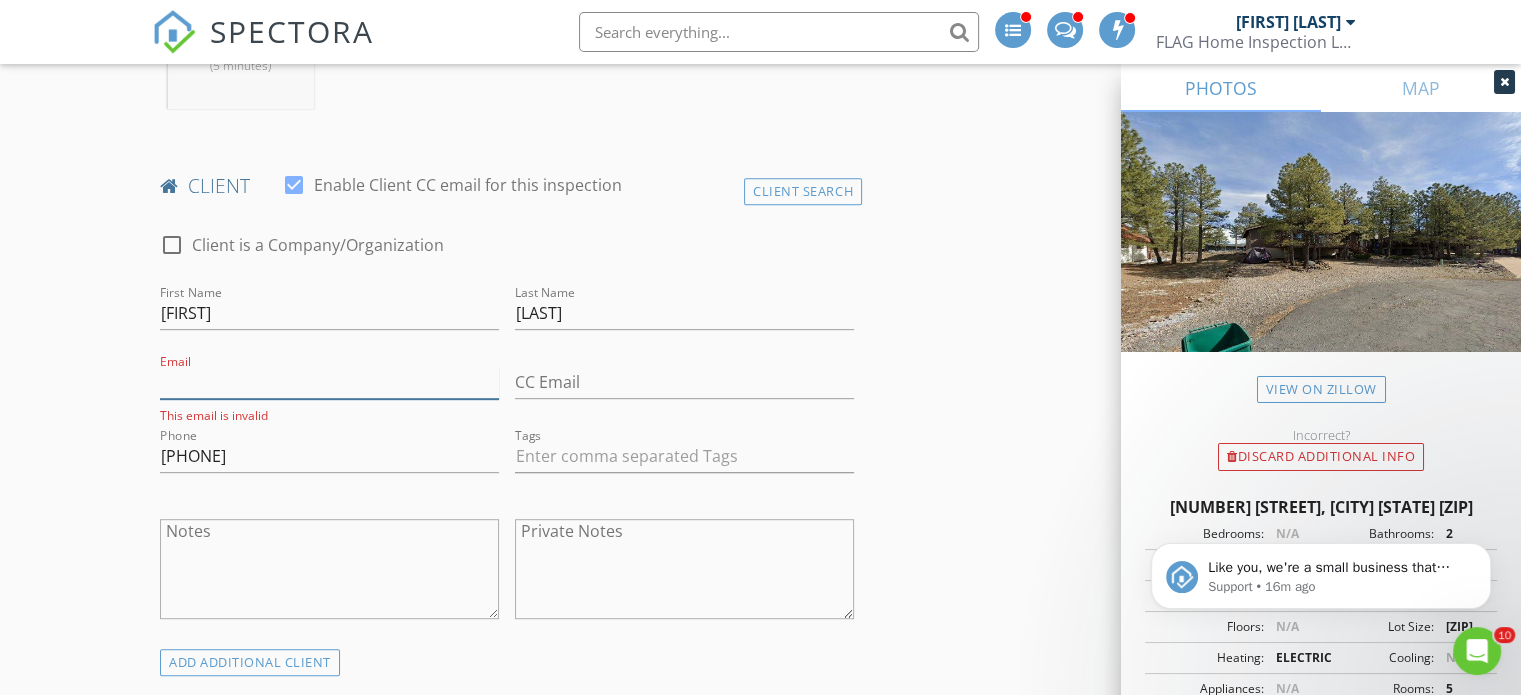 click on "Email" at bounding box center (329, 382) 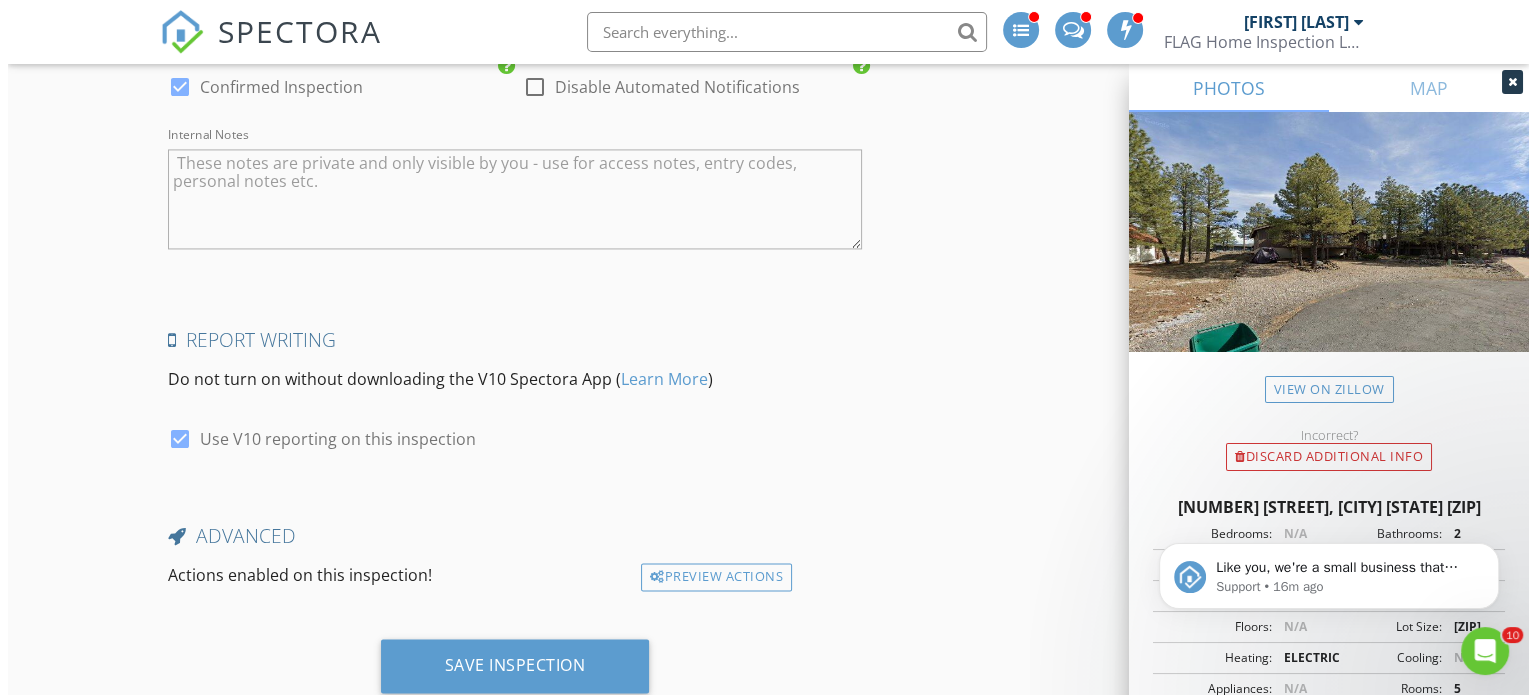 scroll, scrollTop: 3092, scrollLeft: 0, axis: vertical 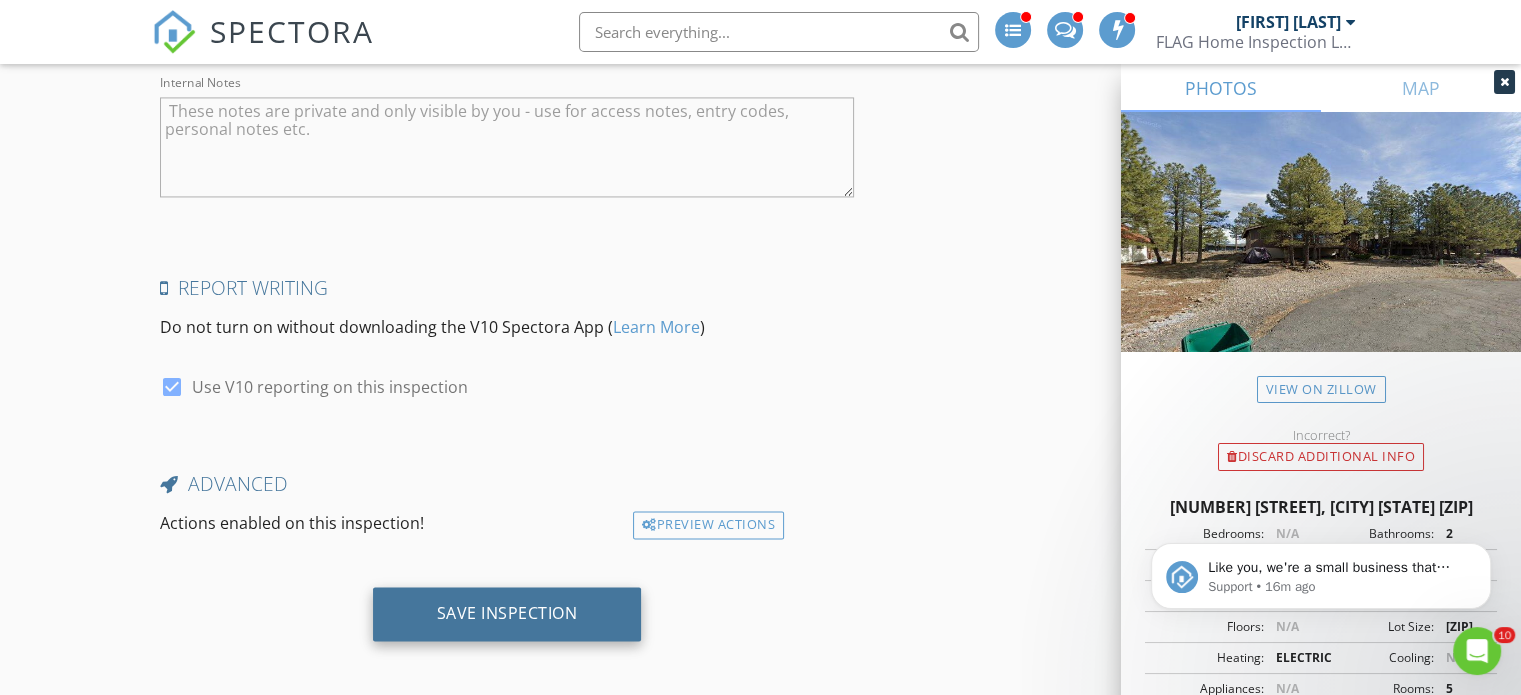 type on "holly.chavez@yahoo.com" 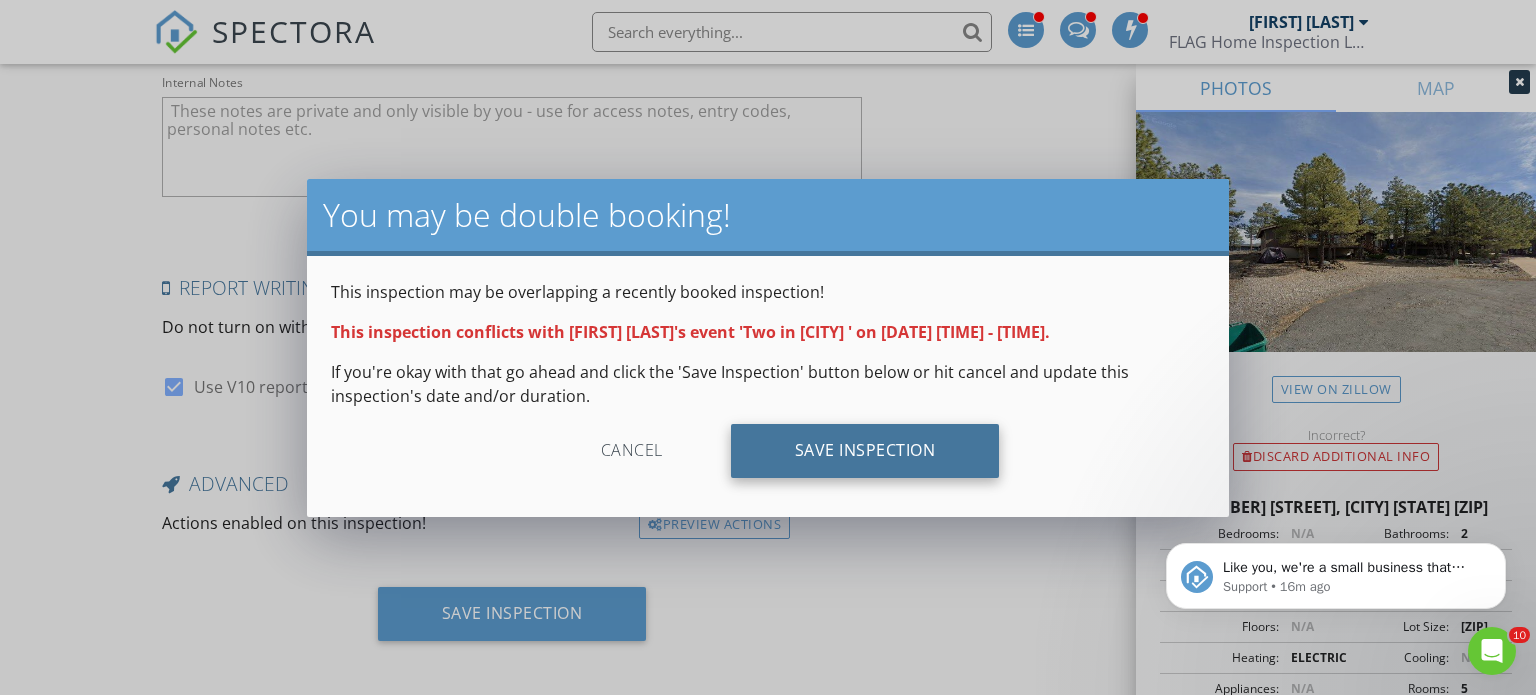 click on "Save Inspection" at bounding box center (865, 451) 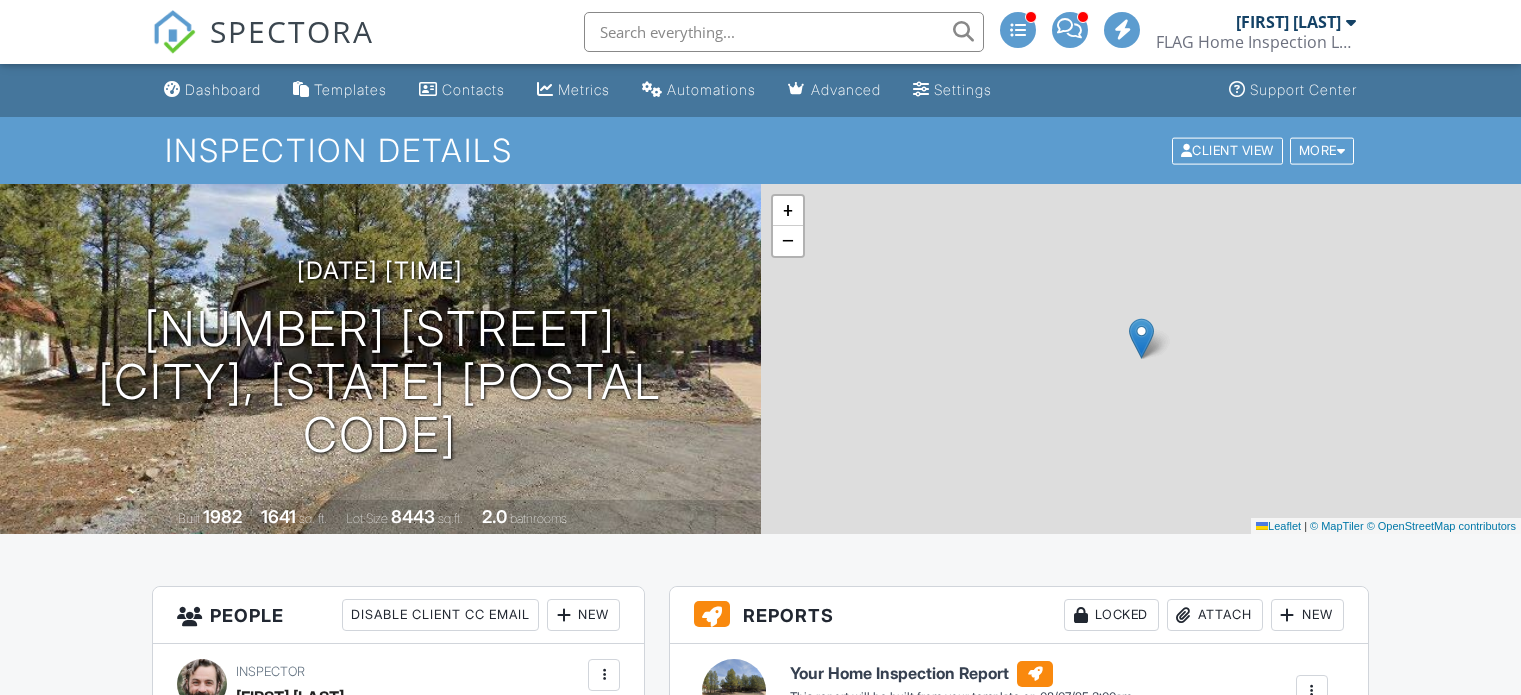 scroll, scrollTop: 0, scrollLeft: 0, axis: both 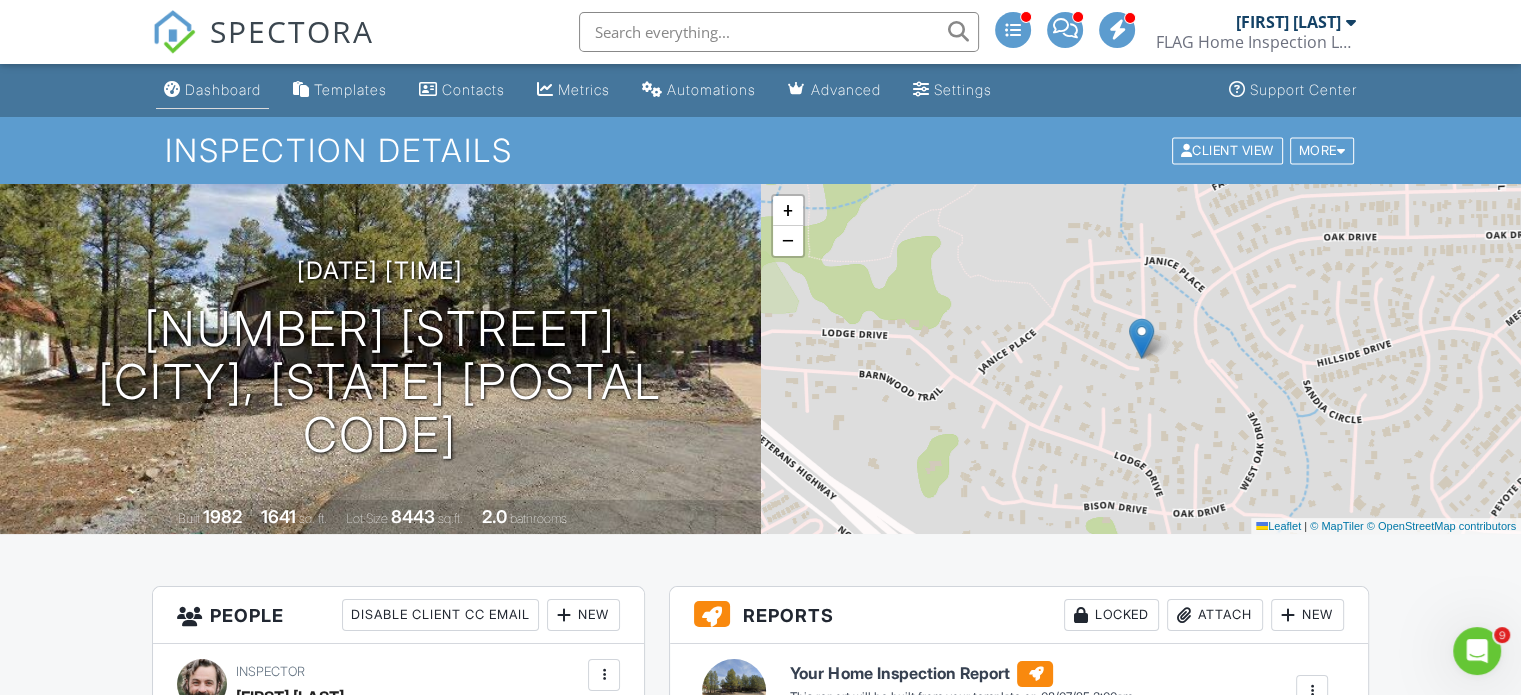 click on "Dashboard" at bounding box center [223, 89] 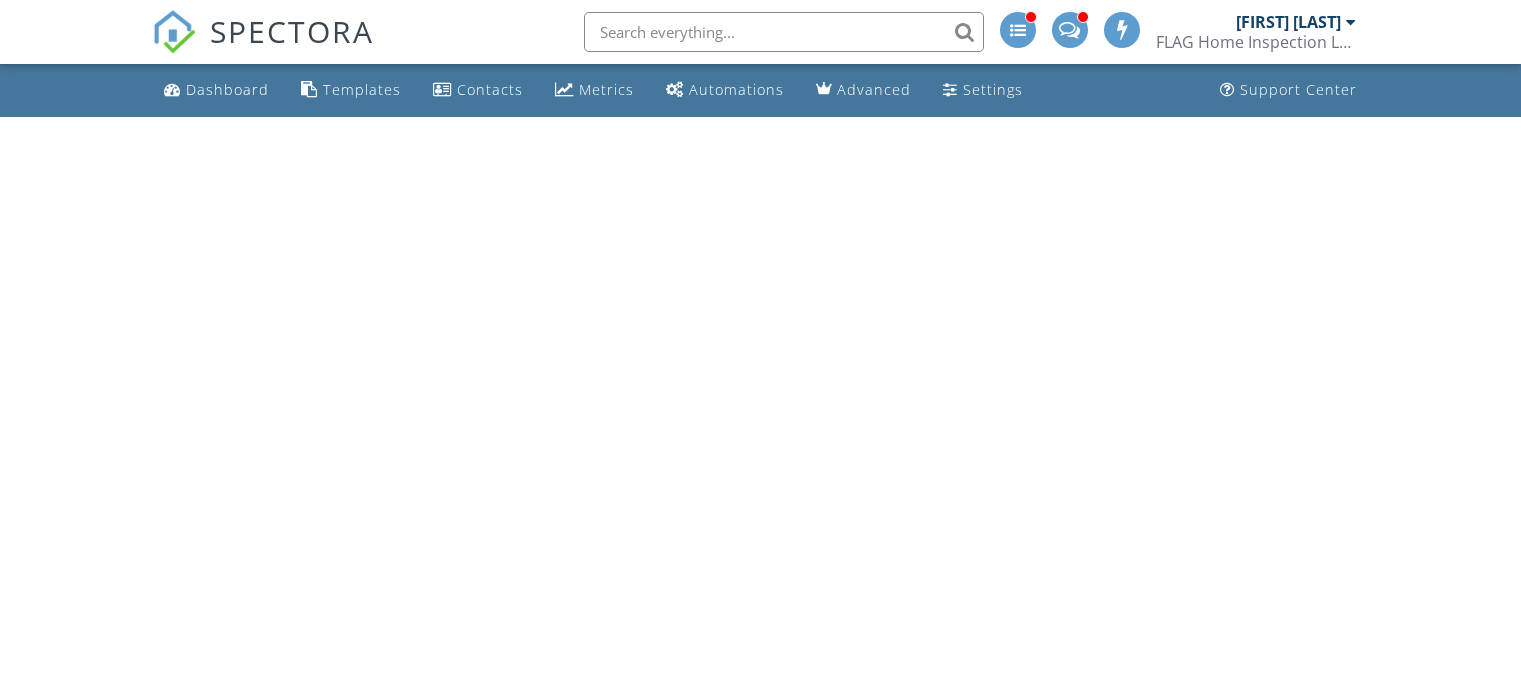 scroll, scrollTop: 0, scrollLeft: 0, axis: both 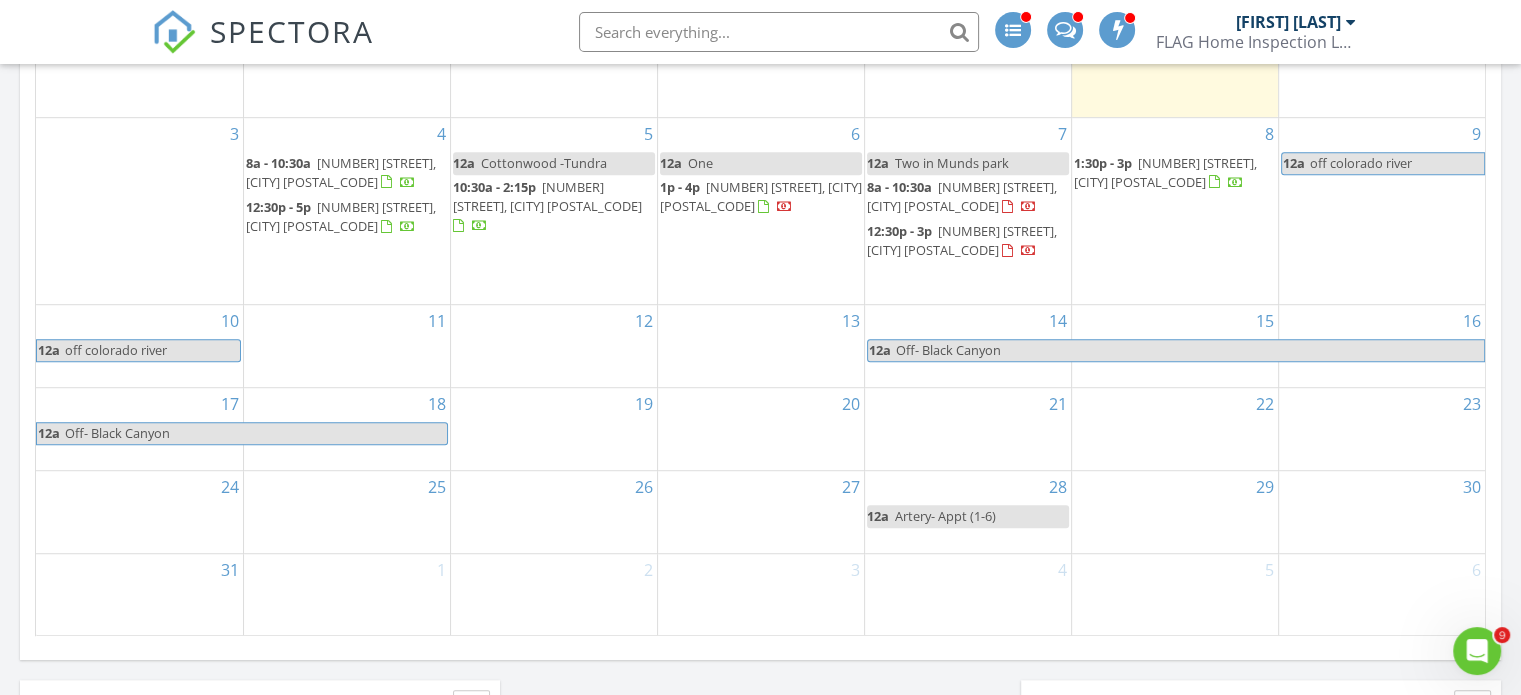 click on "[NUMBER]
[TIME]
[NUMBER] [STREET], [CITY] [POSTAL_CODE]" at bounding box center [1175, 211] 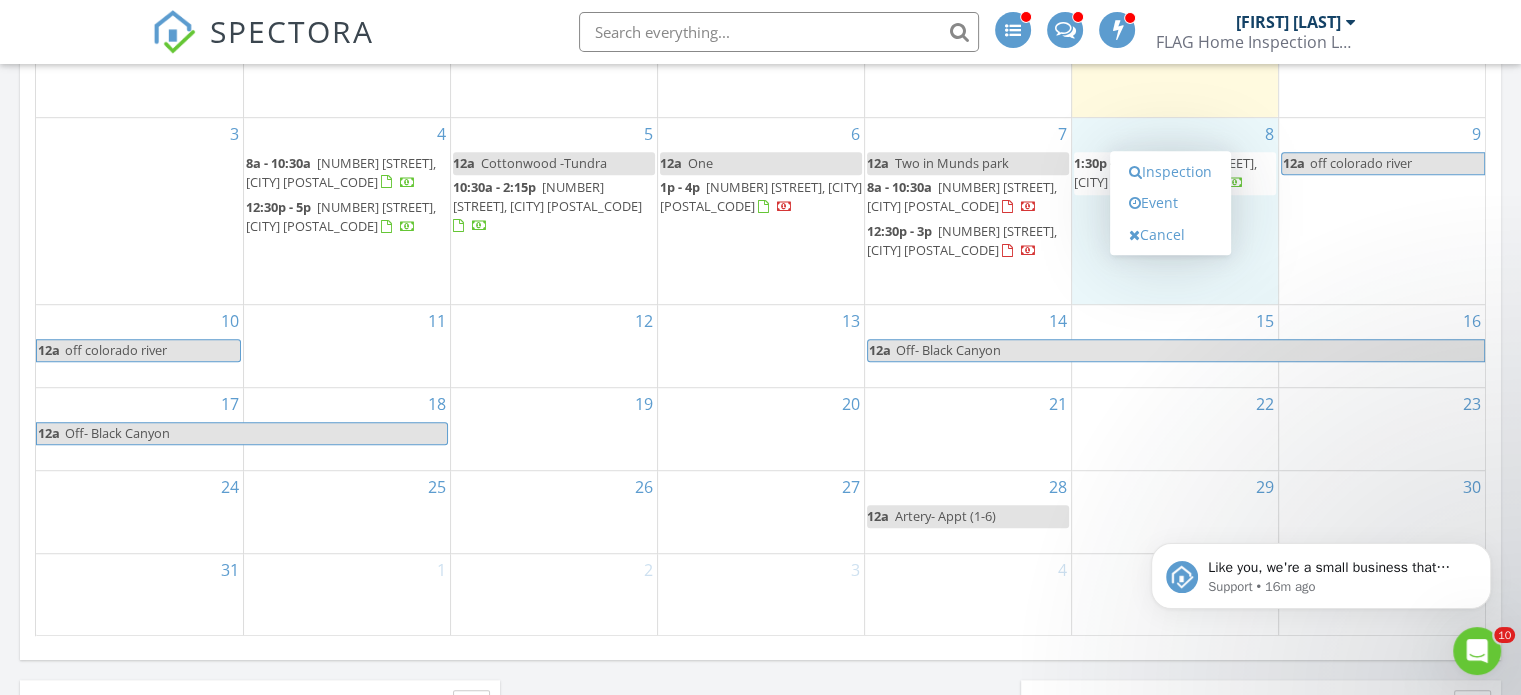 scroll, scrollTop: 0, scrollLeft: 0, axis: both 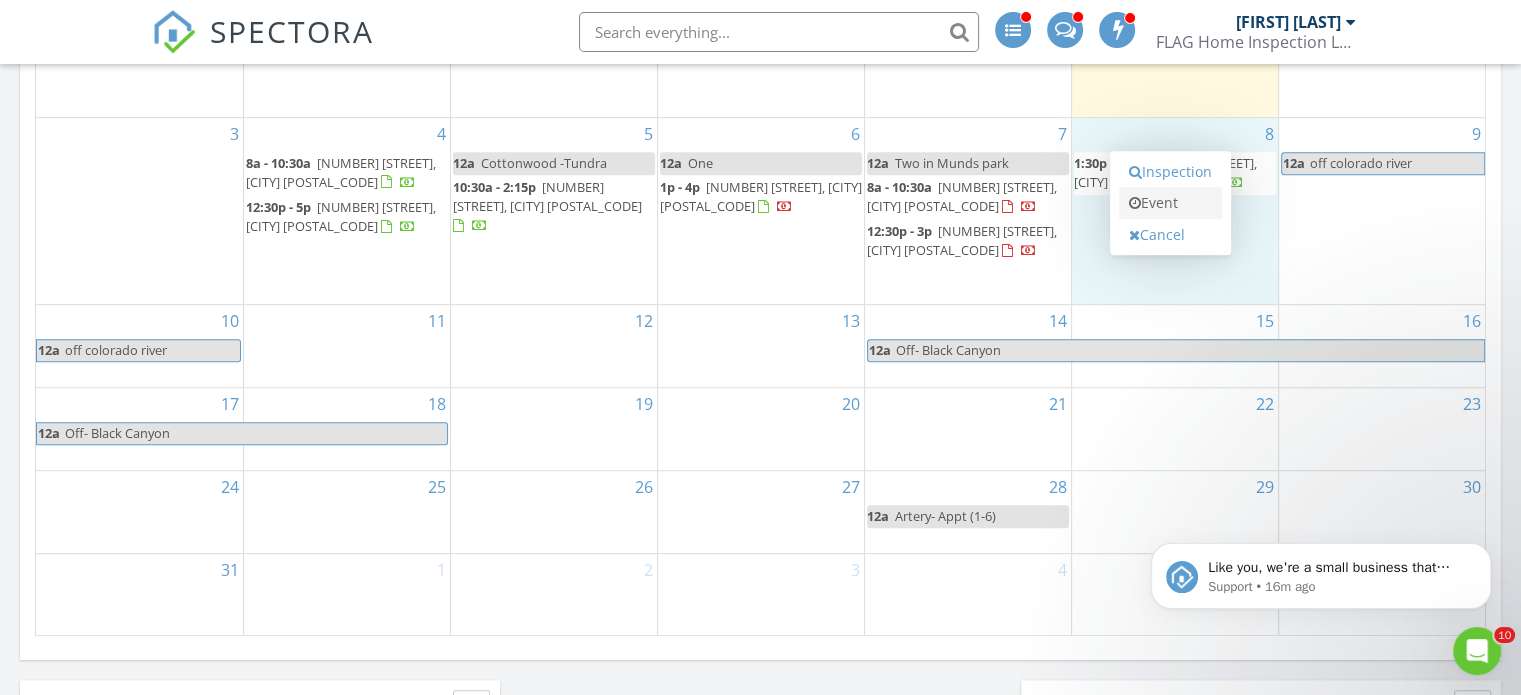 click on "Event" at bounding box center [1170, 203] 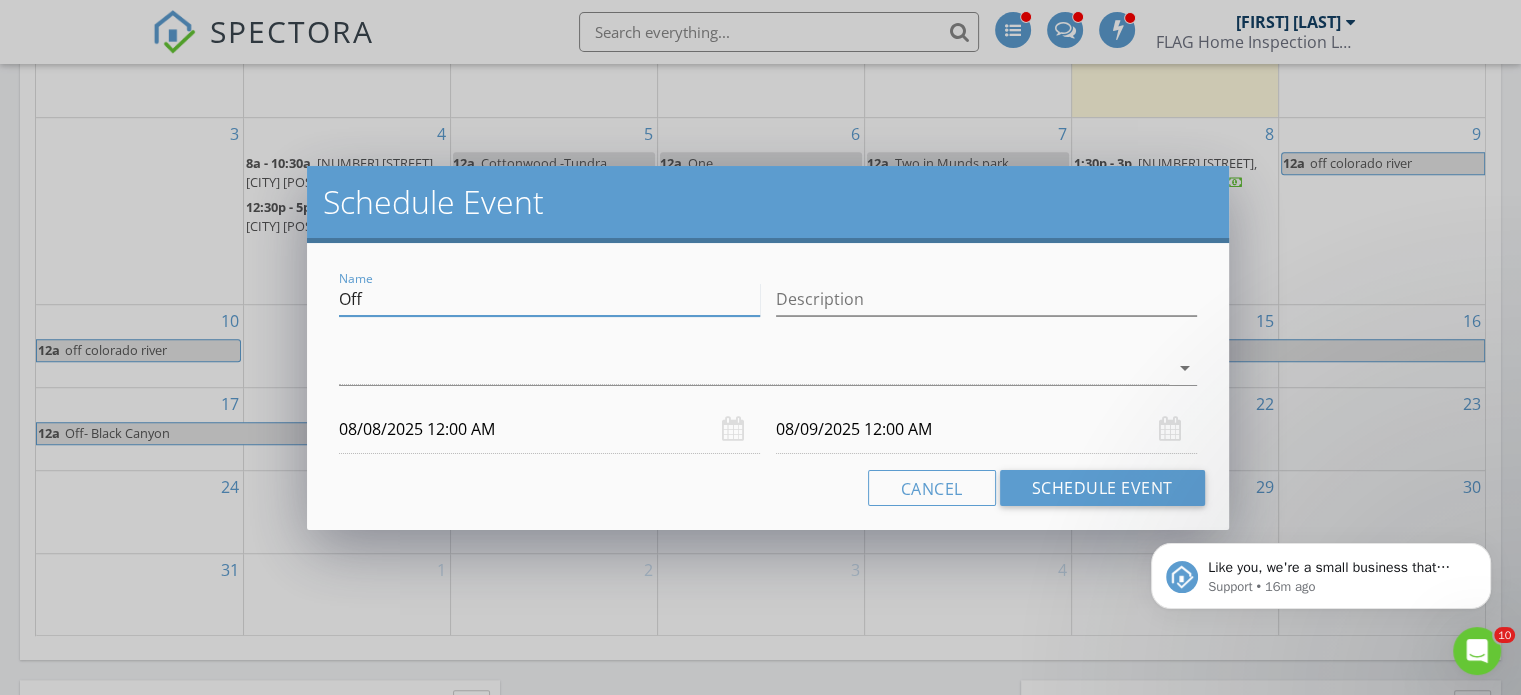 drag, startPoint x: 444, startPoint y: 291, endPoint x: 13, endPoint y: 259, distance: 432.1863 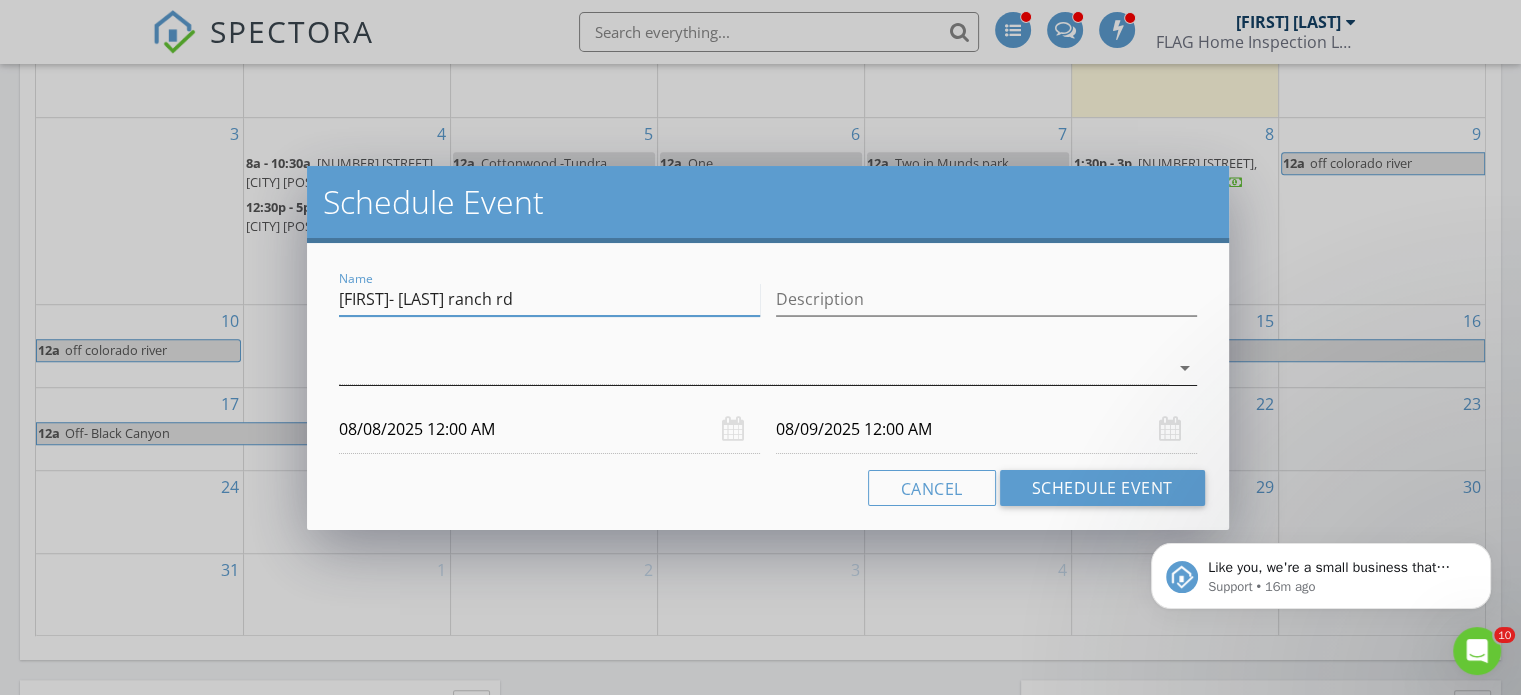 type on "Linda- Snowbowl ranch rd" 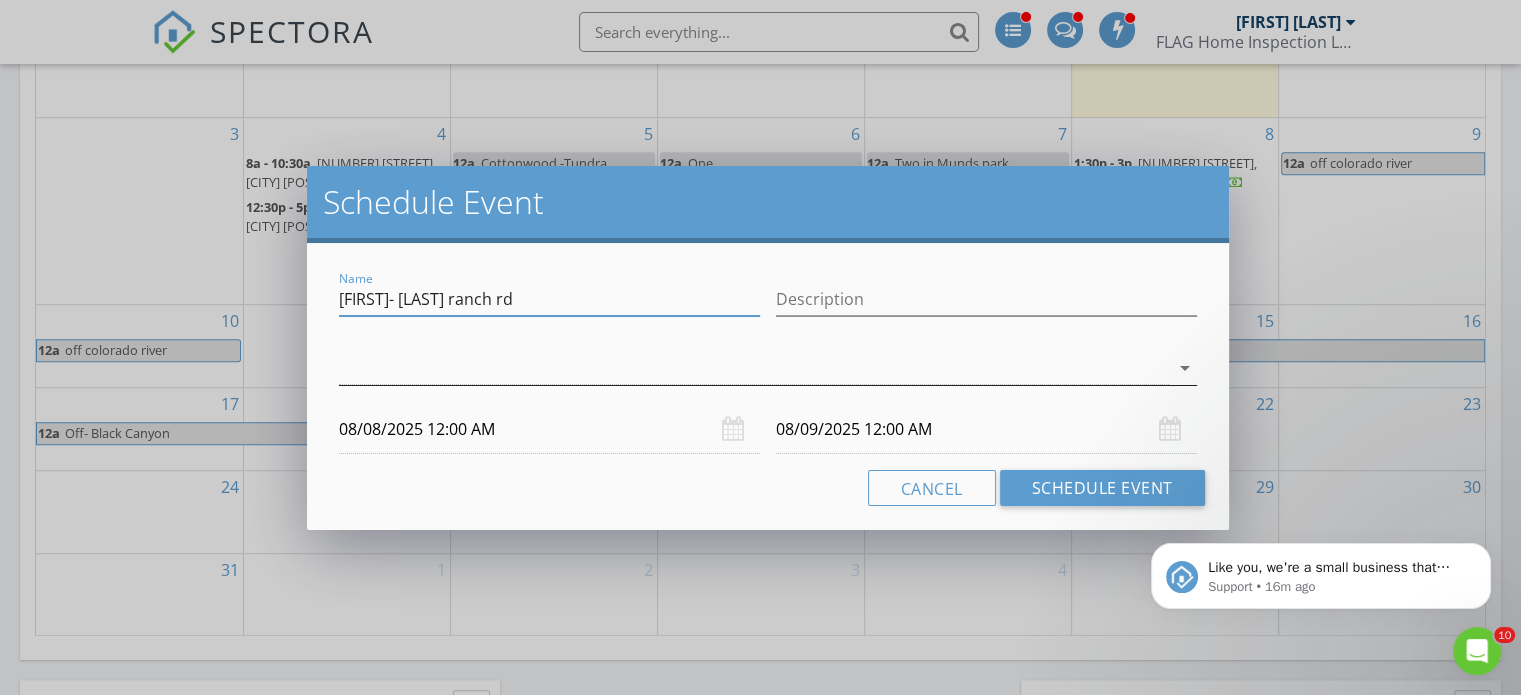 click at bounding box center [754, 368] 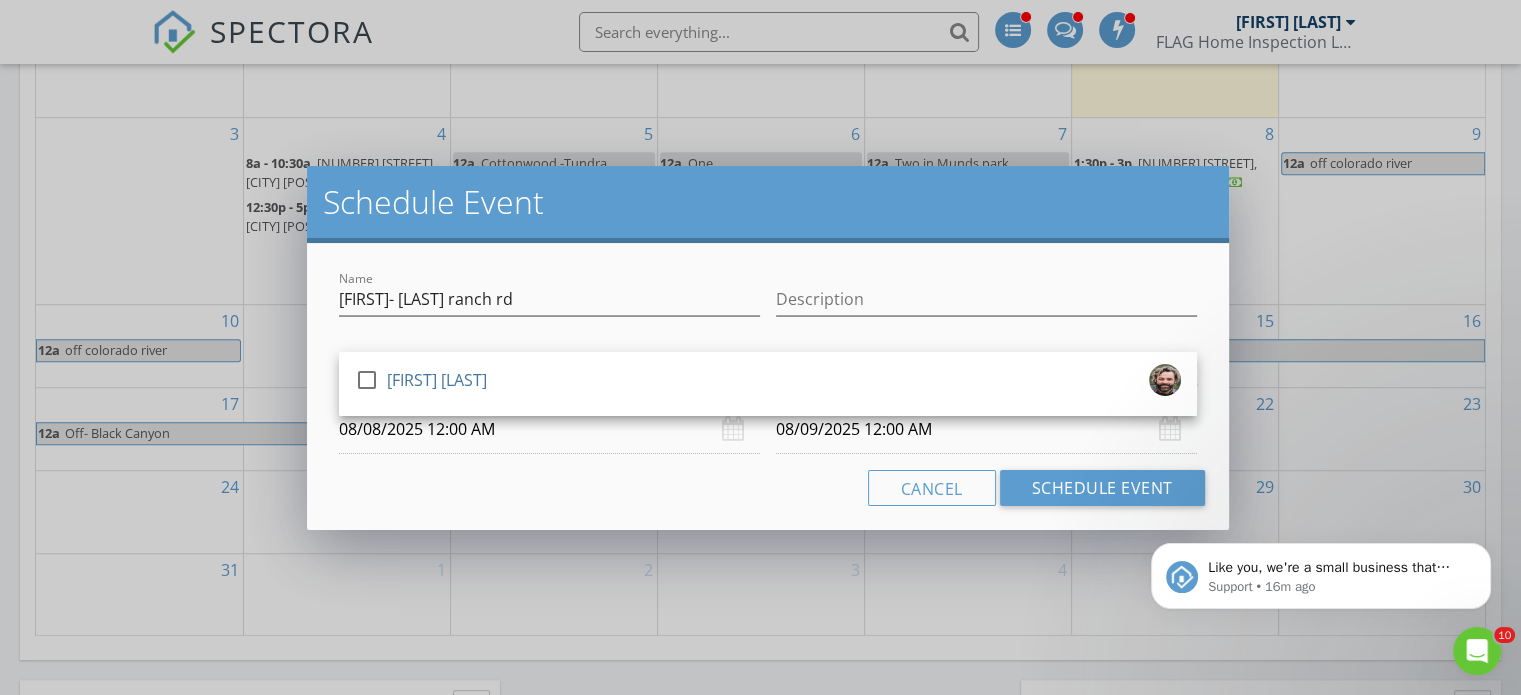 click at bounding box center (367, 380) 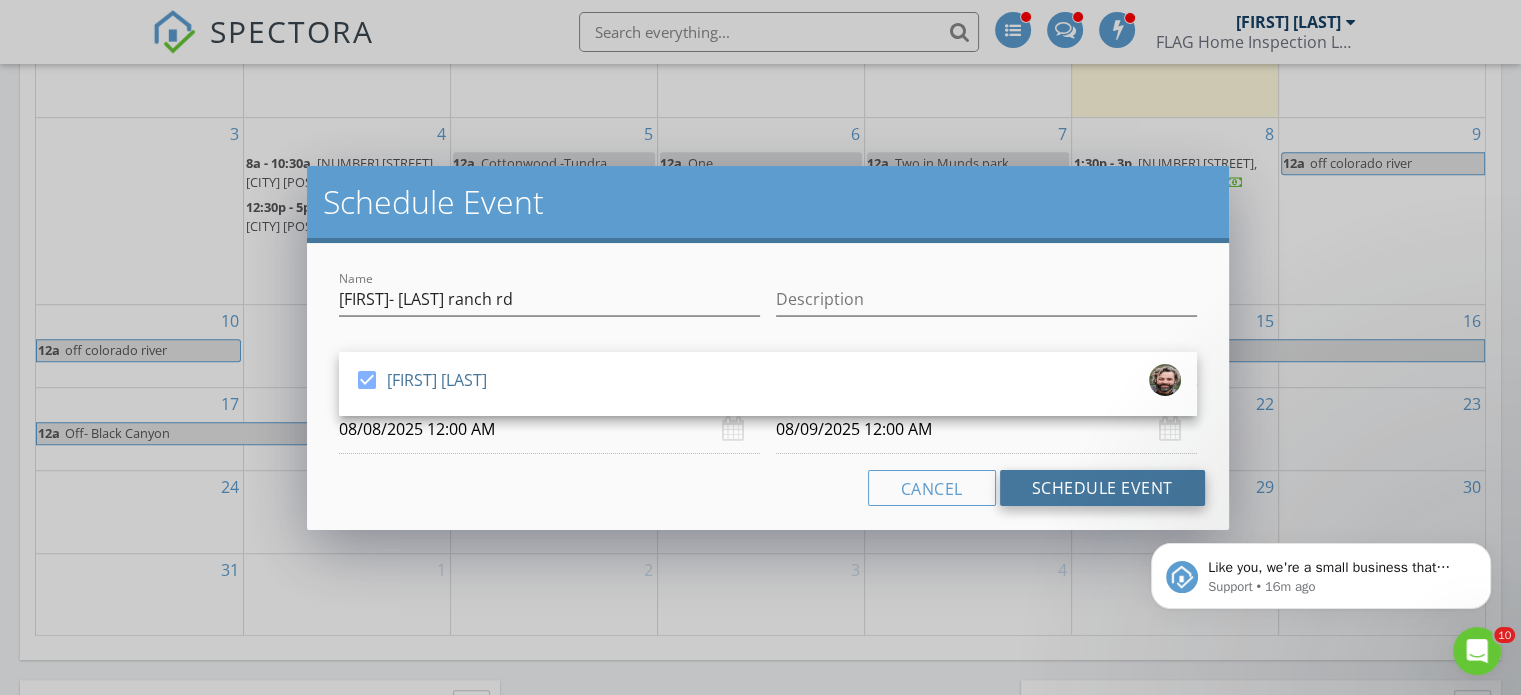 click on "Schedule Event" at bounding box center (1102, 488) 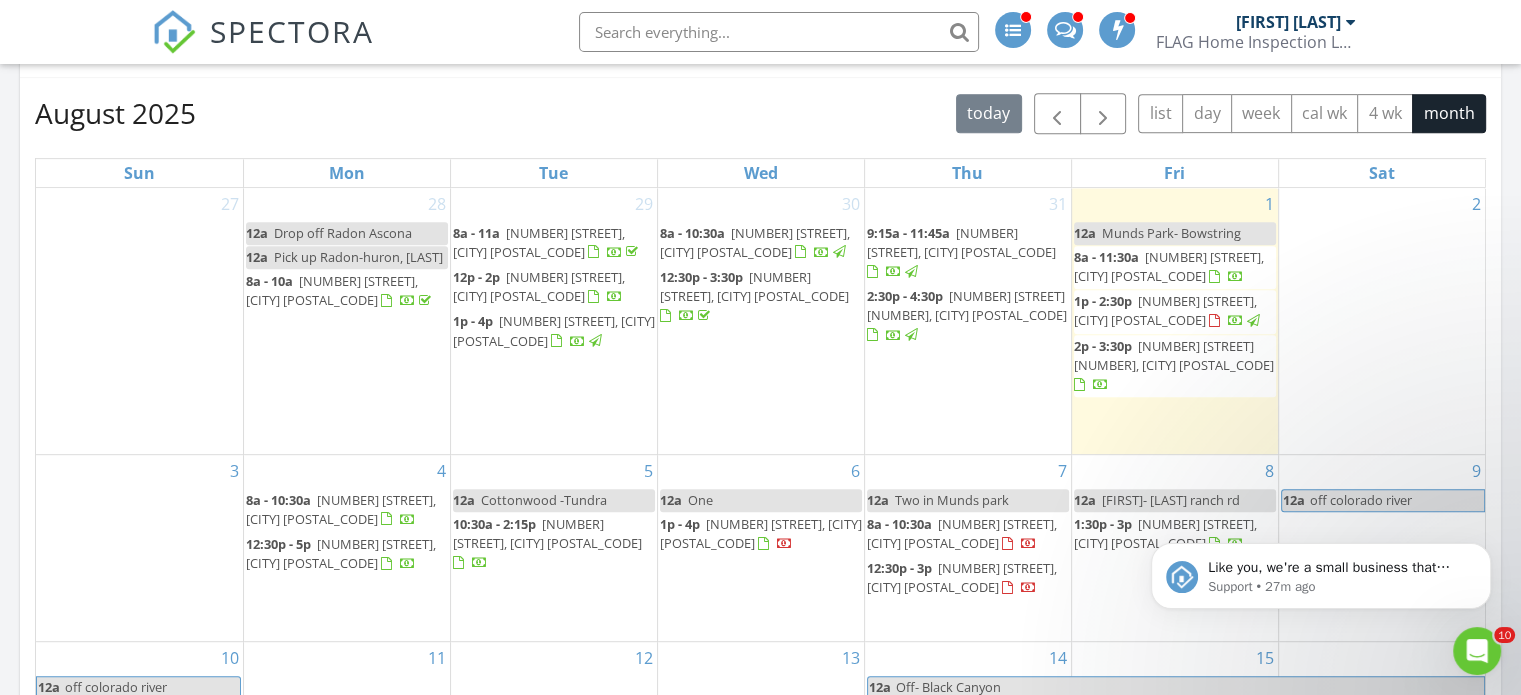 scroll, scrollTop: 800, scrollLeft: 0, axis: vertical 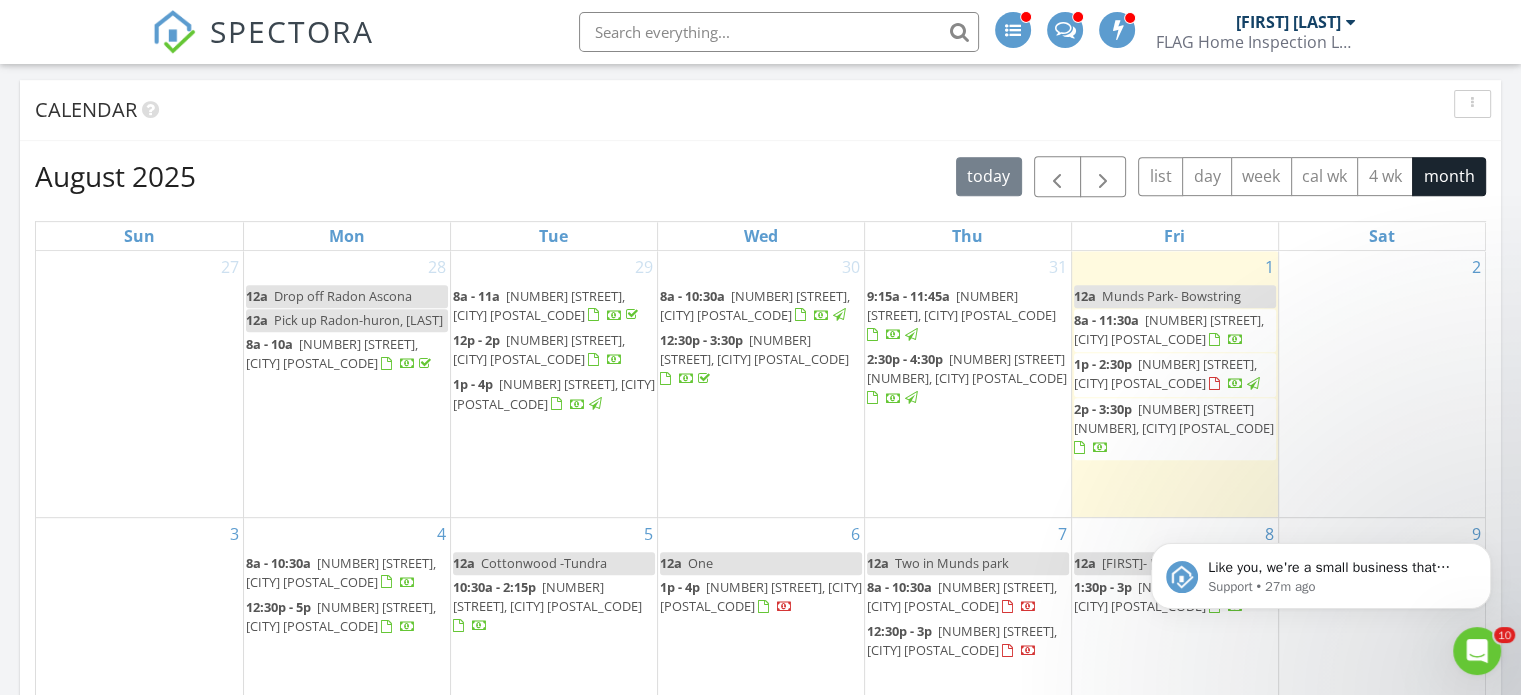 click on "Calendar" at bounding box center [745, 110] 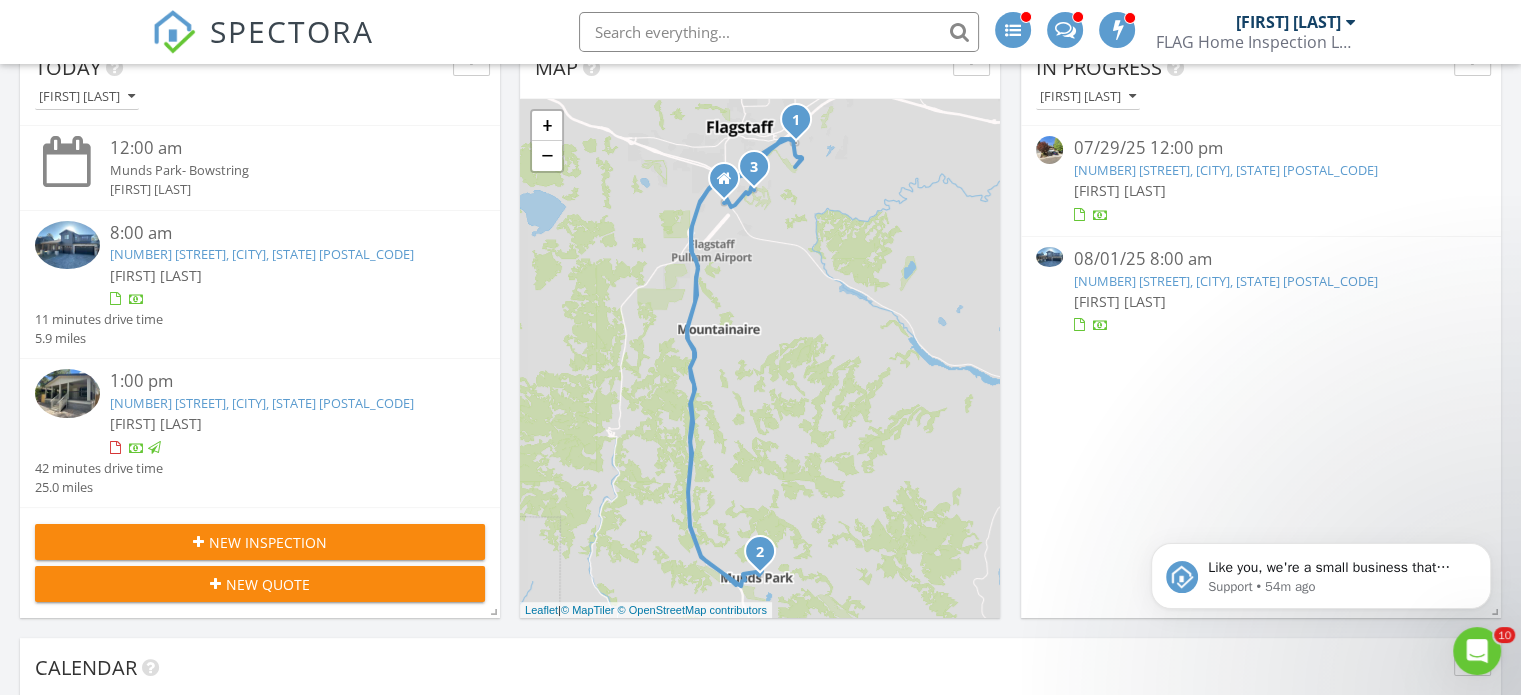 scroll, scrollTop: 243, scrollLeft: 0, axis: vertical 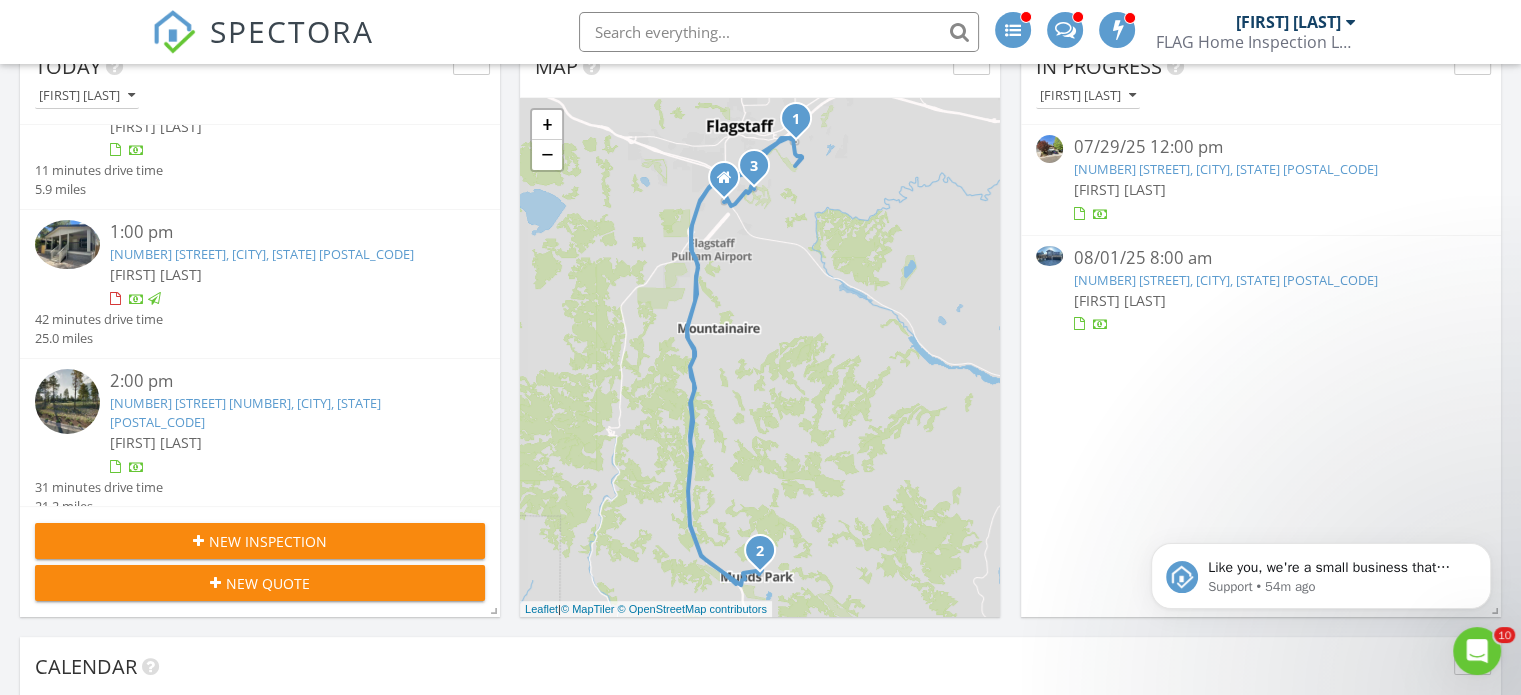 click on "[NUMBER] [STREET] [NUMBER] [NUMBER], [CITY], [STATE] [ZIP]" at bounding box center (245, 412) 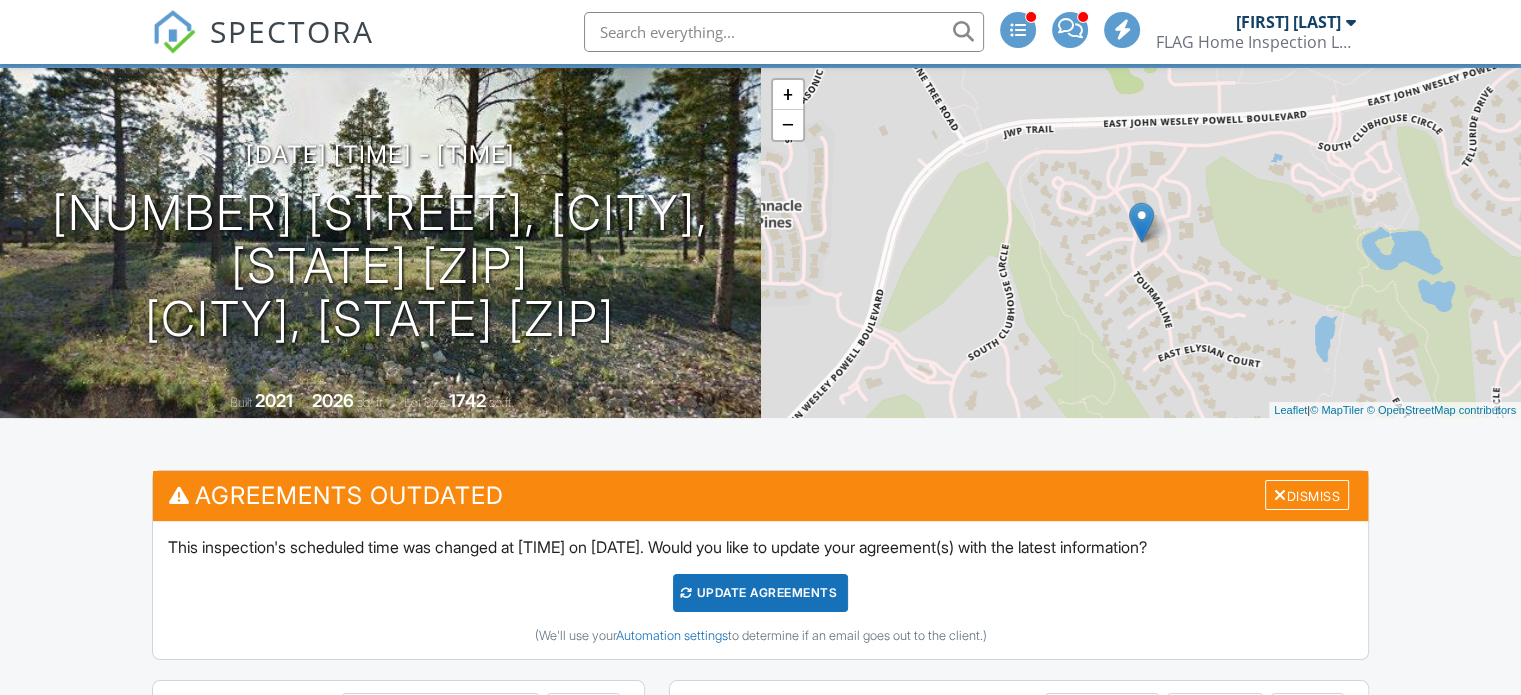 scroll, scrollTop: 0, scrollLeft: 0, axis: both 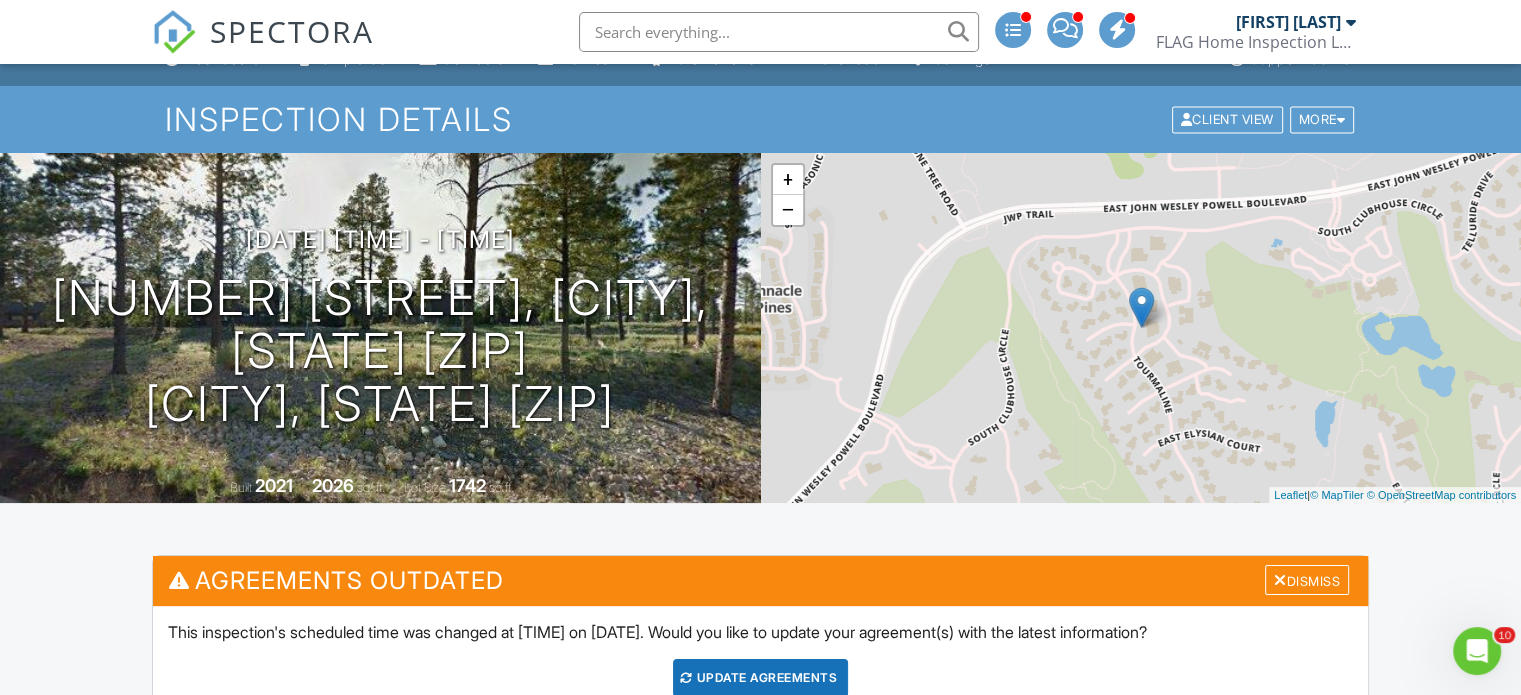 click at bounding box center (779, 32) 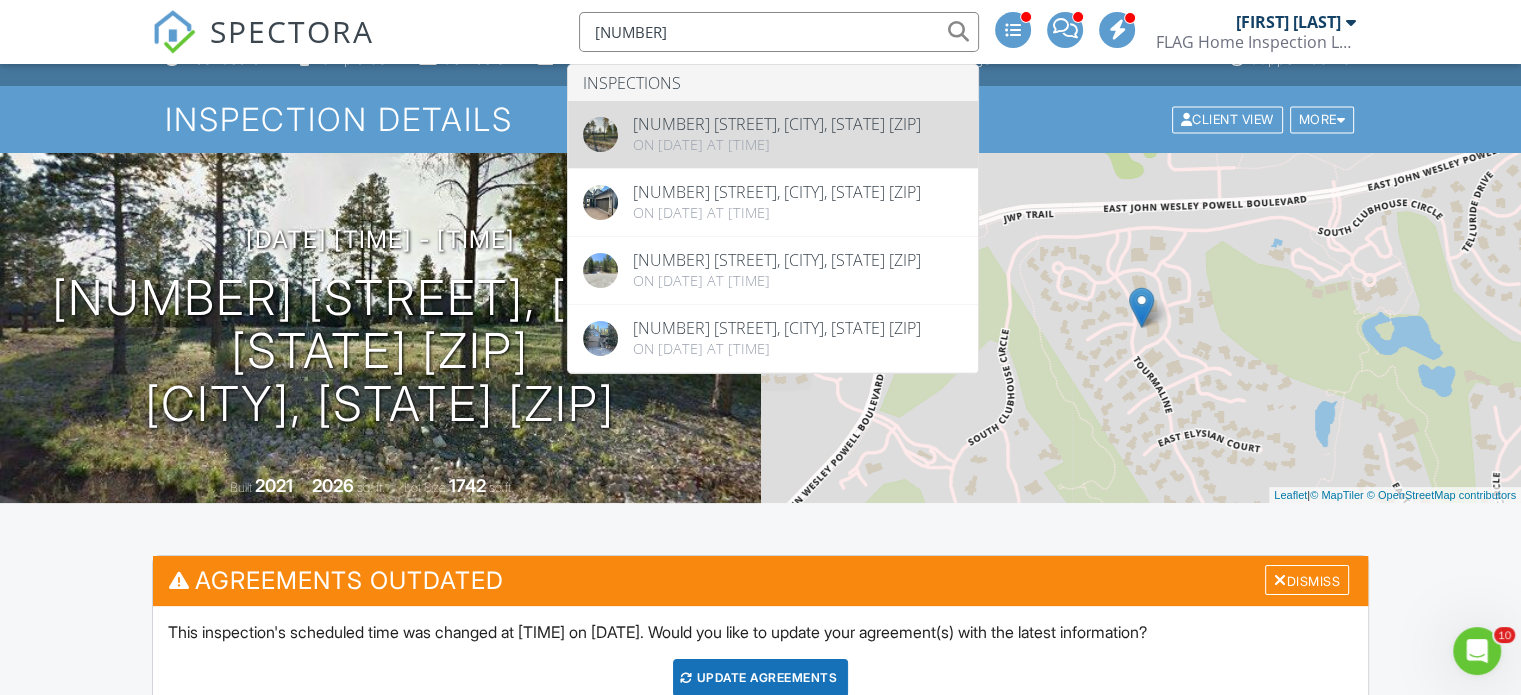 type on "[NUMBER]" 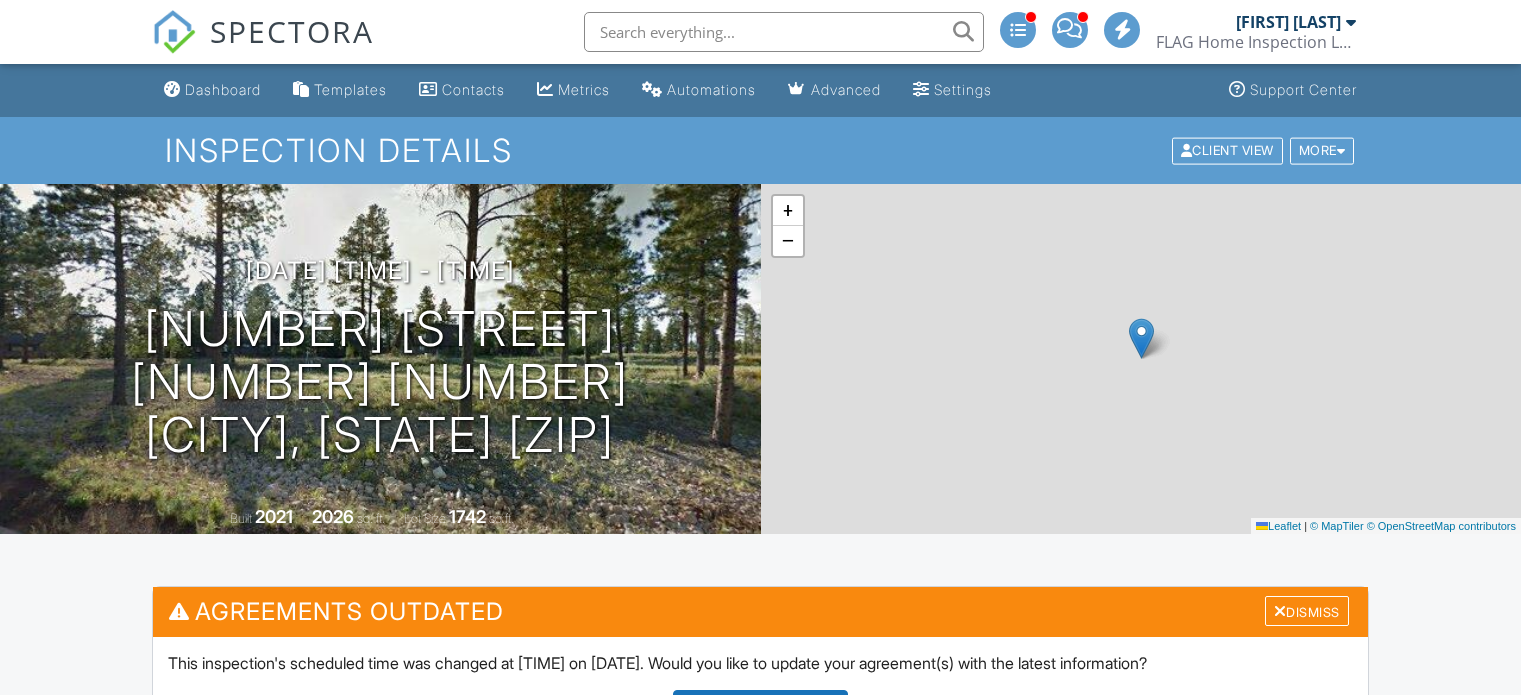 scroll, scrollTop: 0, scrollLeft: 0, axis: both 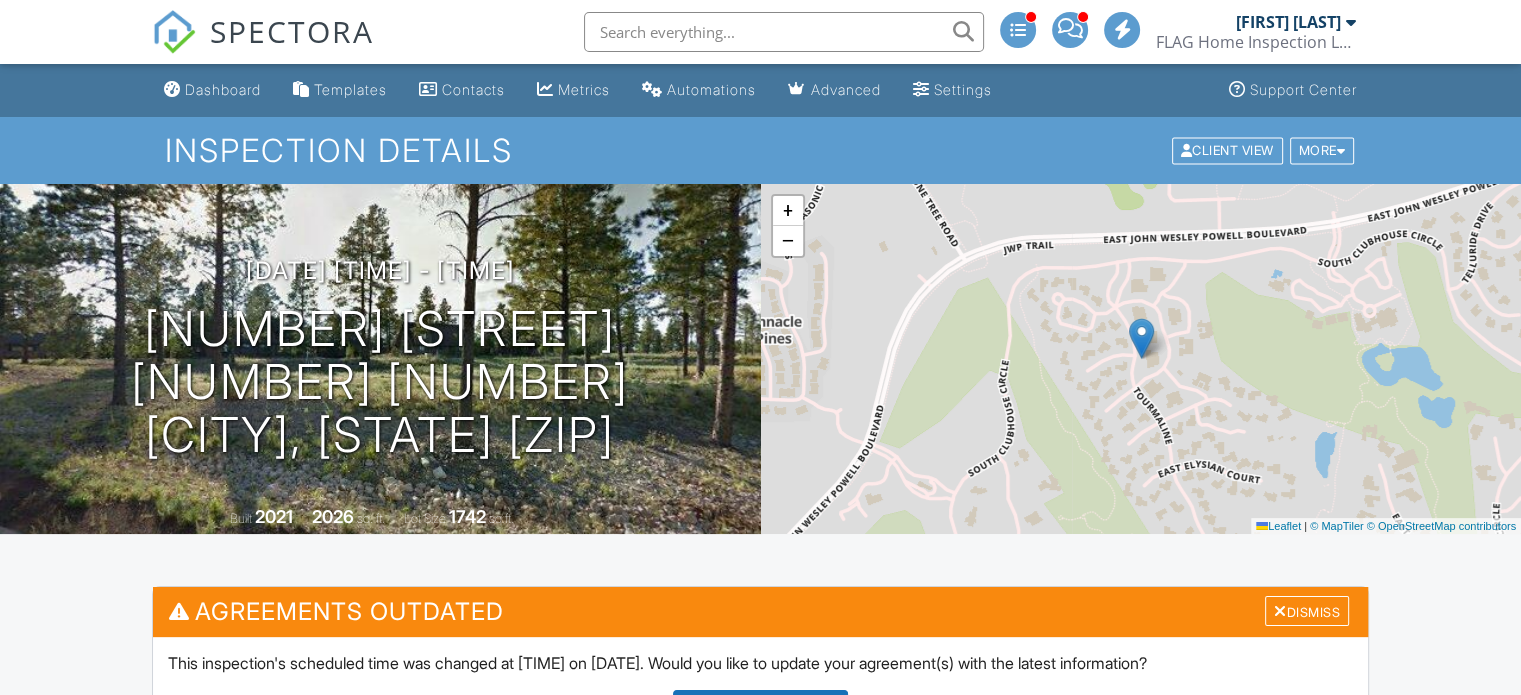 click at bounding box center [784, 32] 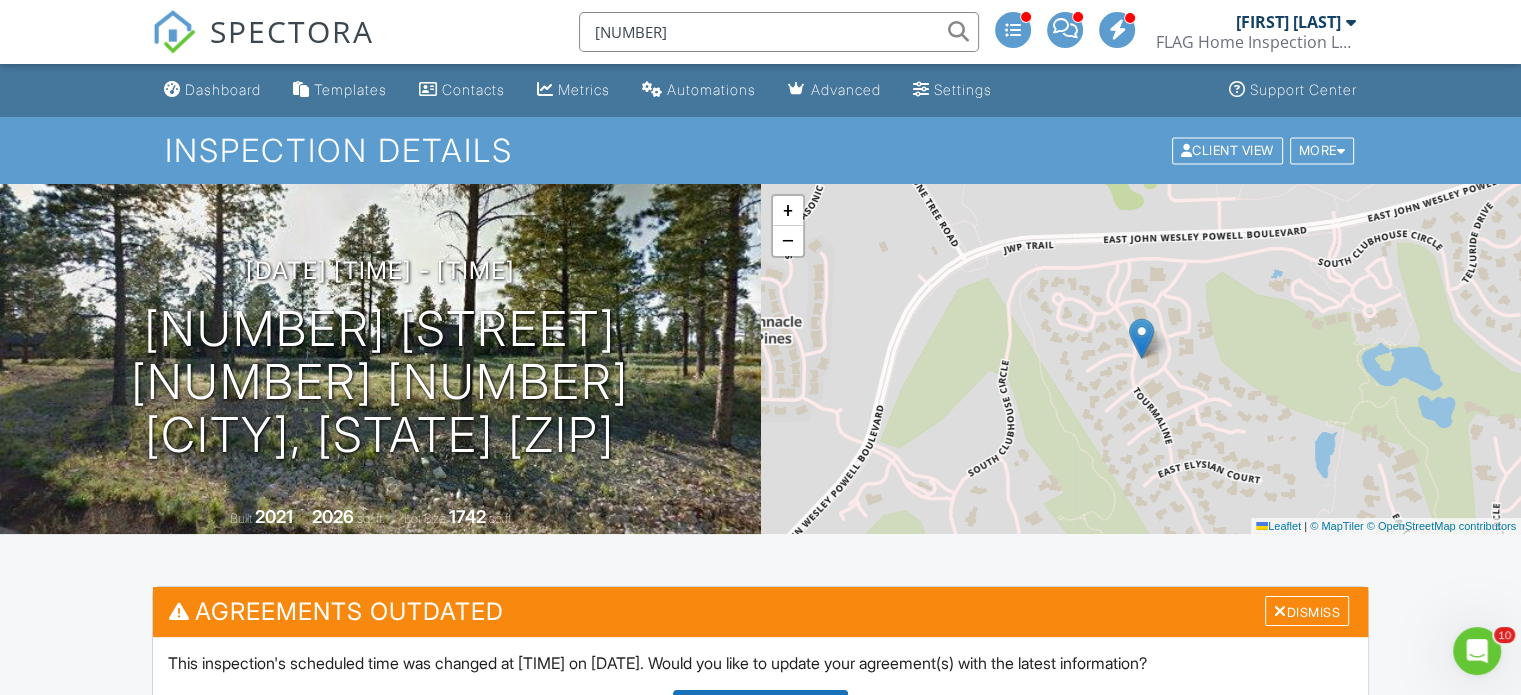 scroll, scrollTop: 0, scrollLeft: 0, axis: both 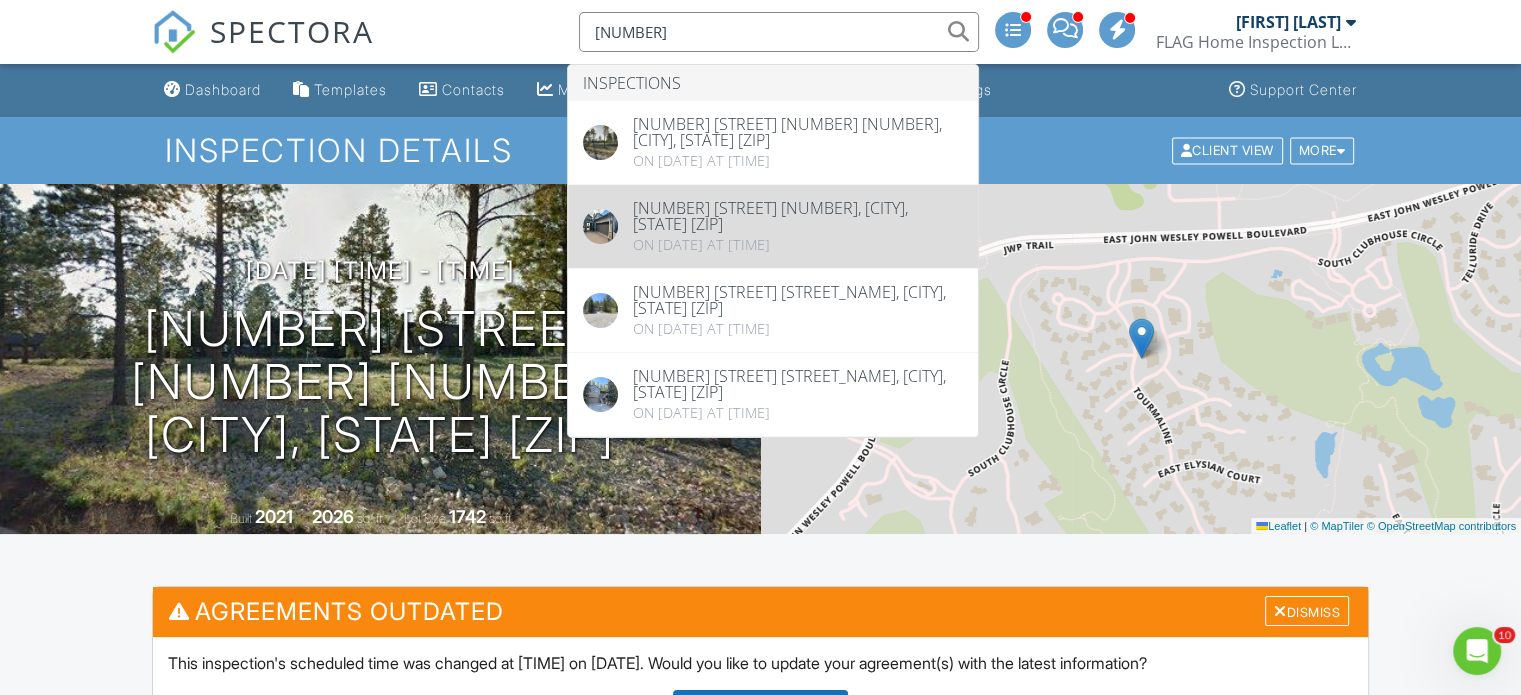 type on "[NUMBER]" 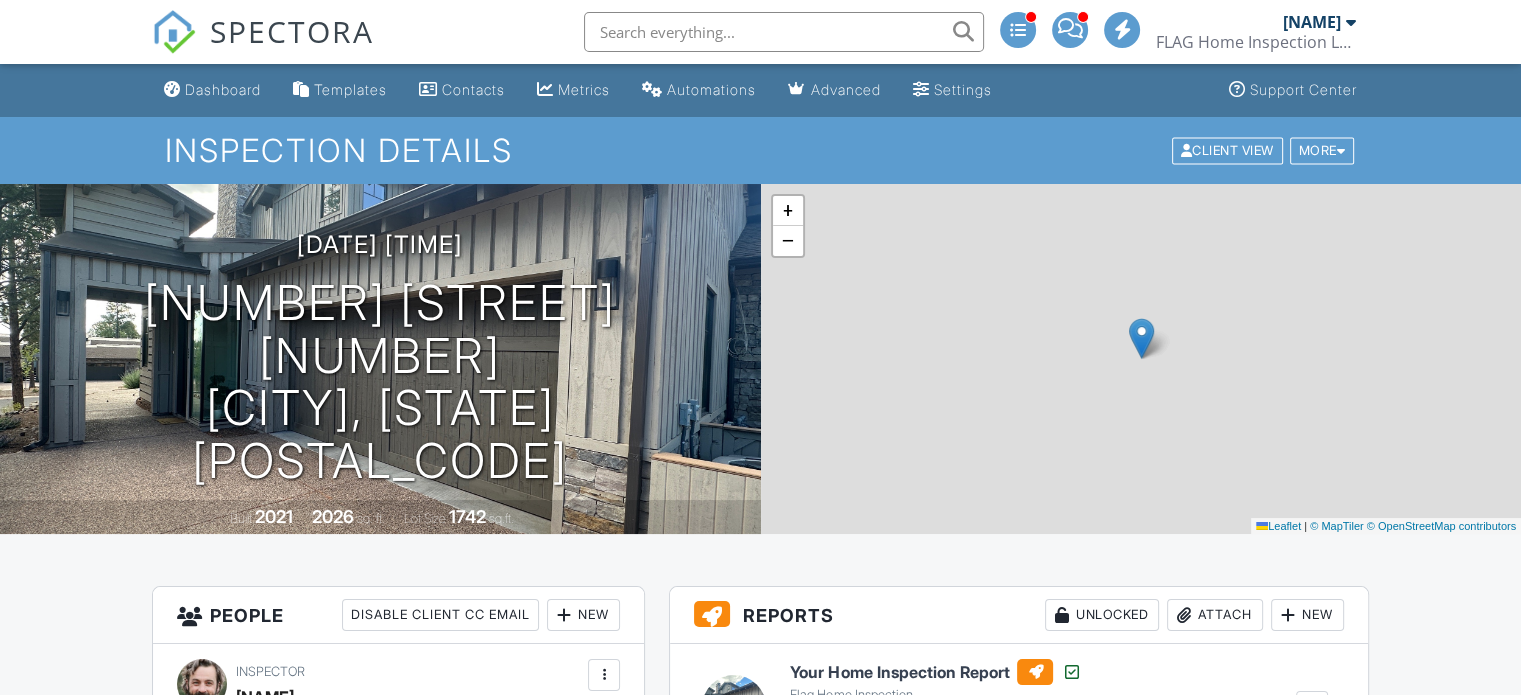 scroll, scrollTop: 315, scrollLeft: 0, axis: vertical 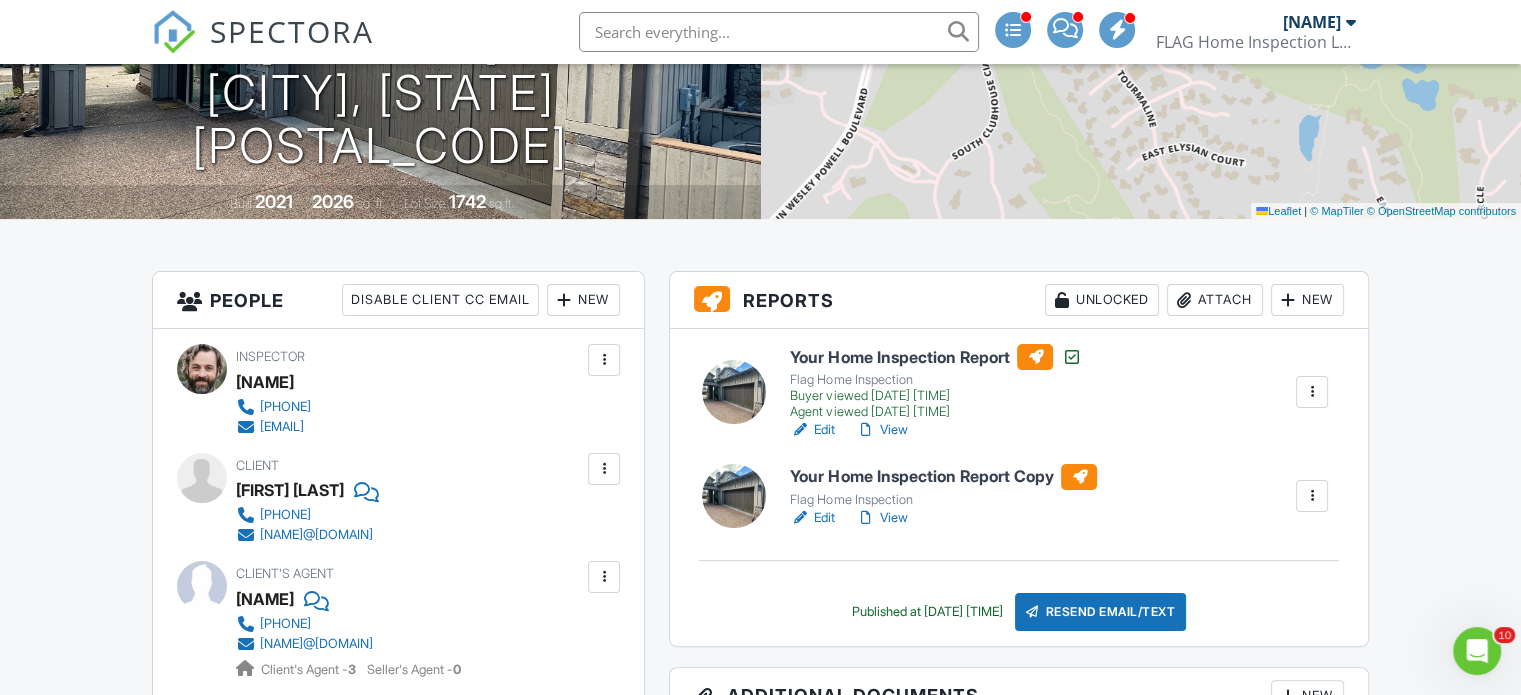 click at bounding box center (1312, 496) 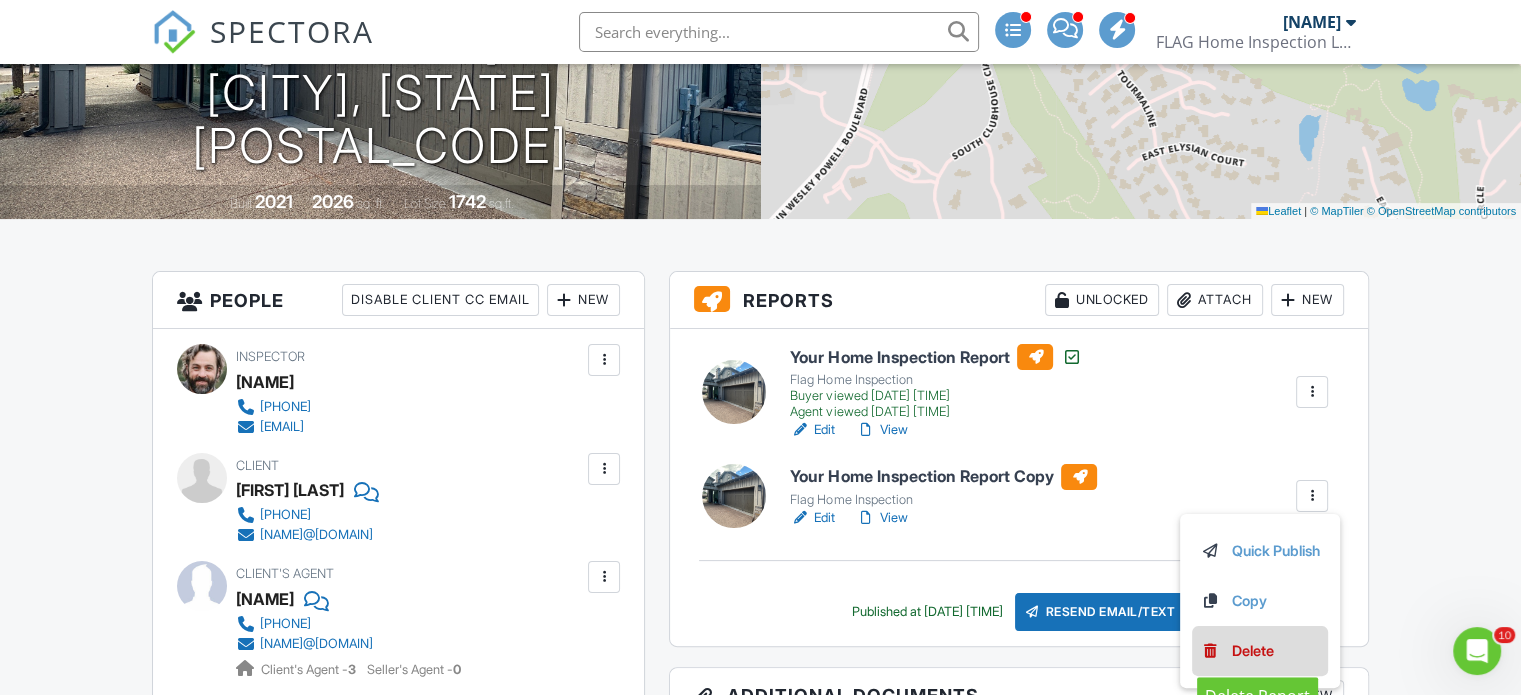 click on "Delete" at bounding box center (1253, 651) 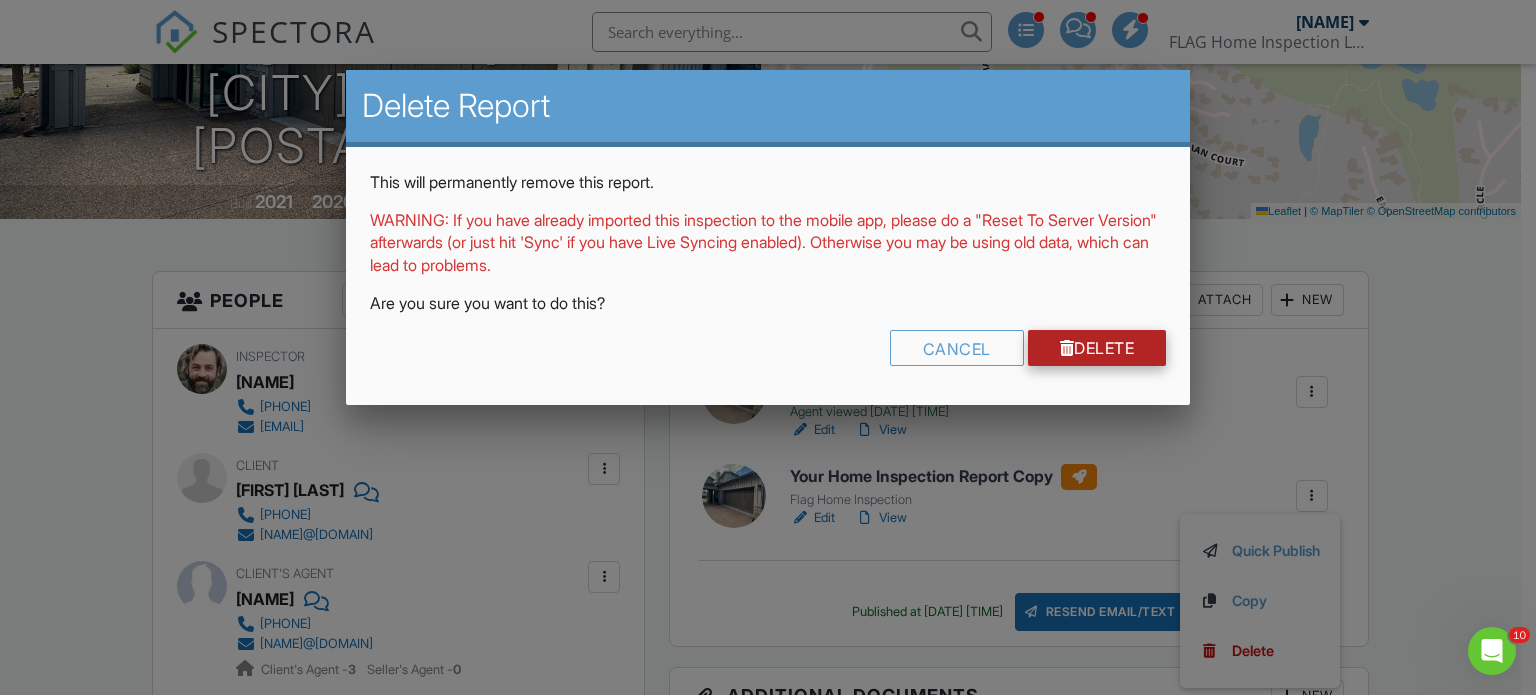 click on "Delete" at bounding box center (1097, 348) 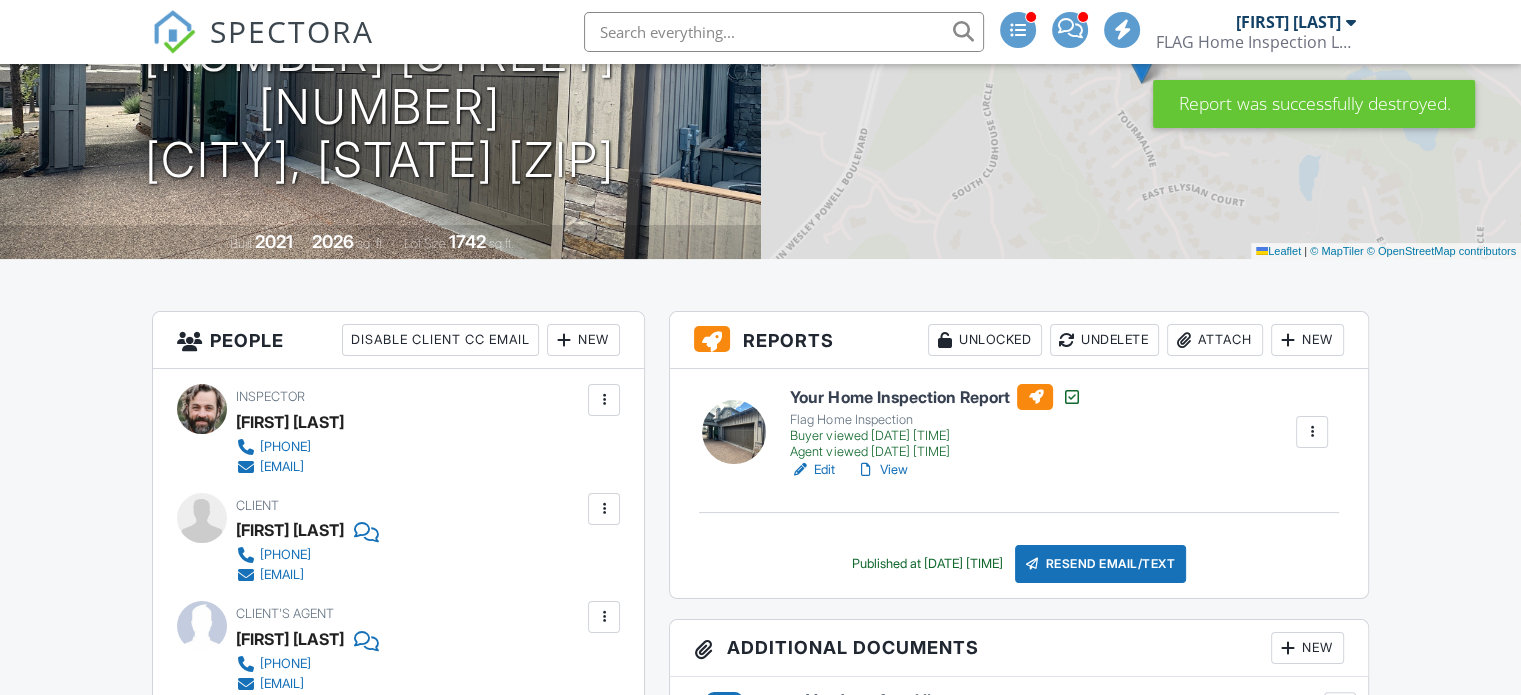 scroll, scrollTop: 275, scrollLeft: 0, axis: vertical 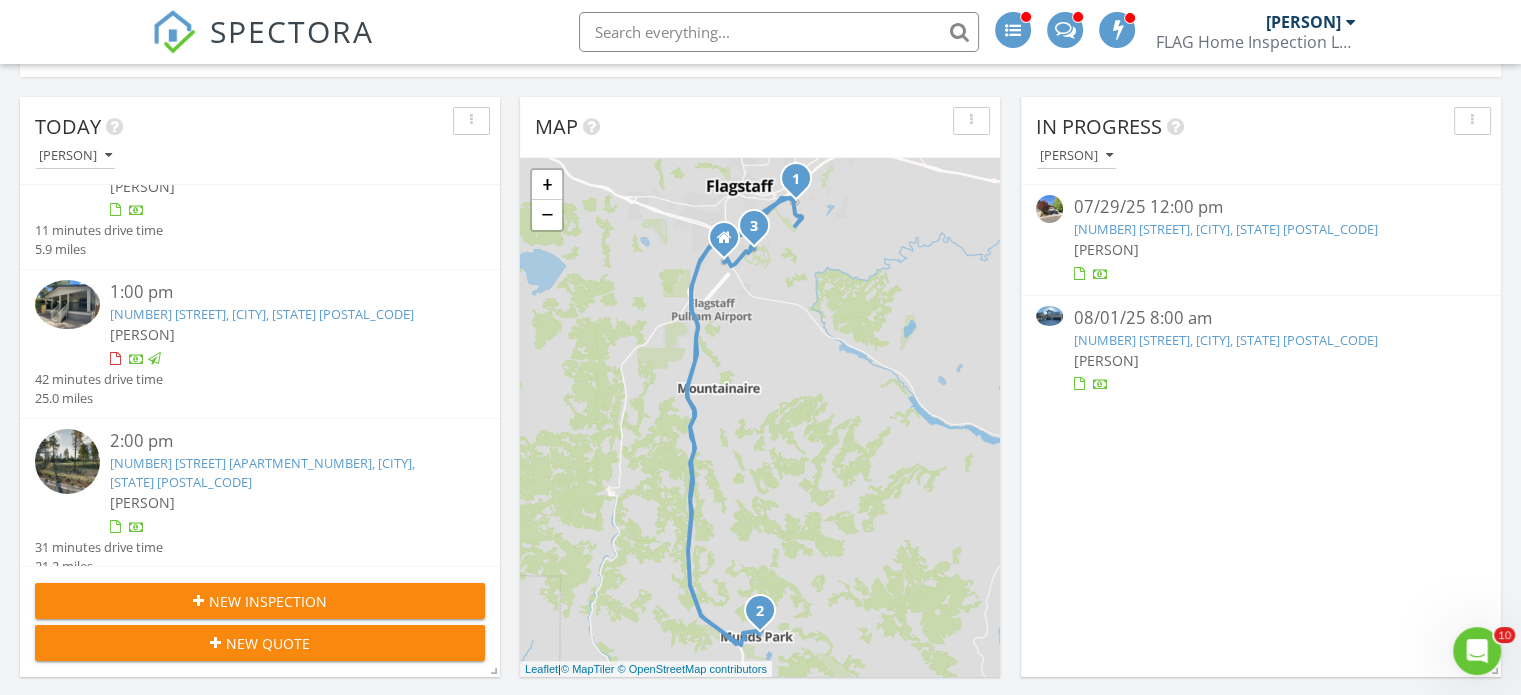 click on "[NUMBER] [STREET] [APARTMENT_NUMBER], [CITY], [STATE] [POSTAL_CODE]" at bounding box center (262, 472) 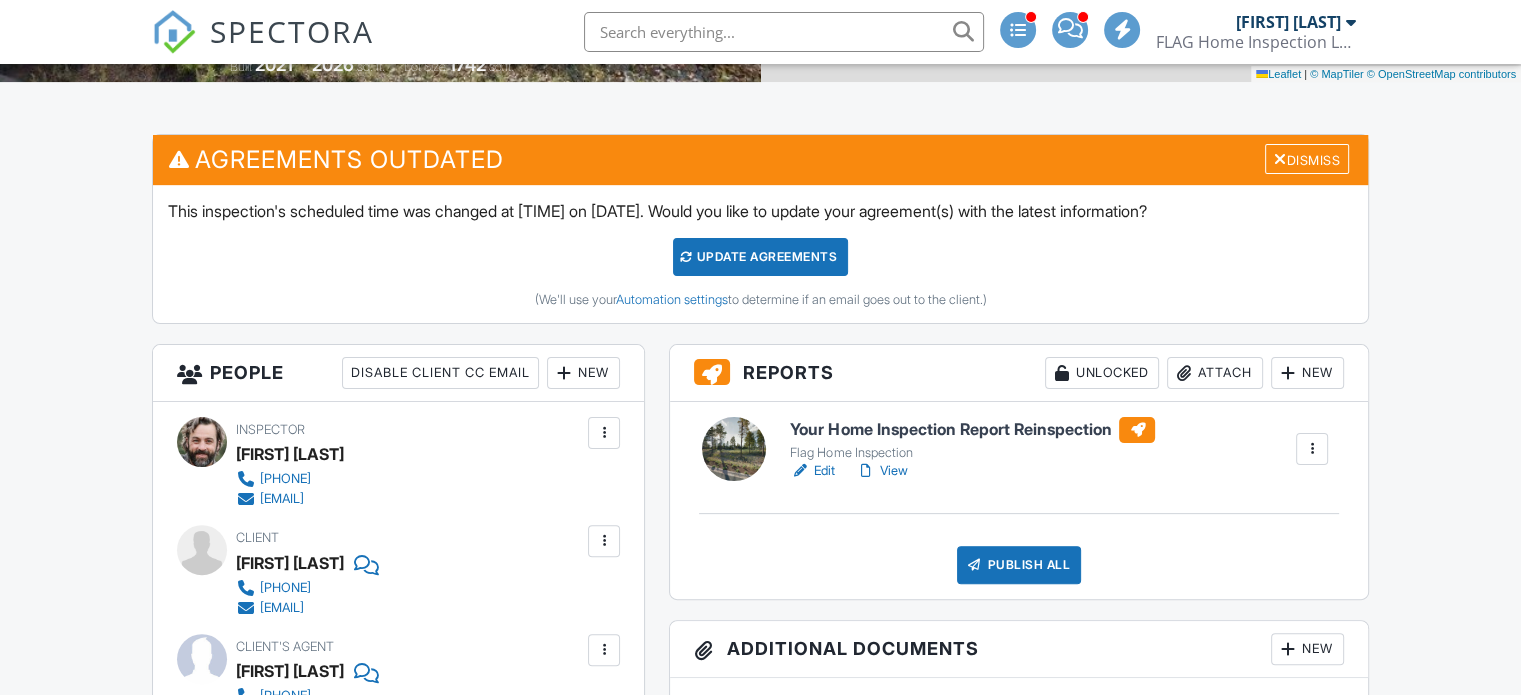 scroll, scrollTop: 452, scrollLeft: 0, axis: vertical 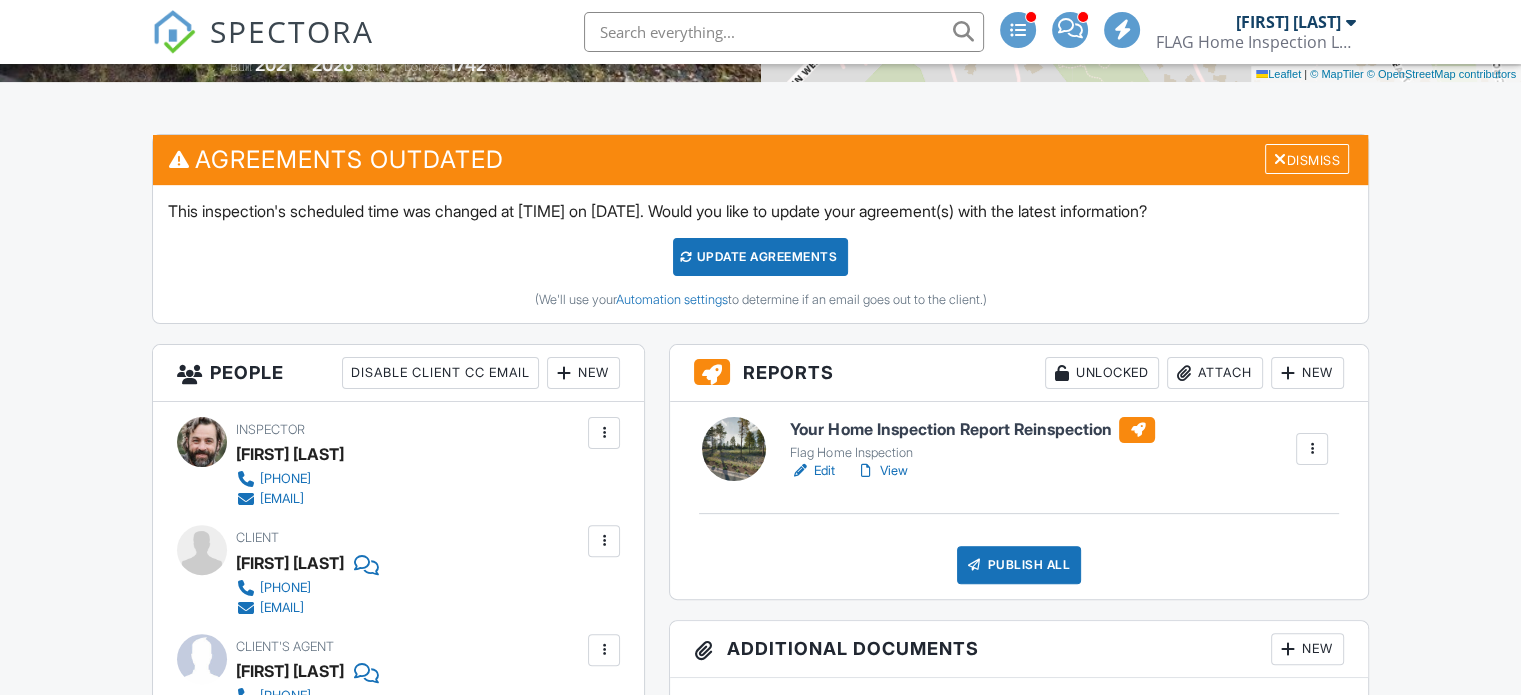 click on "View" at bounding box center [881, 471] 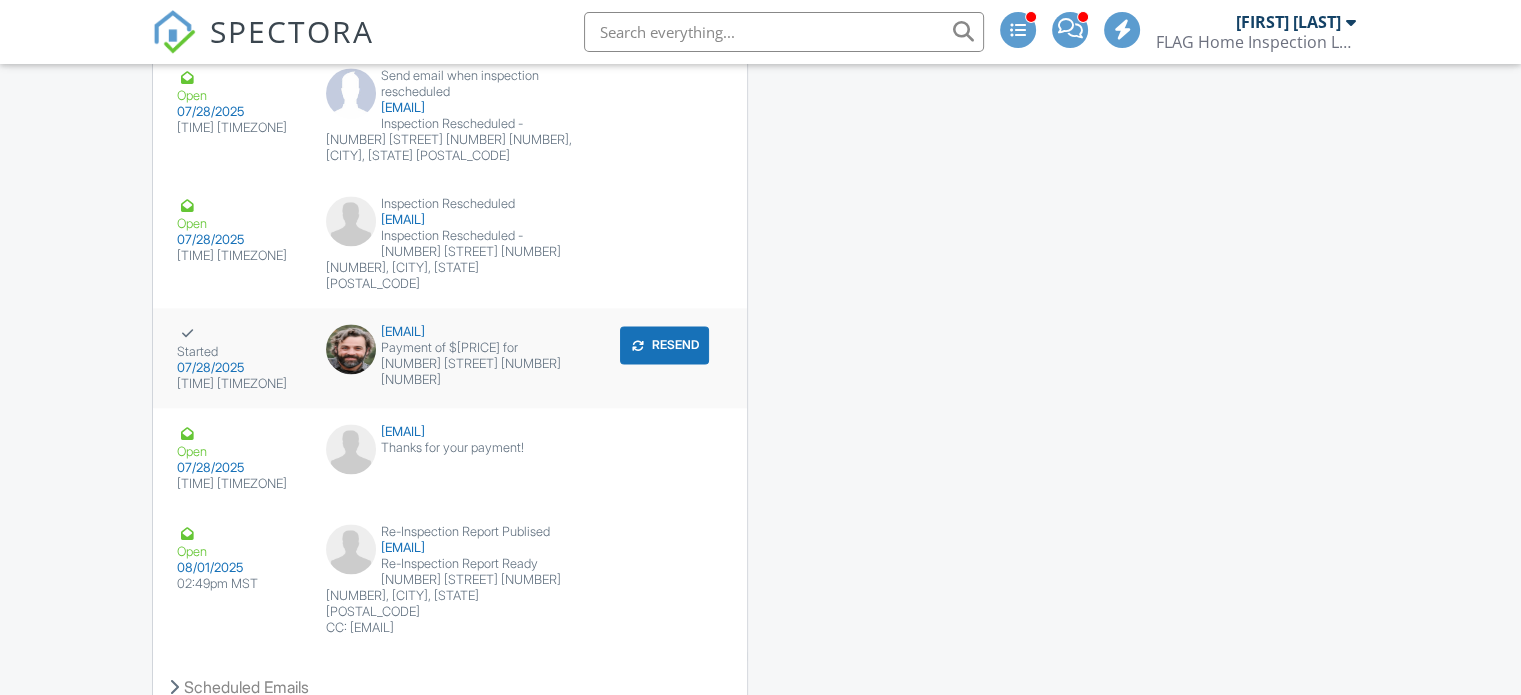 scroll, scrollTop: 2954, scrollLeft: 0, axis: vertical 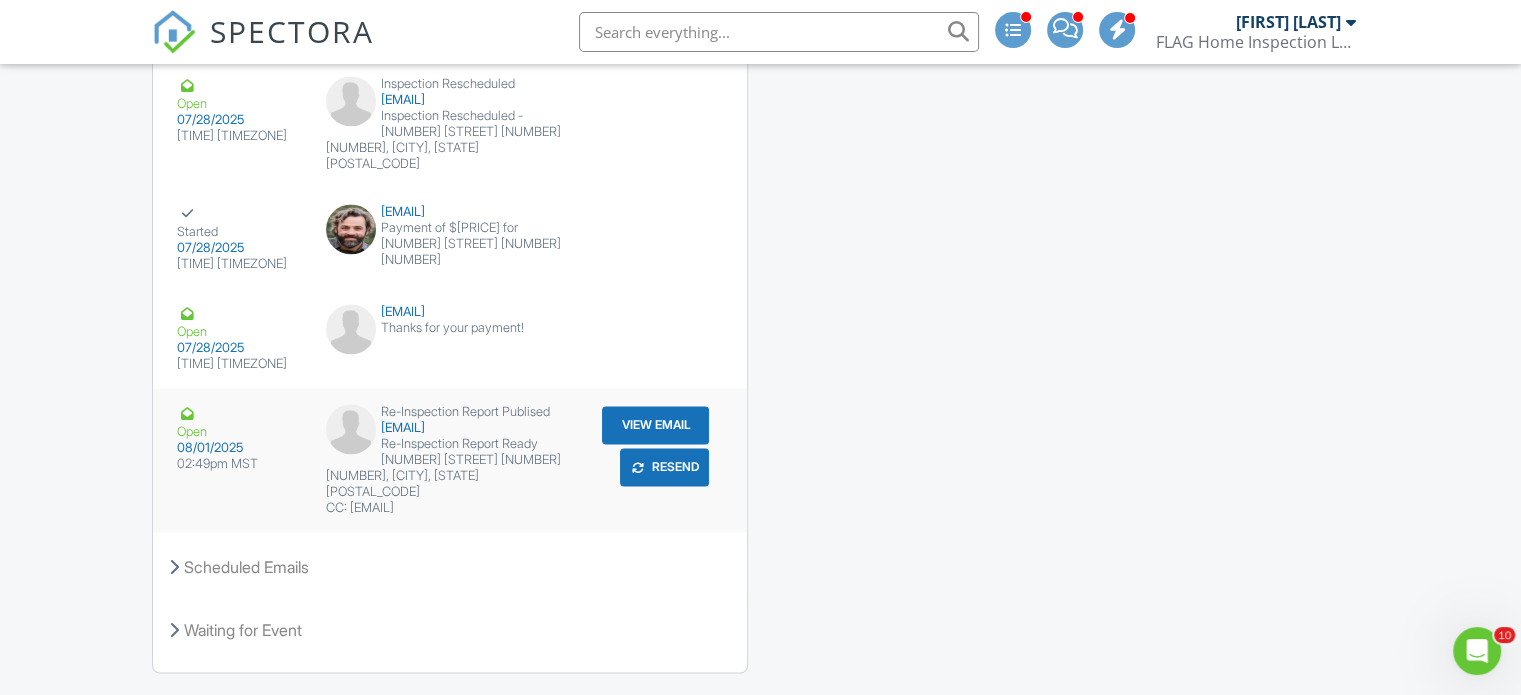 click on "View Email" at bounding box center [655, 425] 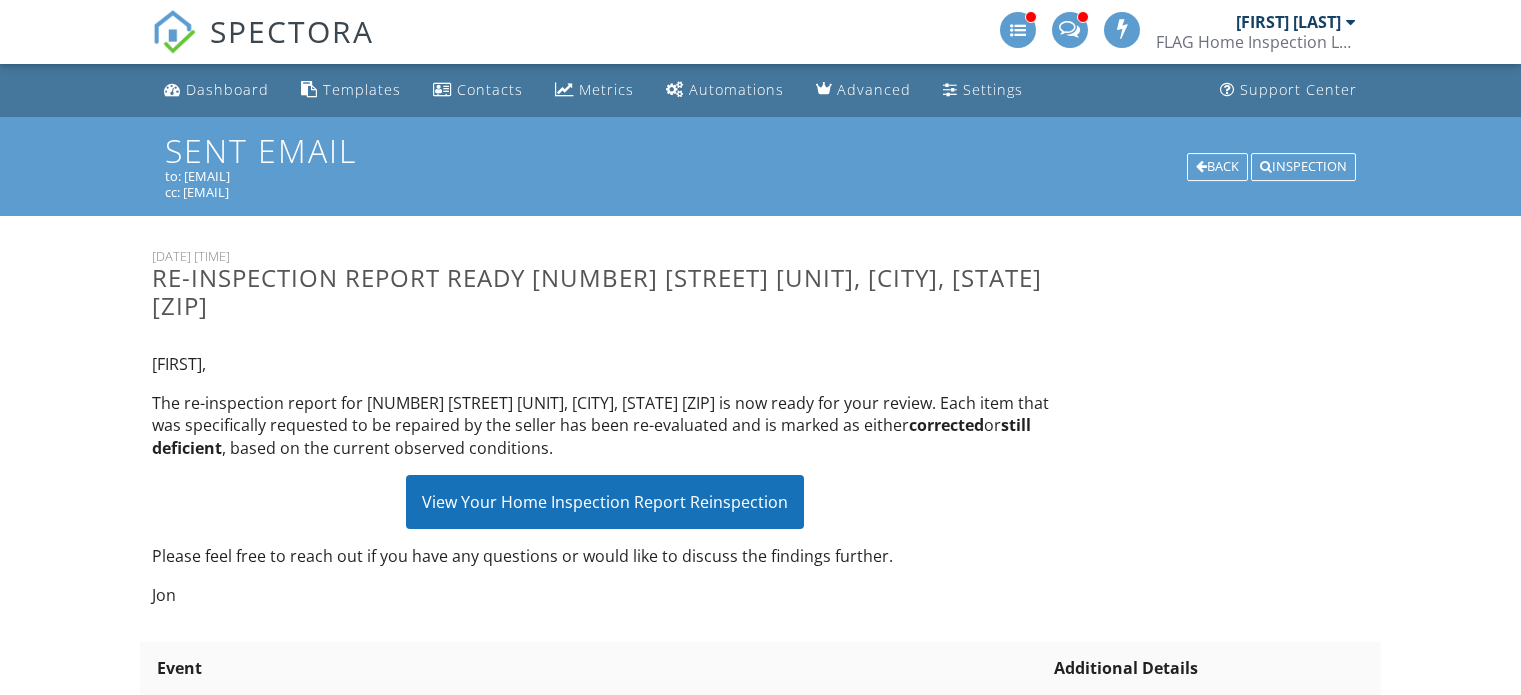 scroll, scrollTop: 0, scrollLeft: 0, axis: both 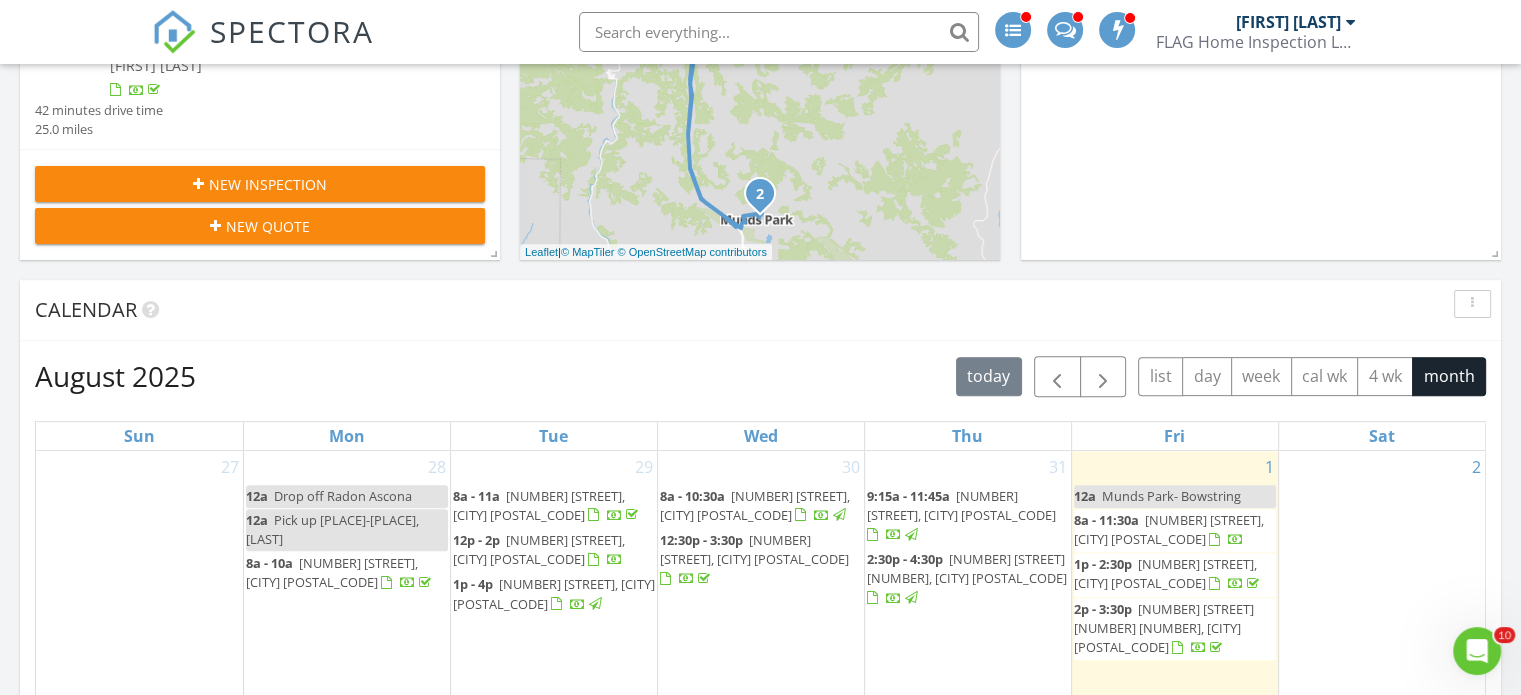 click at bounding box center [1351, 22] 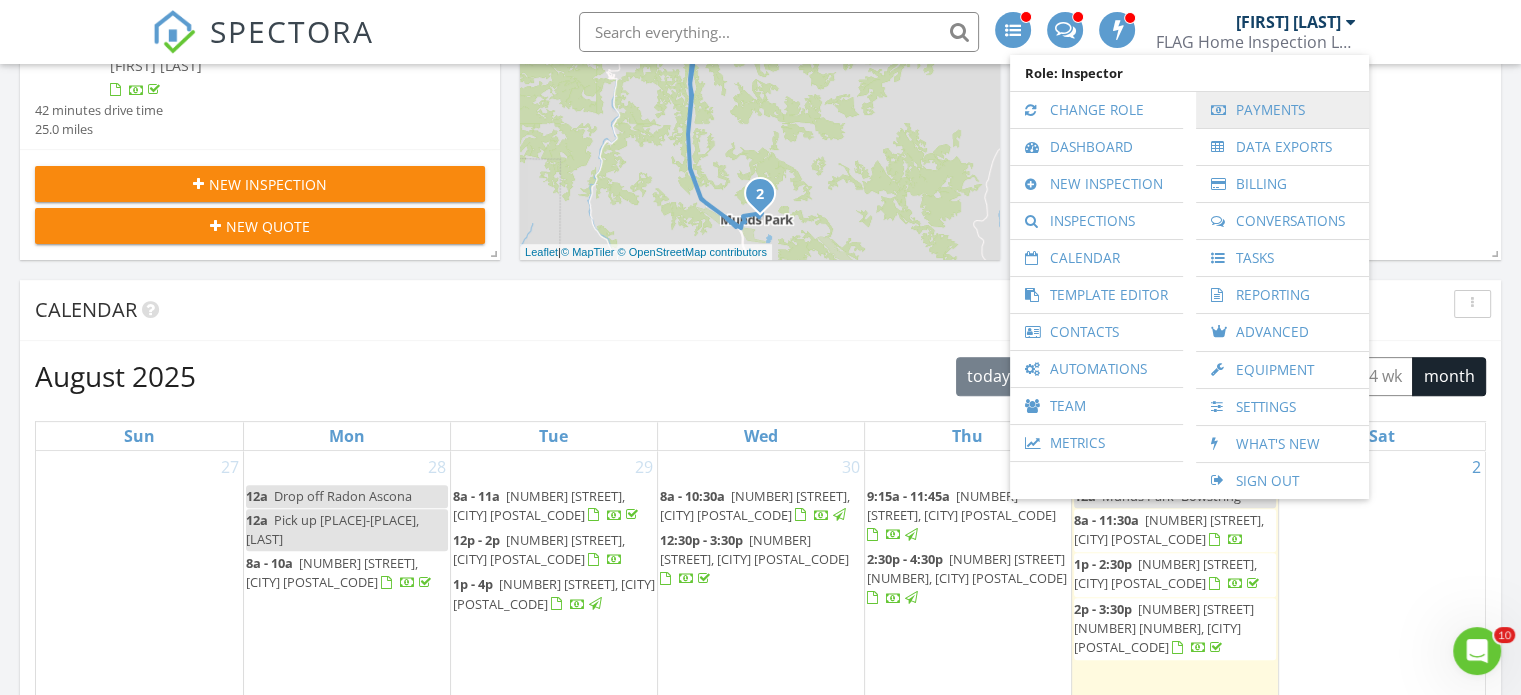 click on "Payments" at bounding box center [1282, 110] 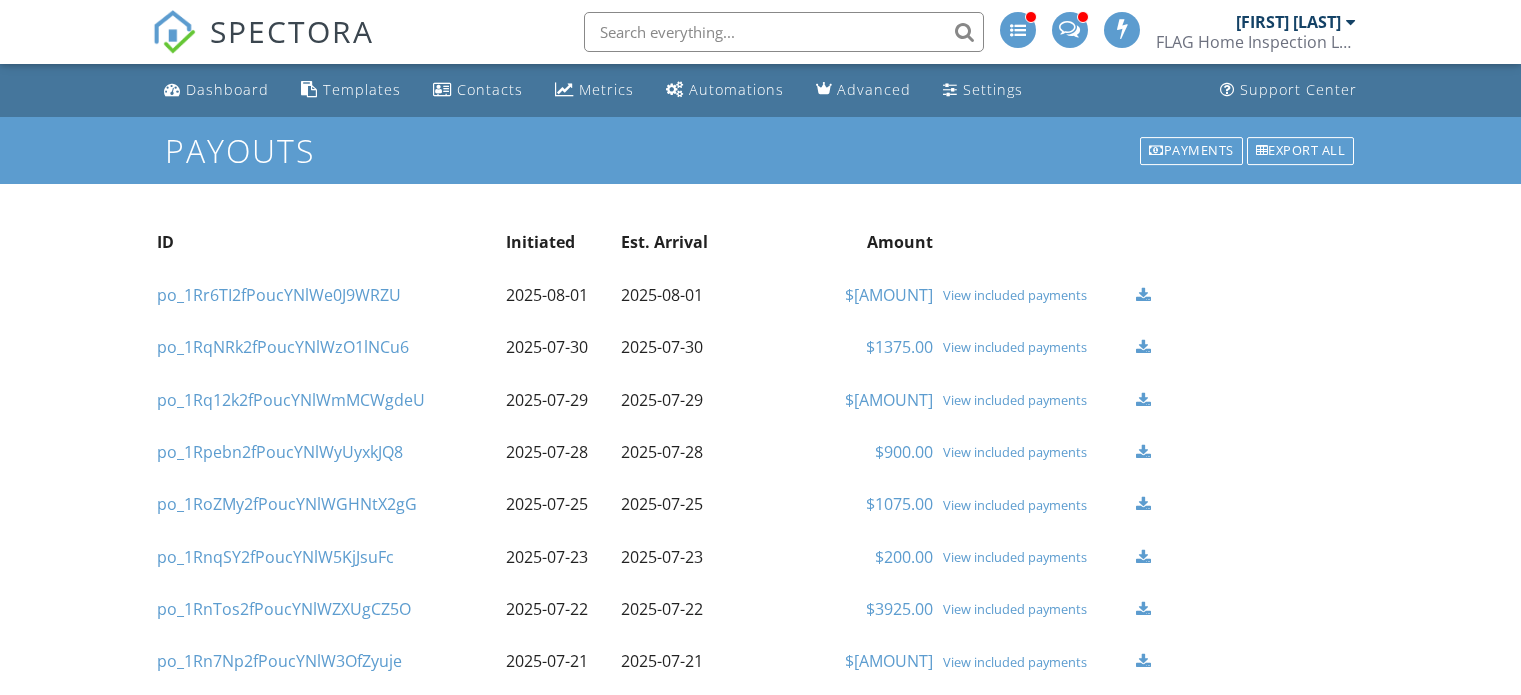 scroll, scrollTop: 0, scrollLeft: 0, axis: both 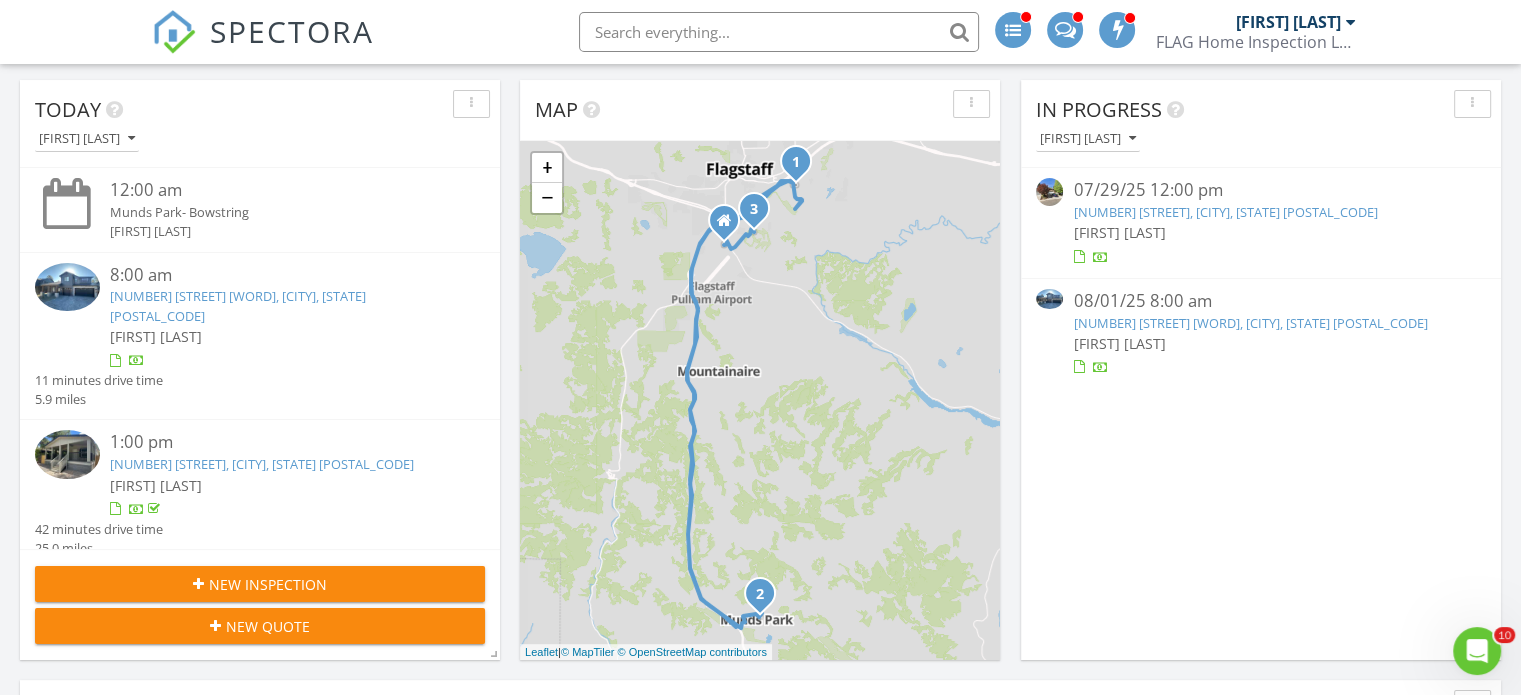 click on "[NUMBER] [STREET], [CITY], [STATE] [POSTAL_CODE]" at bounding box center [1250, 323] 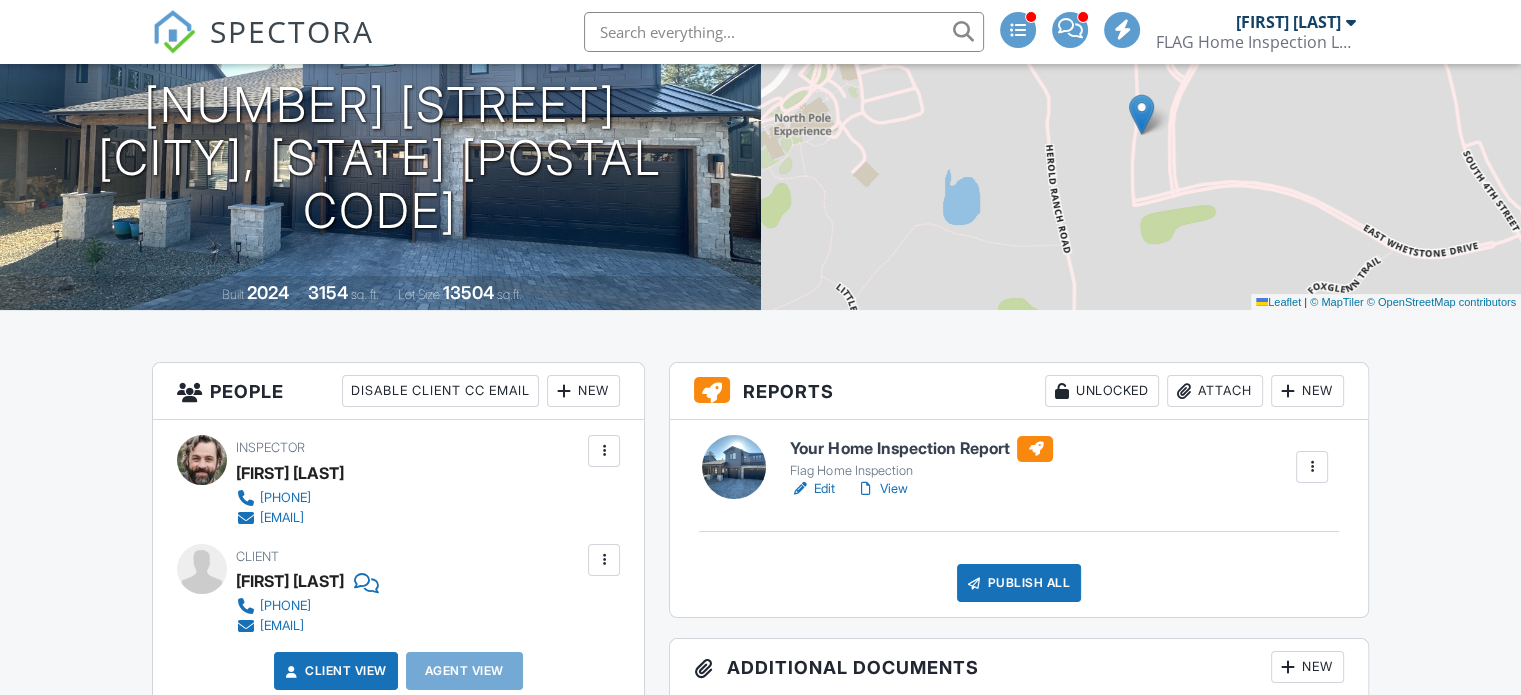 scroll, scrollTop: 300, scrollLeft: 0, axis: vertical 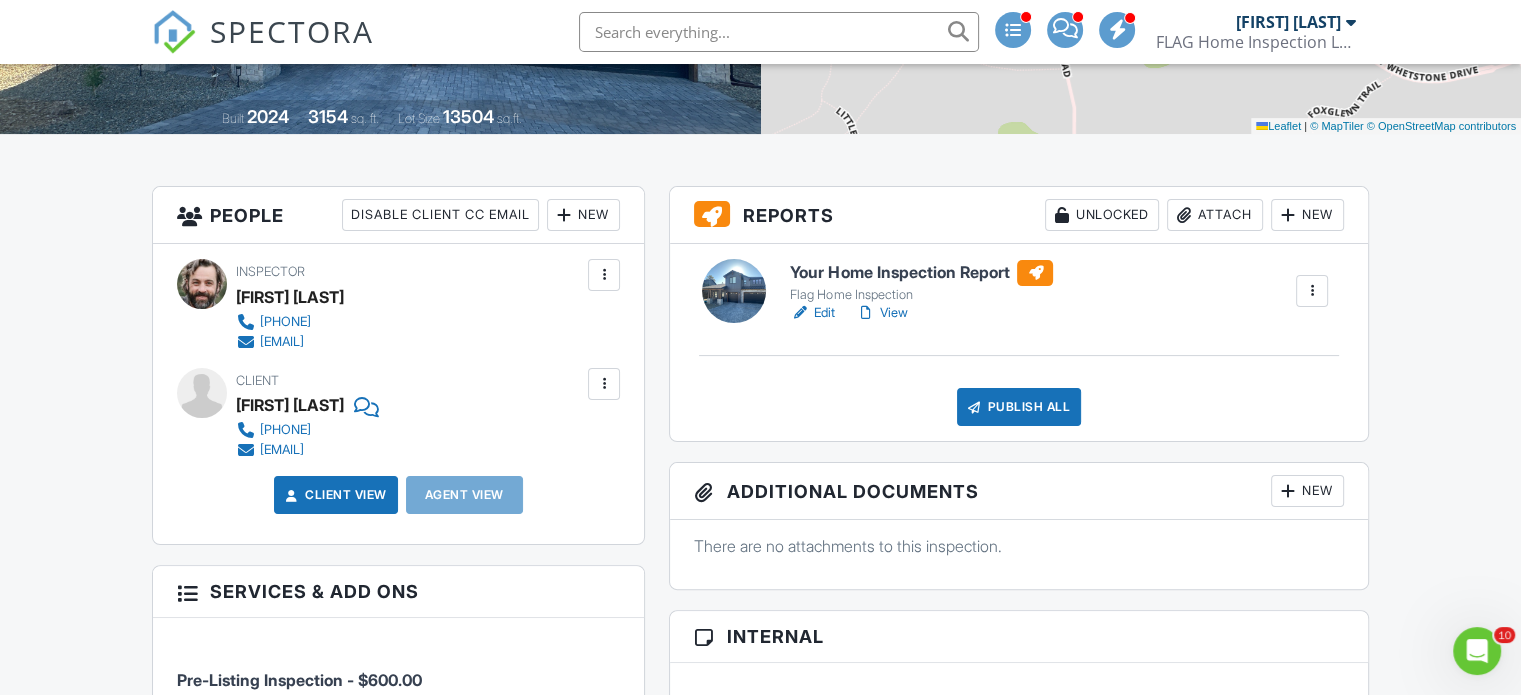 click on "View" at bounding box center [881, 313] 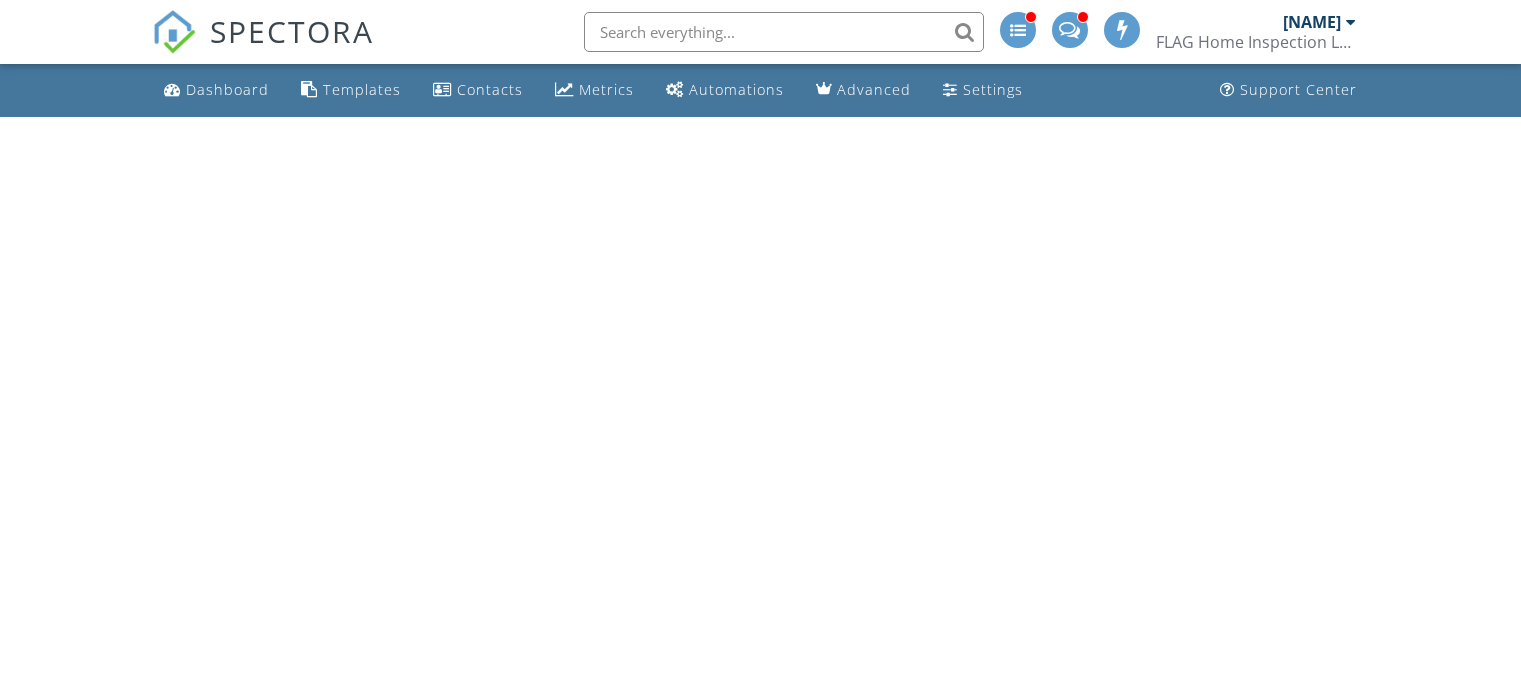 scroll, scrollTop: 0, scrollLeft: 0, axis: both 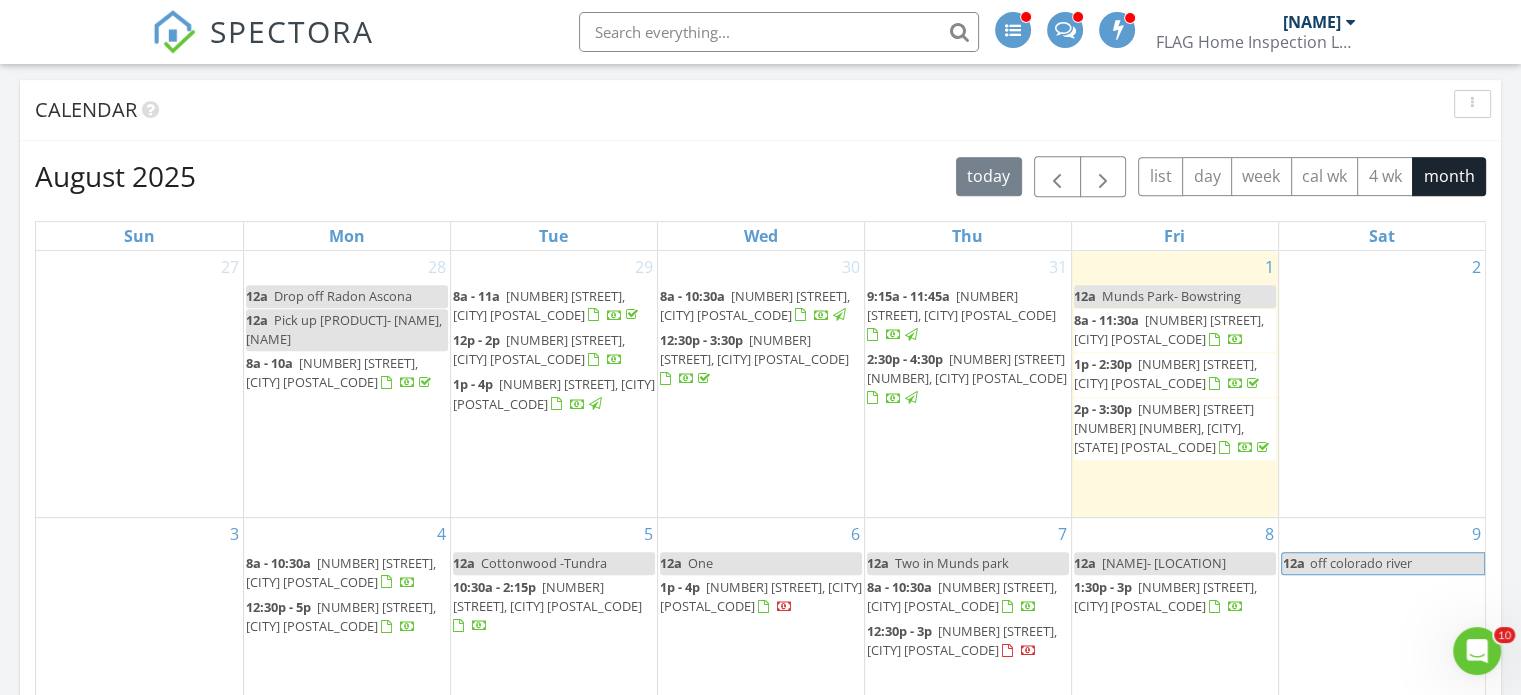 click at bounding box center [1226, 339] 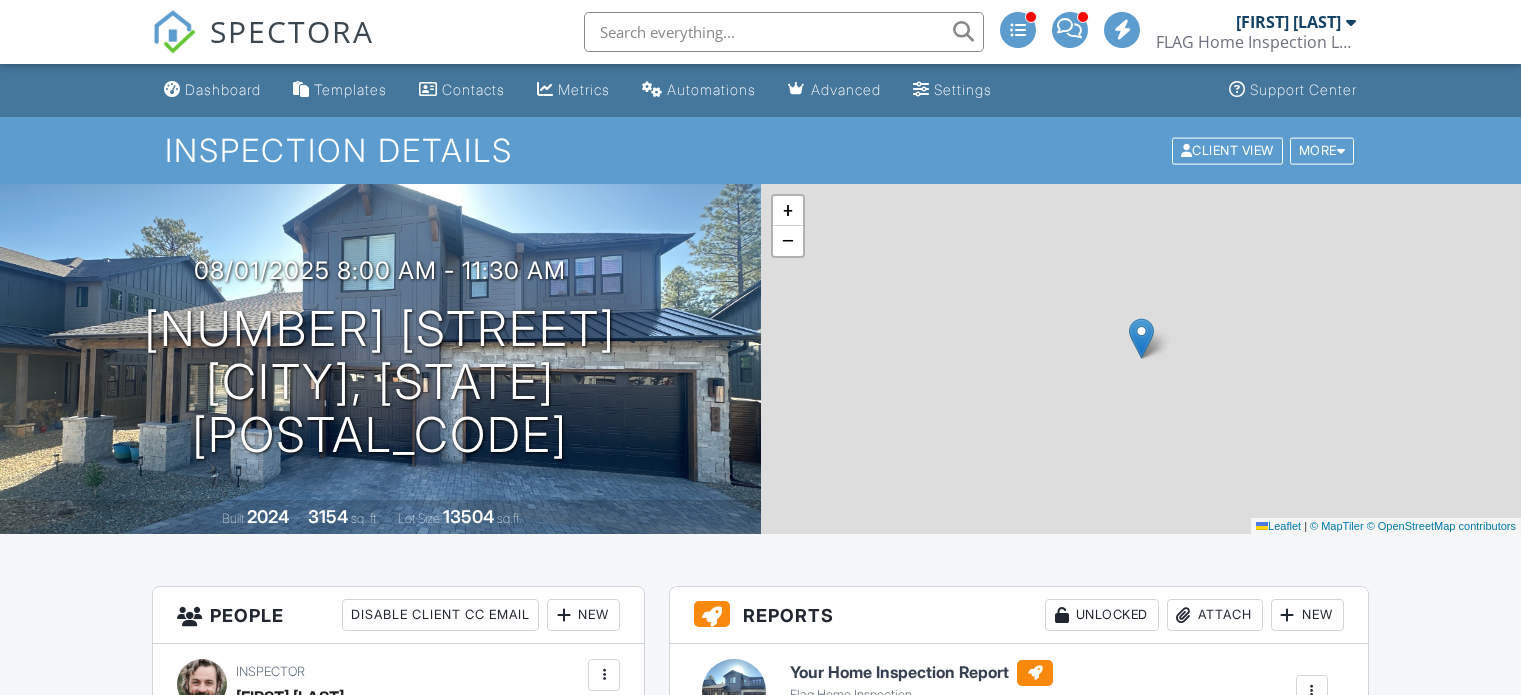 scroll, scrollTop: 0, scrollLeft: 0, axis: both 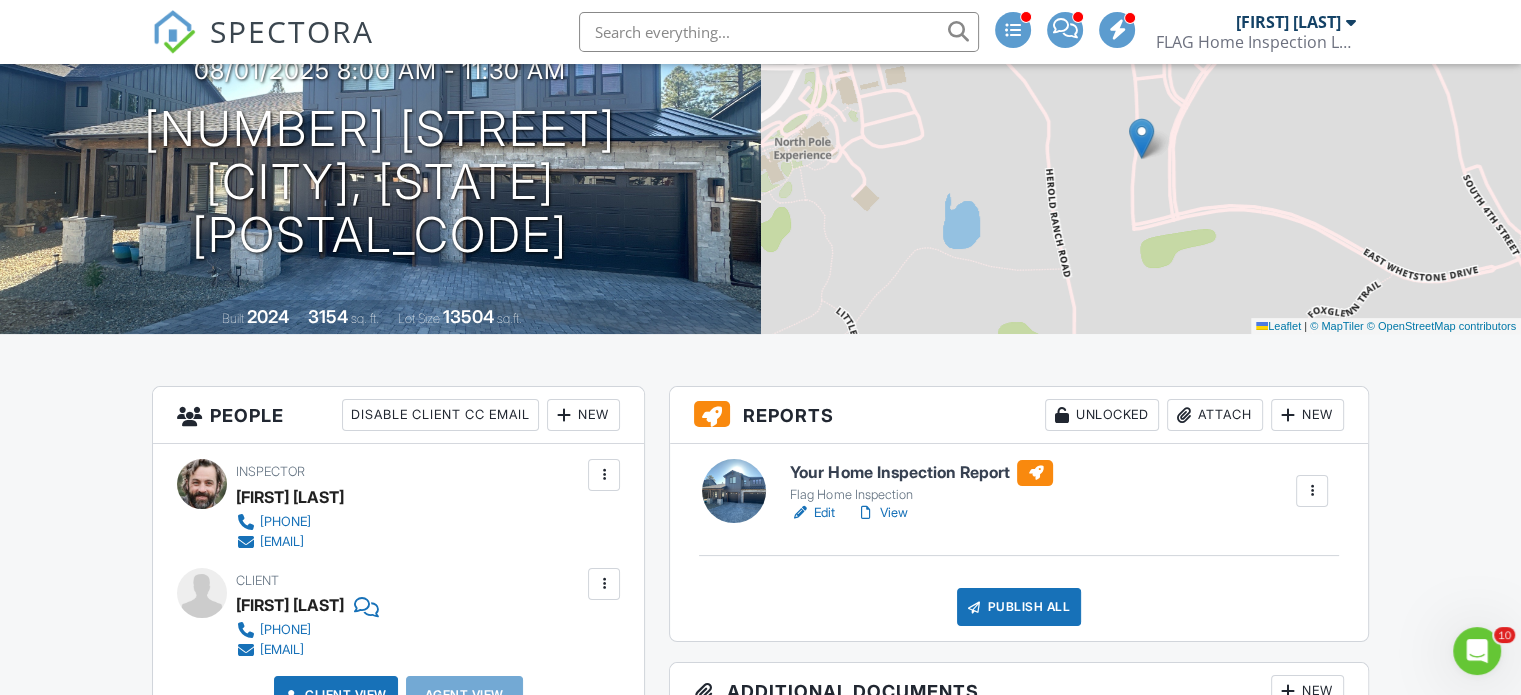 click on "View" at bounding box center [881, 513] 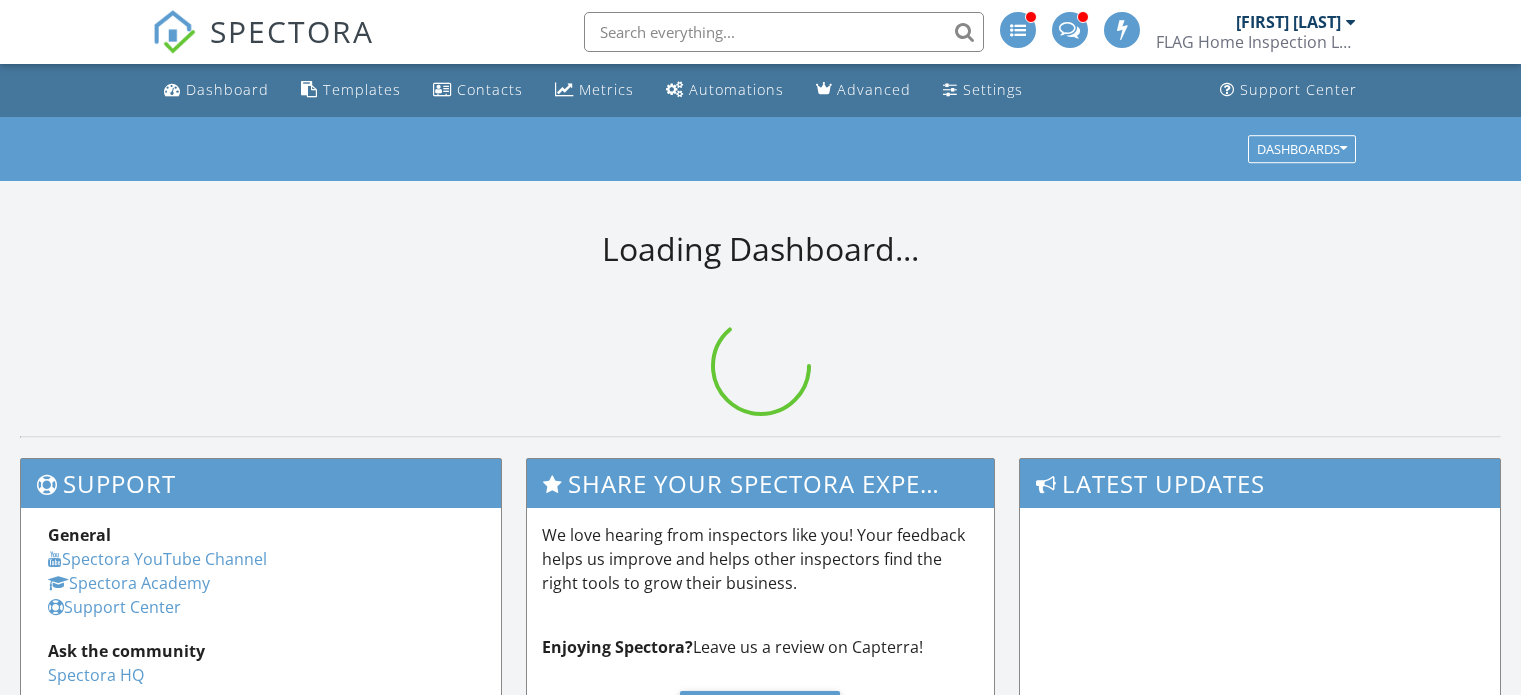 scroll, scrollTop: 0, scrollLeft: 0, axis: both 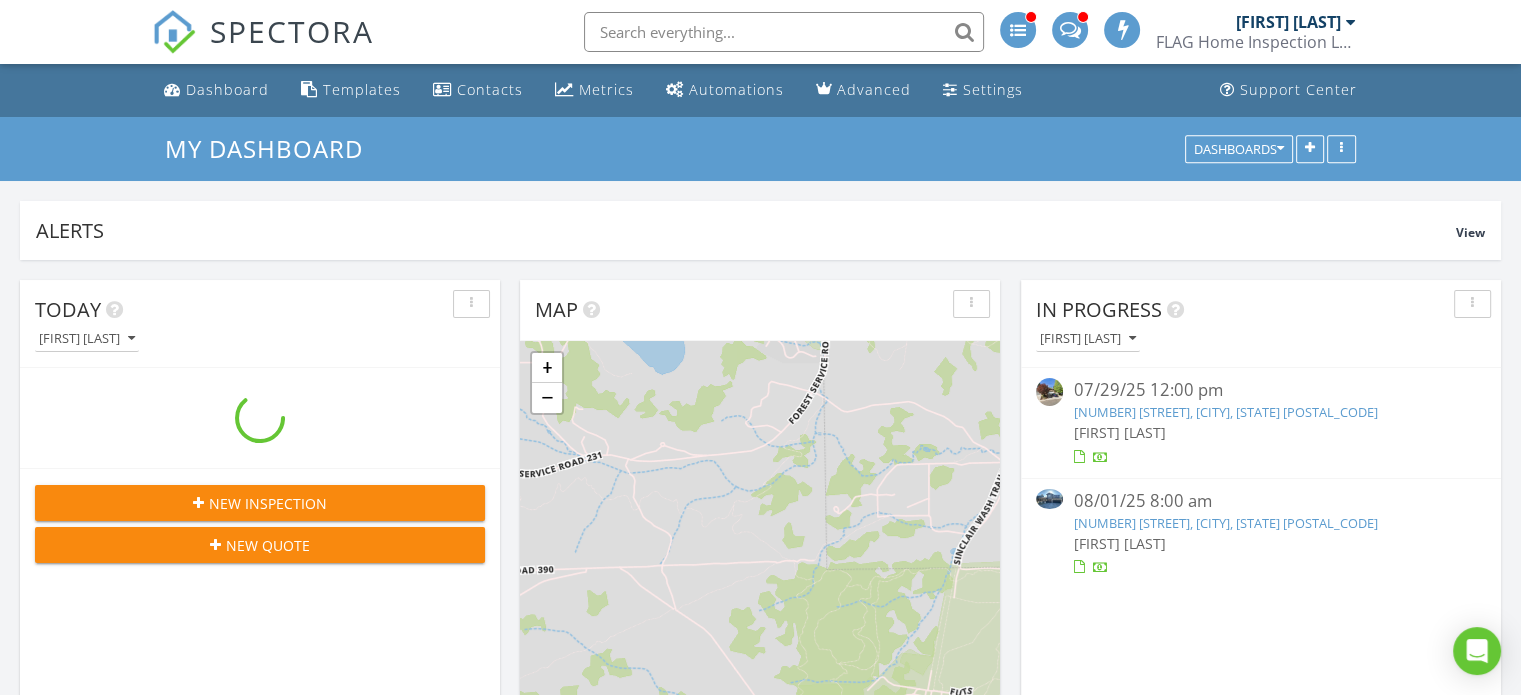 click at bounding box center [784, 32] 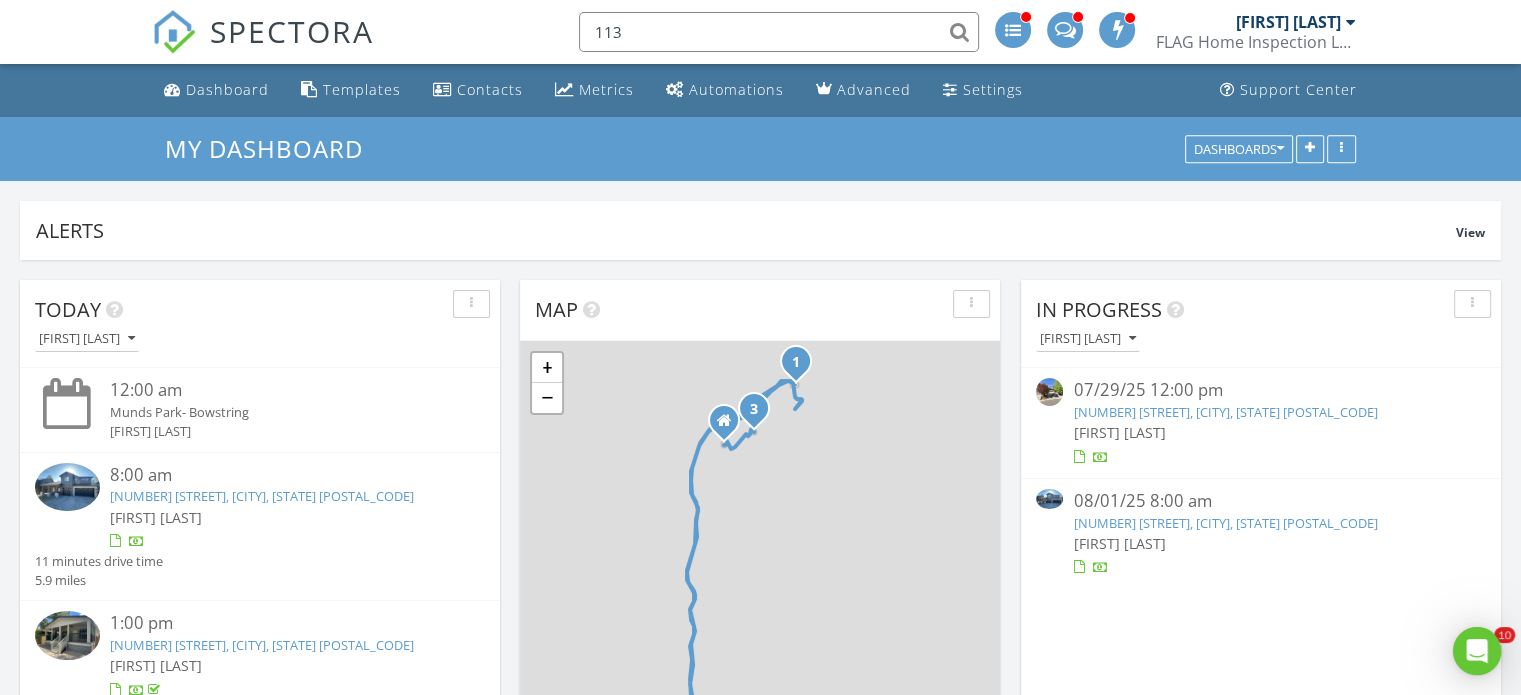 scroll, scrollTop: 0, scrollLeft: 0, axis: both 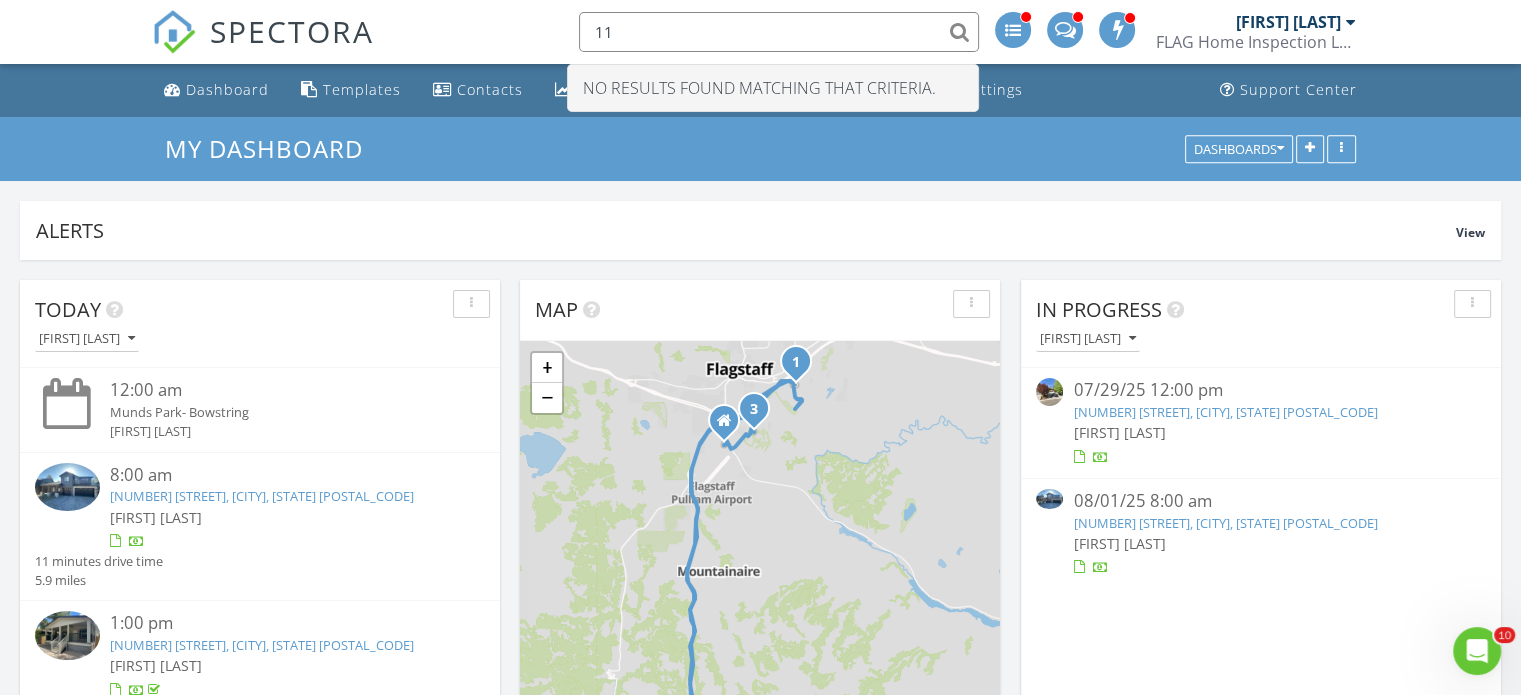 type on "1" 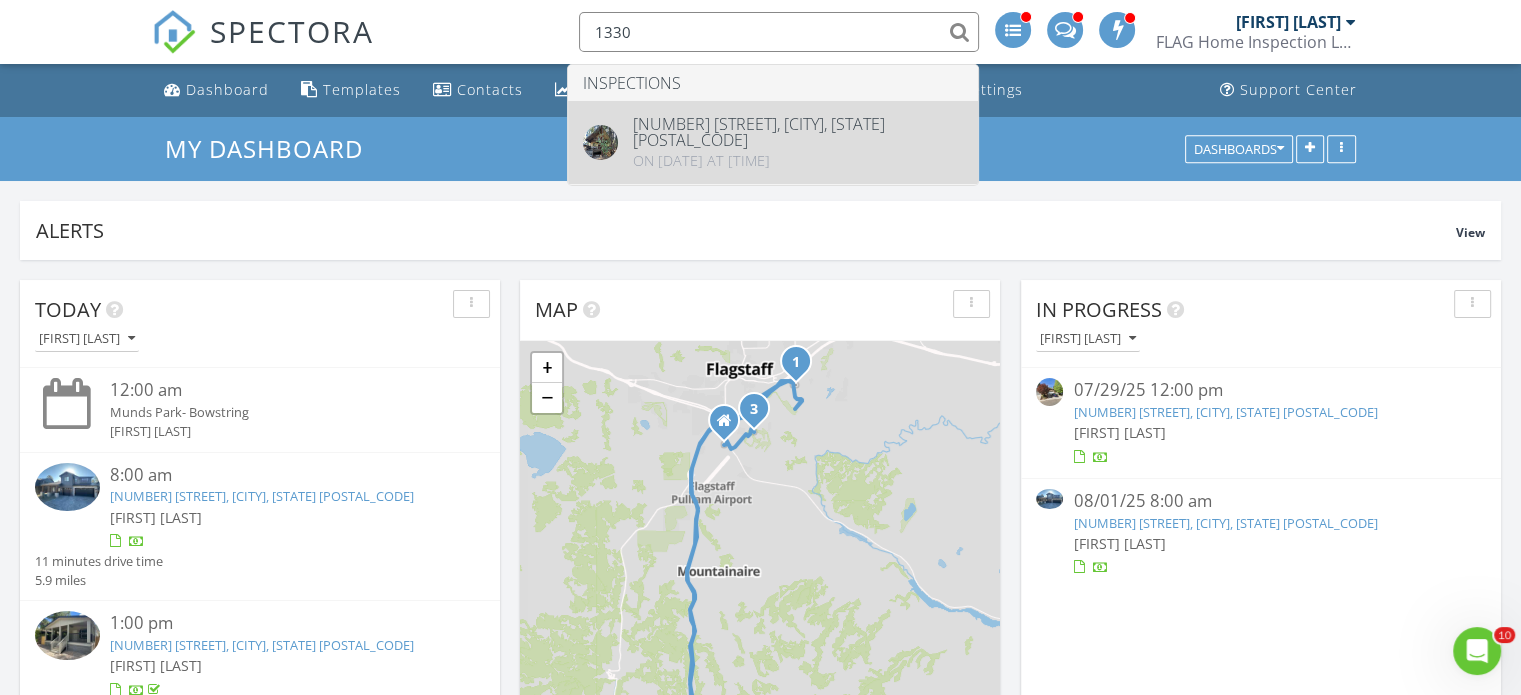 type on "1330" 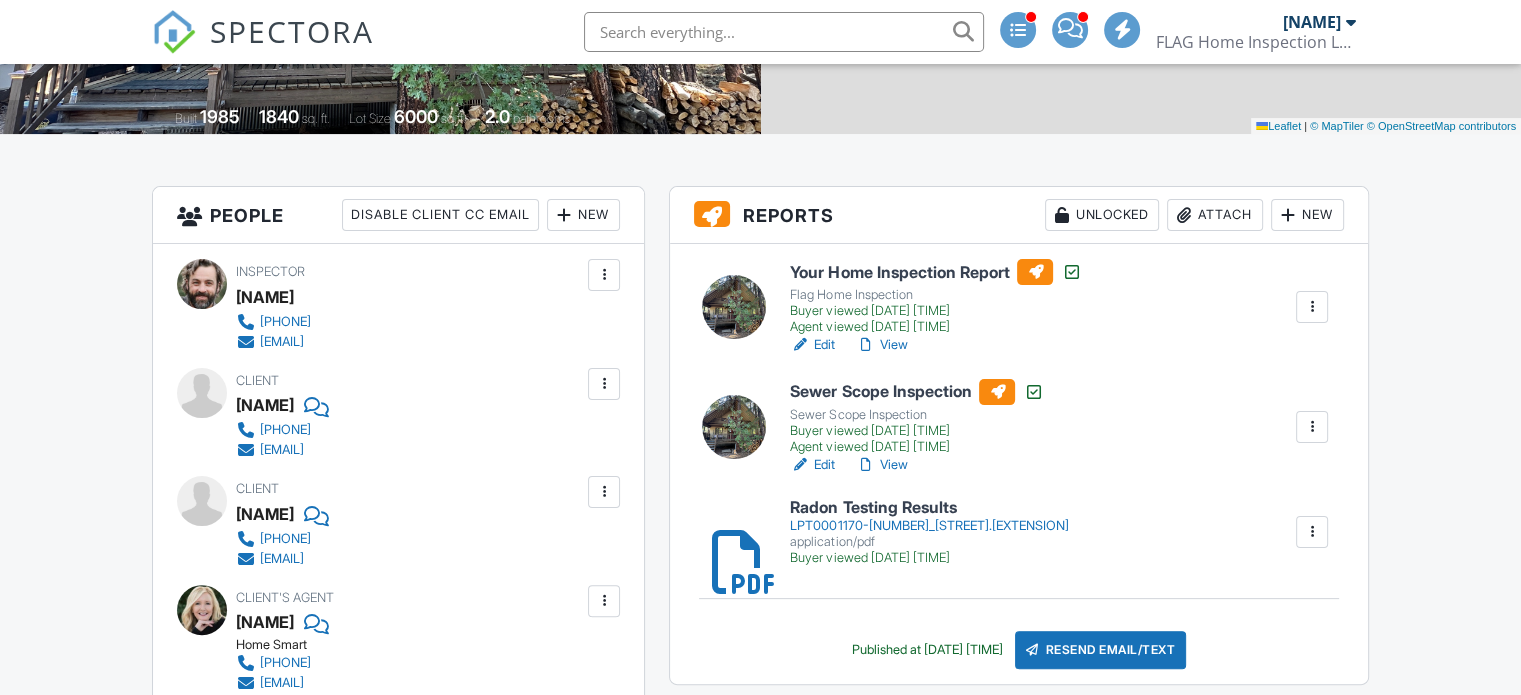 scroll, scrollTop: 400, scrollLeft: 0, axis: vertical 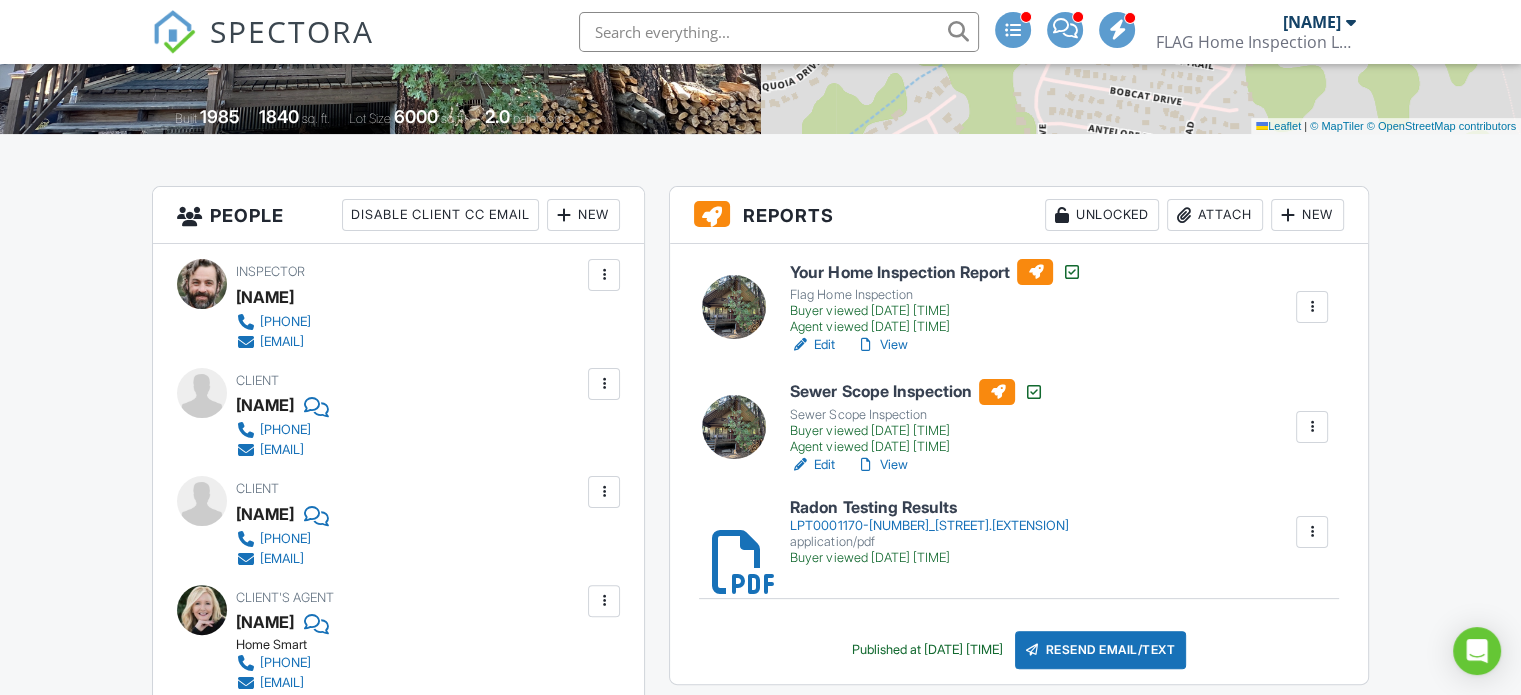 click on "View" at bounding box center [881, 345] 